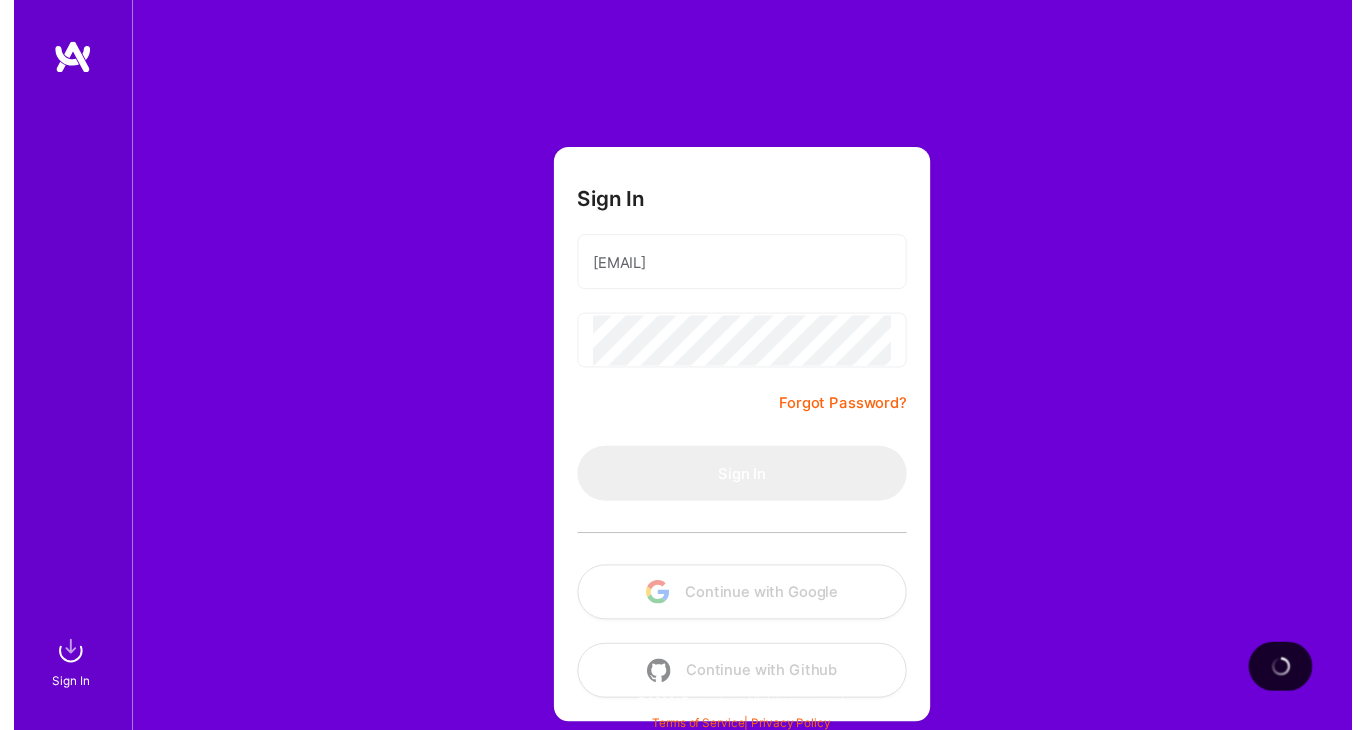scroll, scrollTop: 0, scrollLeft: 0, axis: both 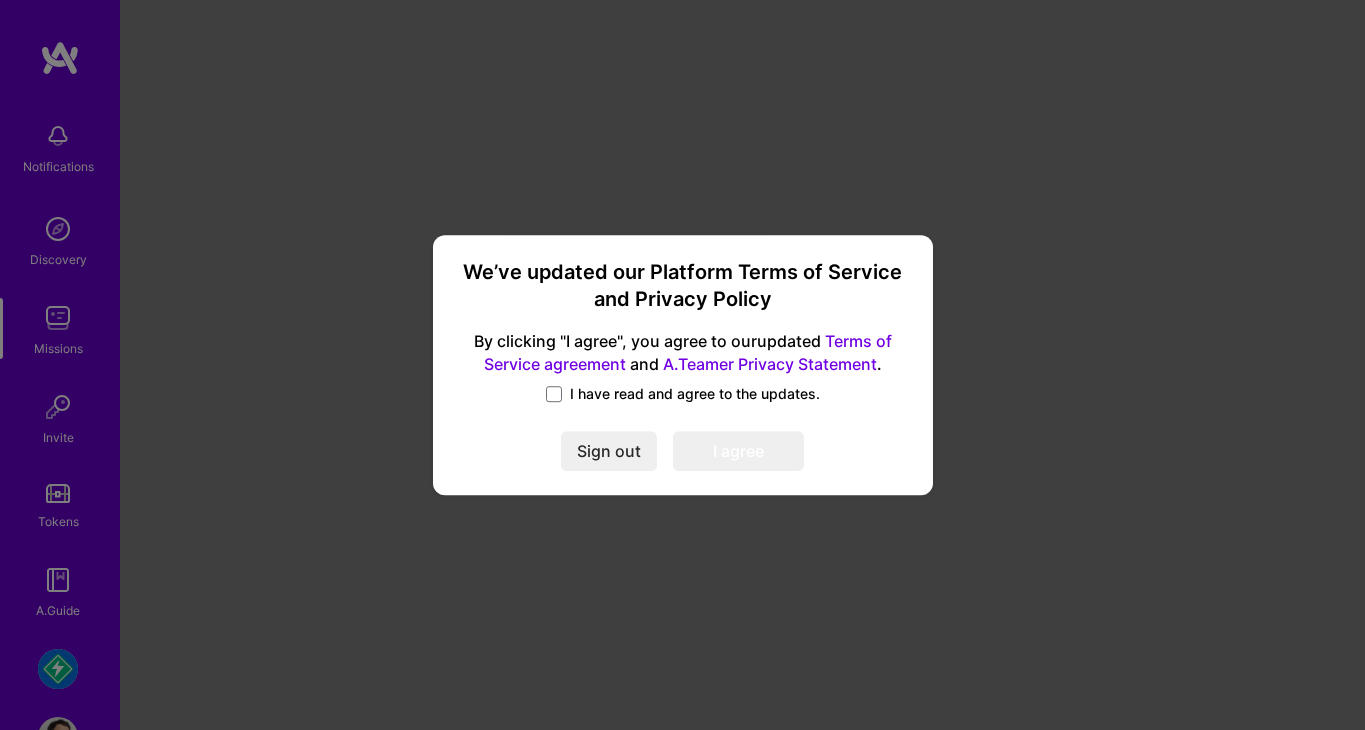 click on "I have read and agree to the updates." at bounding box center (695, 394) 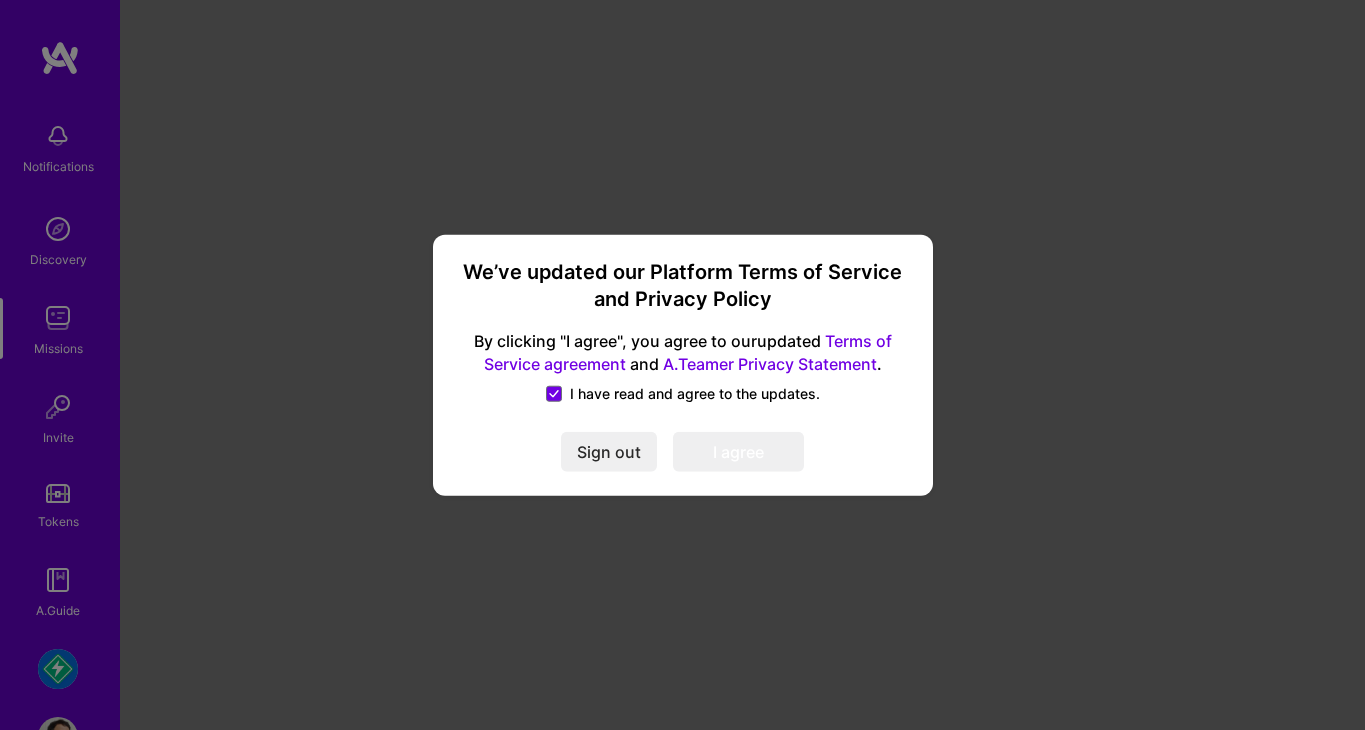 click on "I agree" at bounding box center (738, 451) 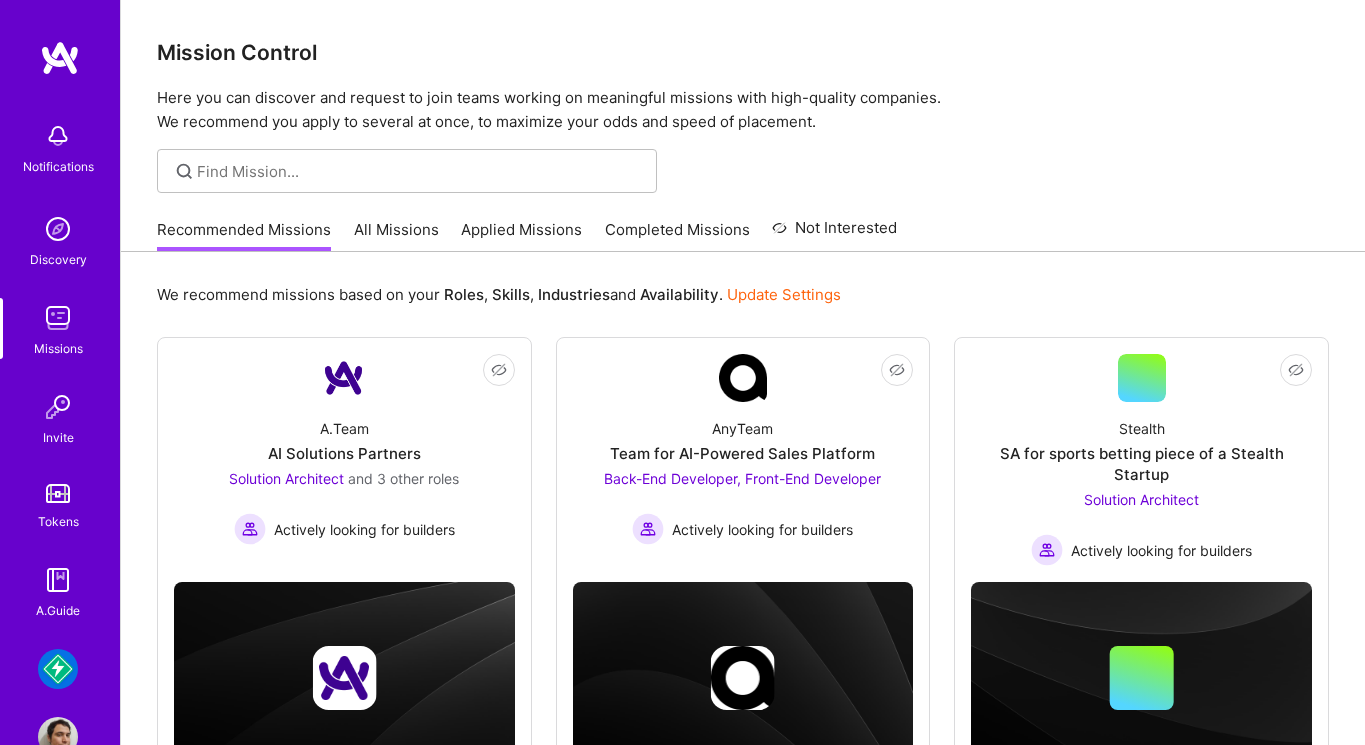 click on "Mudflap: Fintech for Trucking Profile" at bounding box center [60, 703] 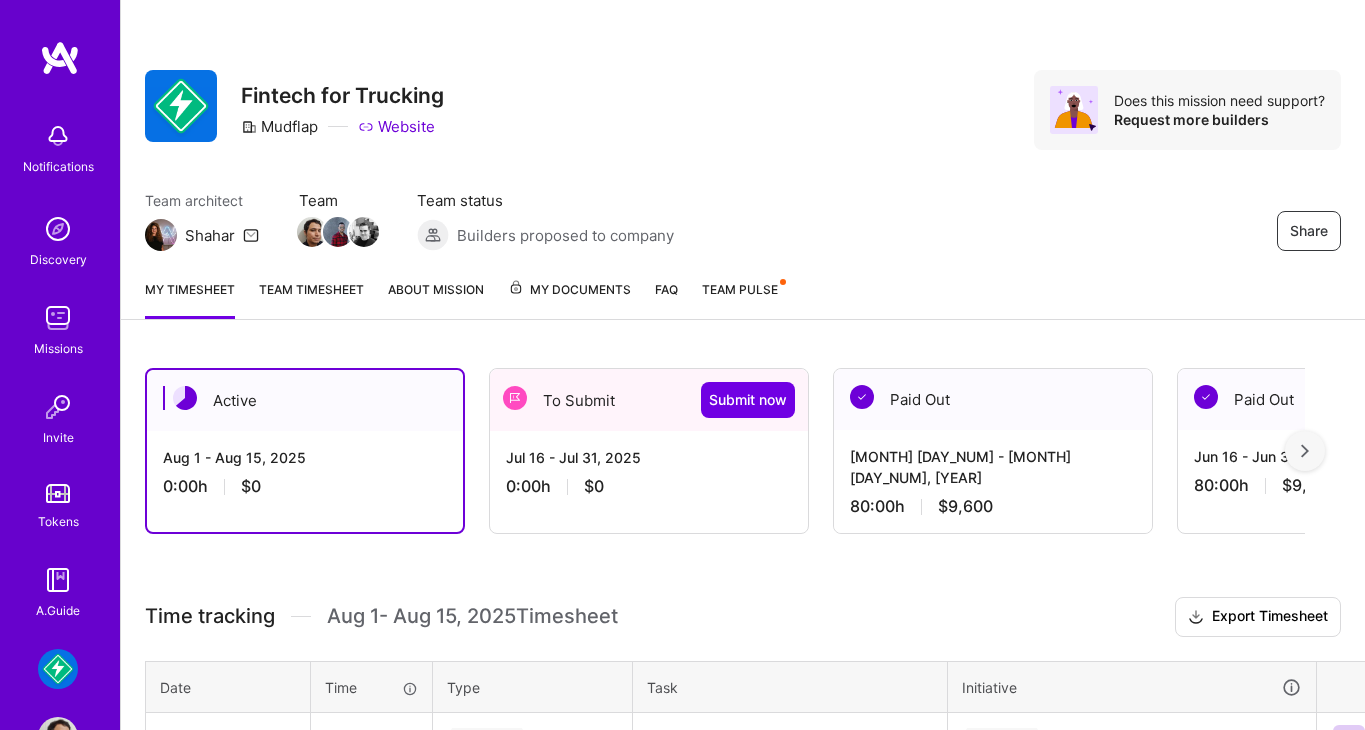 click on "[MONTH] [DAY_NUM] - [MONTH] [DAY_NUM], [YEAR] 0:00 h    $0" at bounding box center (649, 472) 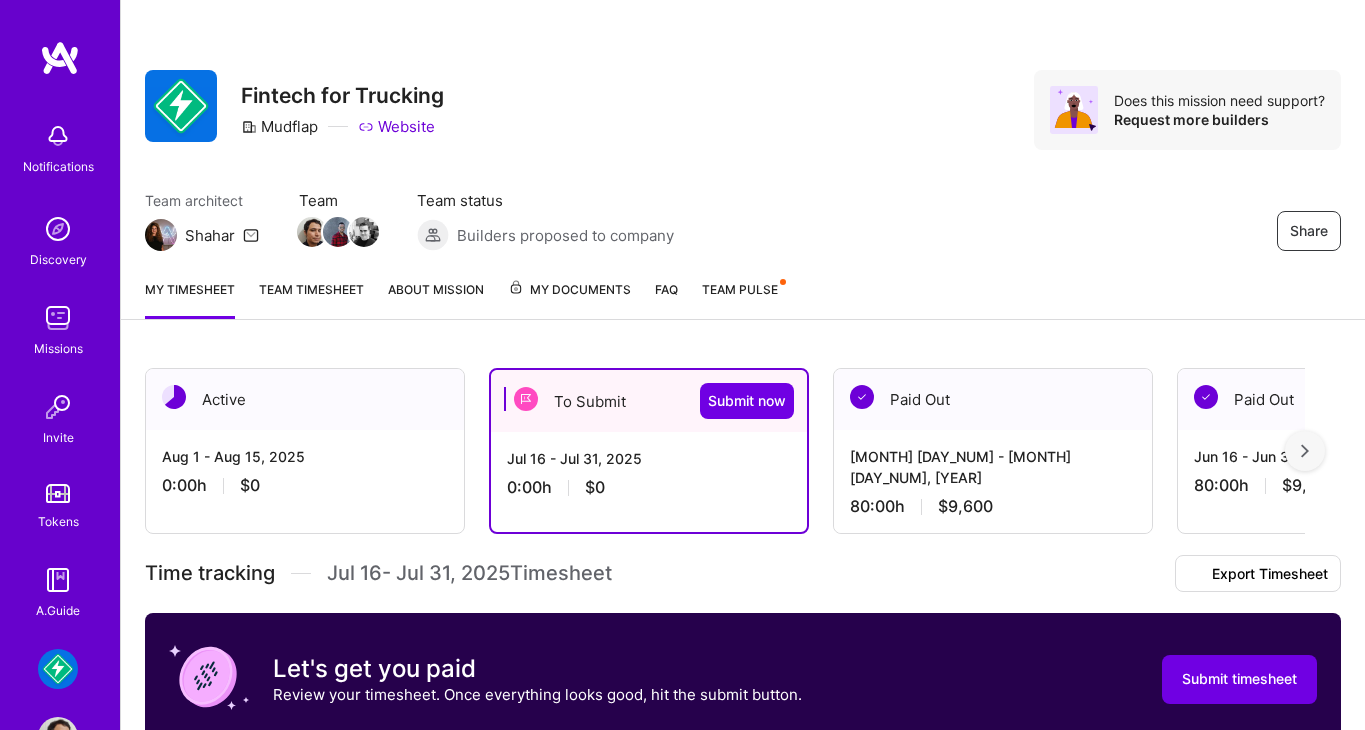 scroll, scrollTop: 351, scrollLeft: 0, axis: vertical 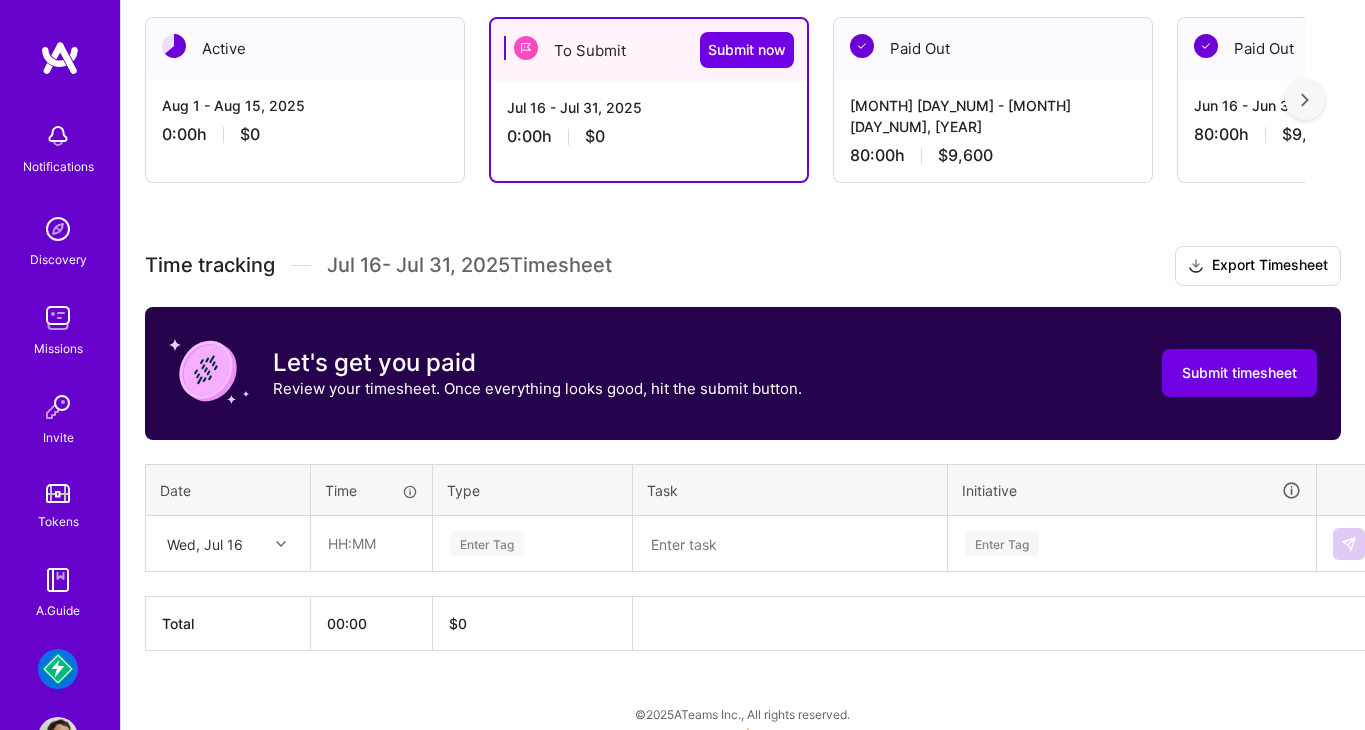 click on "Wed, Jul 16" at bounding box center (212, 543) 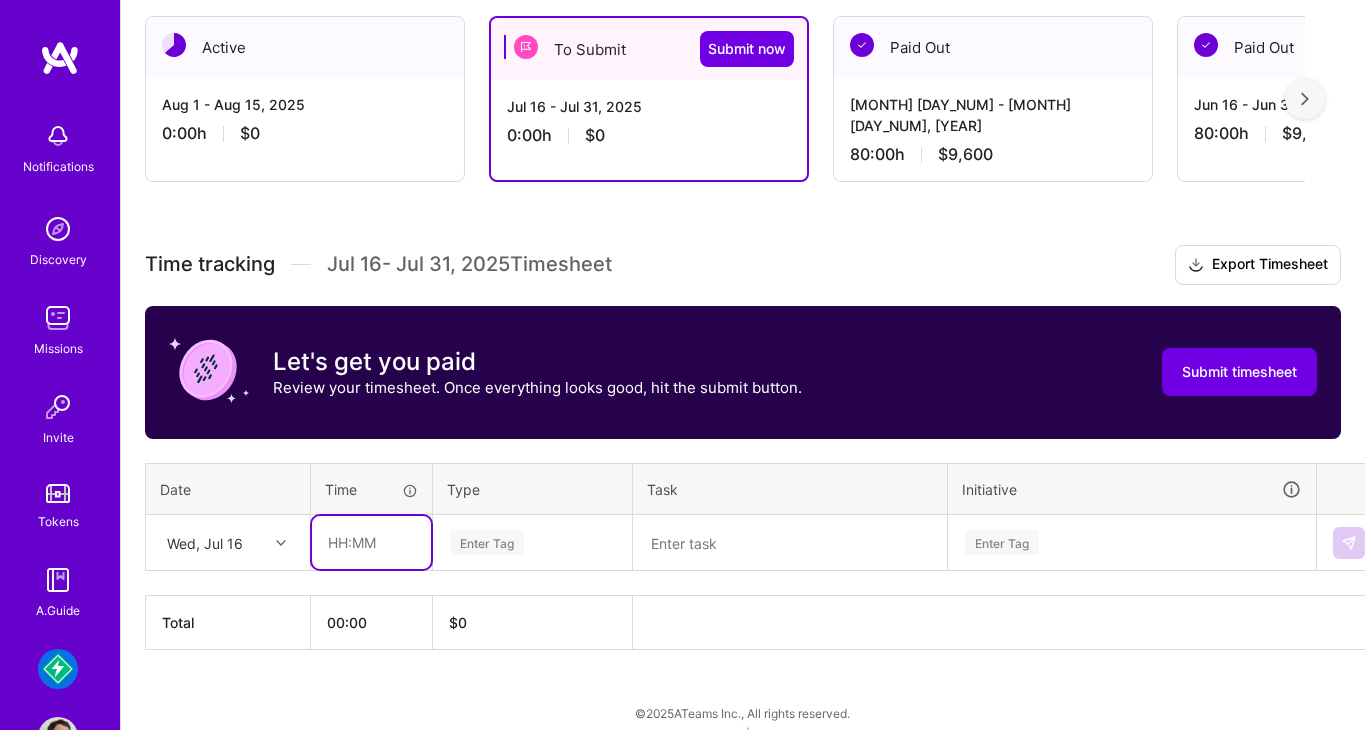 click at bounding box center (371, 542) 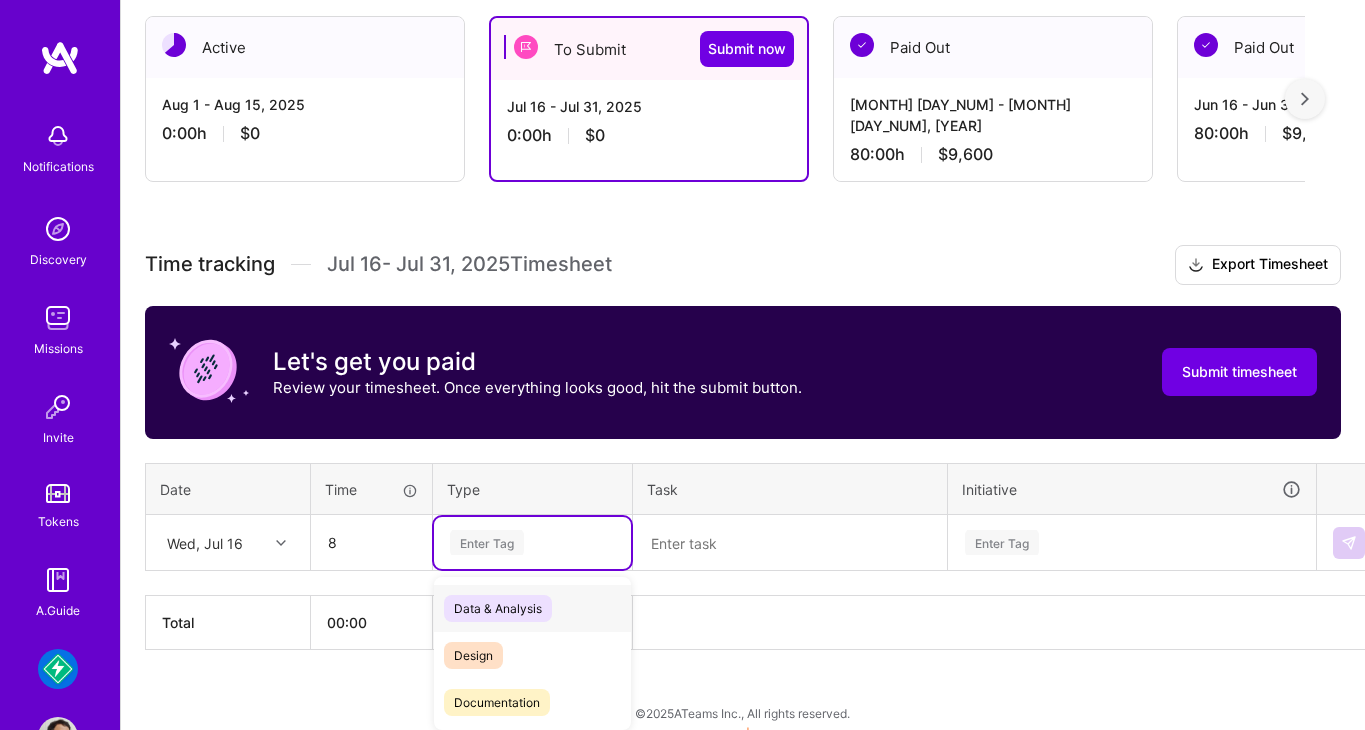 type on "08:00" 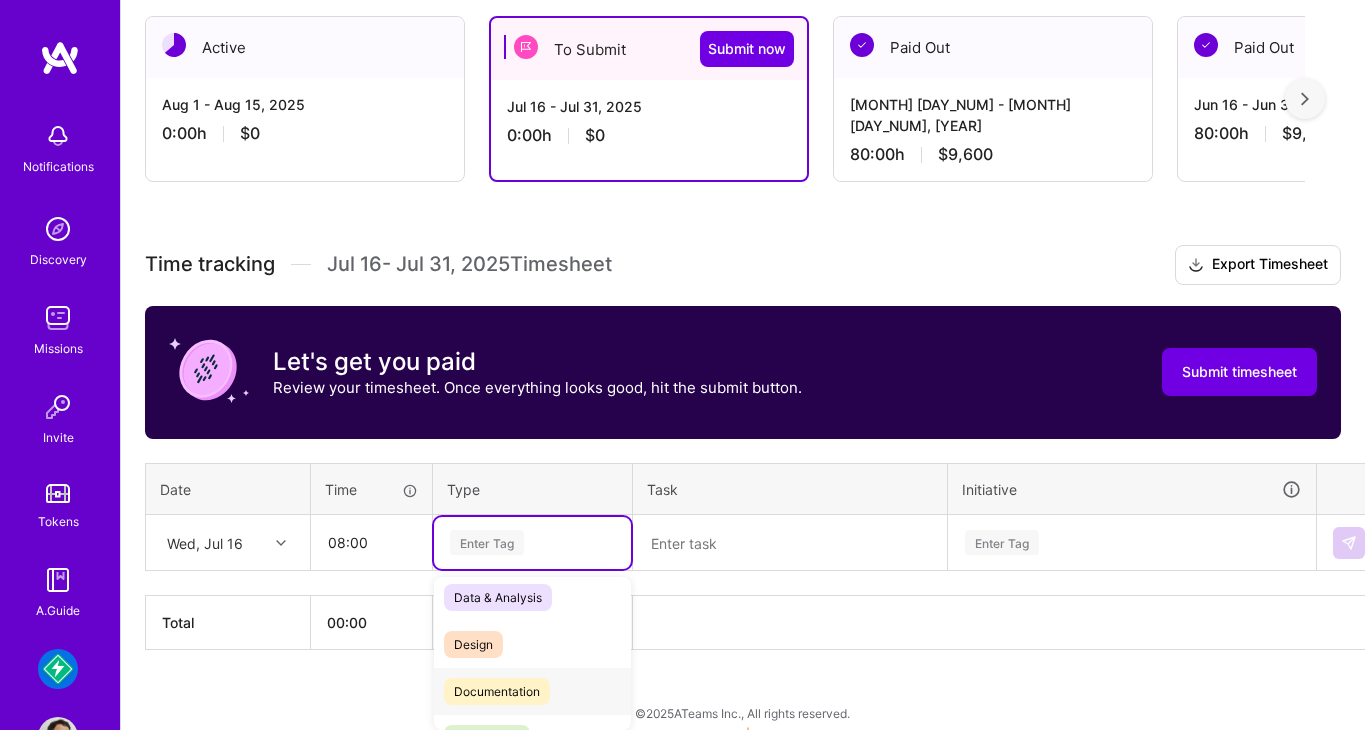 scroll, scrollTop: 58, scrollLeft: 0, axis: vertical 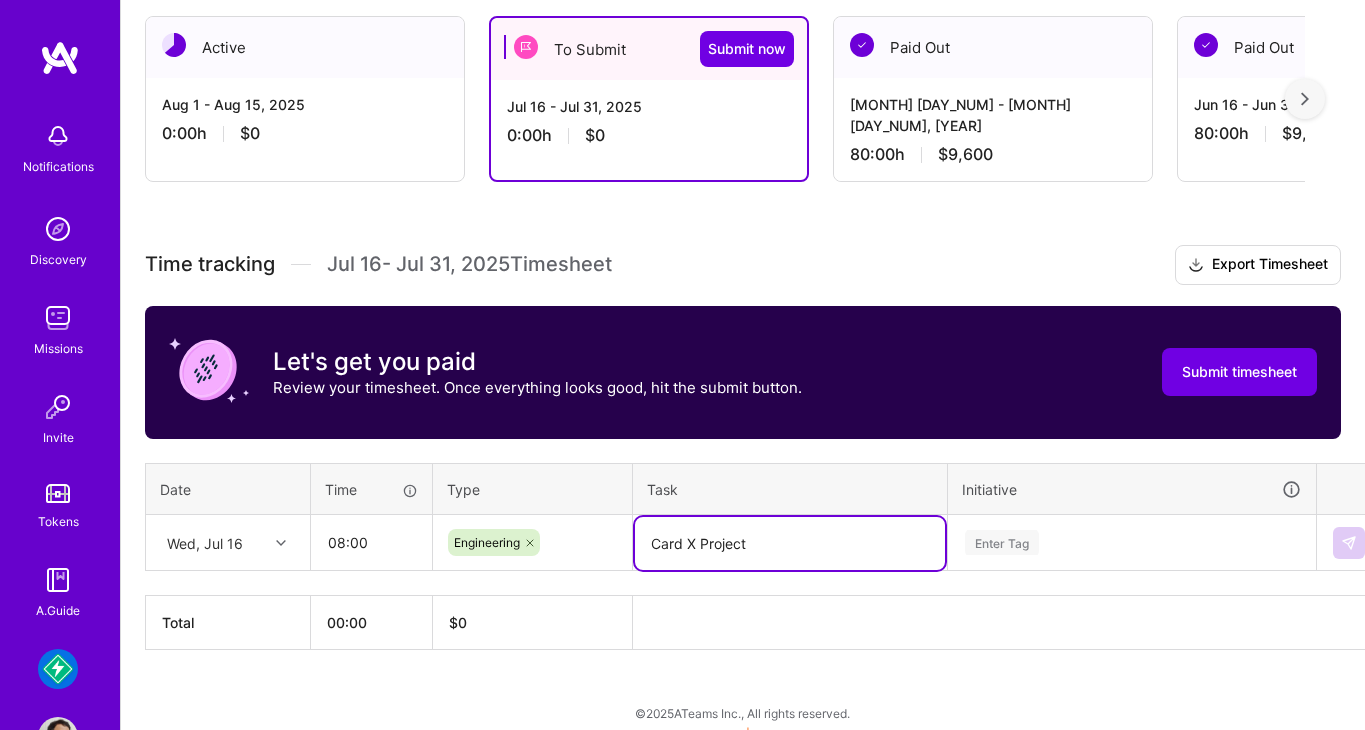 type on "Card X Project" 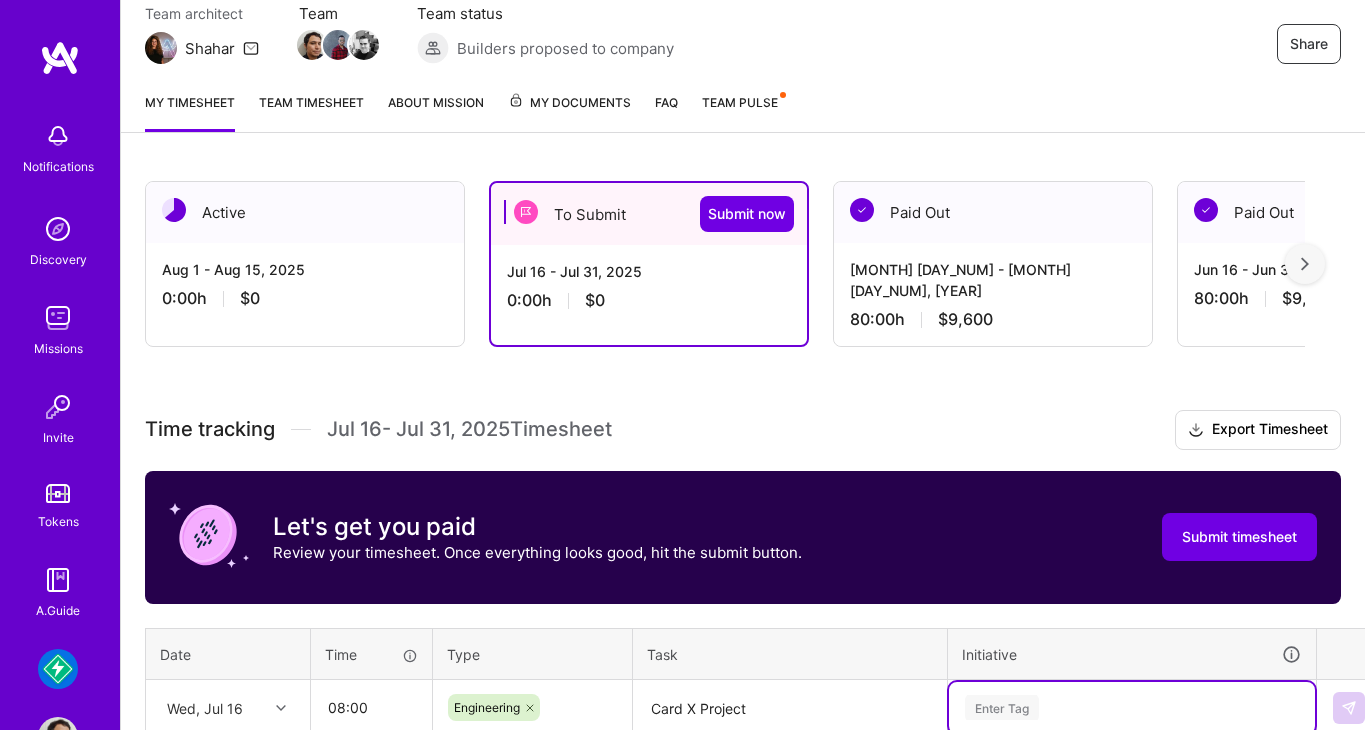 scroll, scrollTop: 184, scrollLeft: 0, axis: vertical 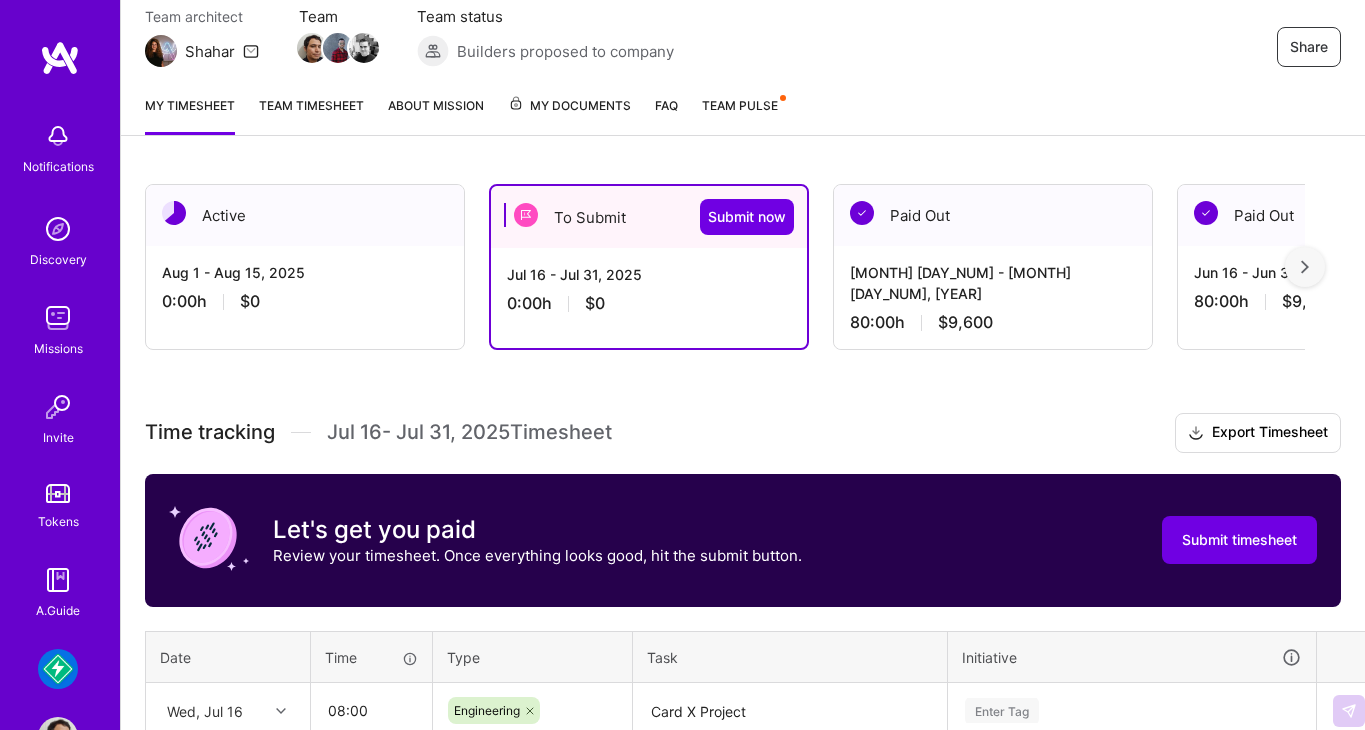 click on "[MONTH] [DAY_NUM] - [MONTH] [DAY_NUM], [YEAR]" at bounding box center [993, 283] 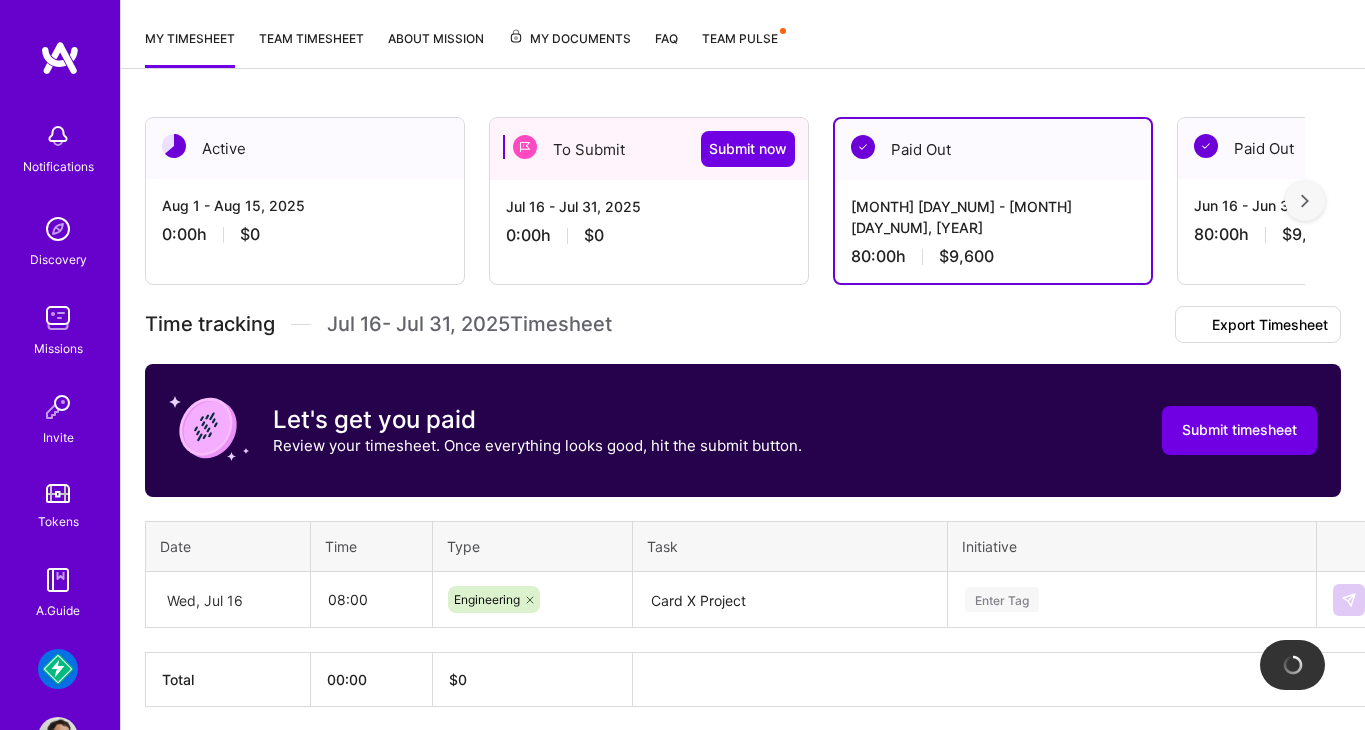 scroll, scrollTop: 352, scrollLeft: 0, axis: vertical 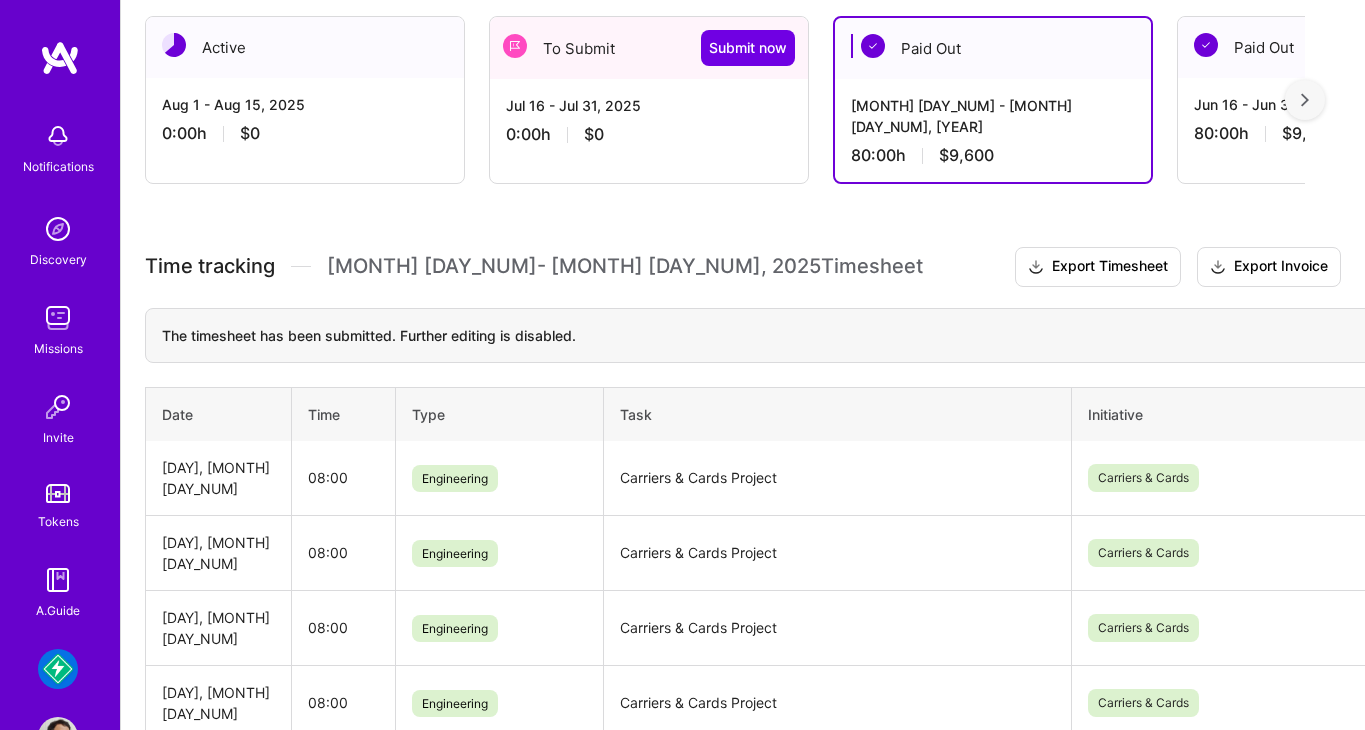 click on "Carriers & Cards Project" at bounding box center [837, 478] 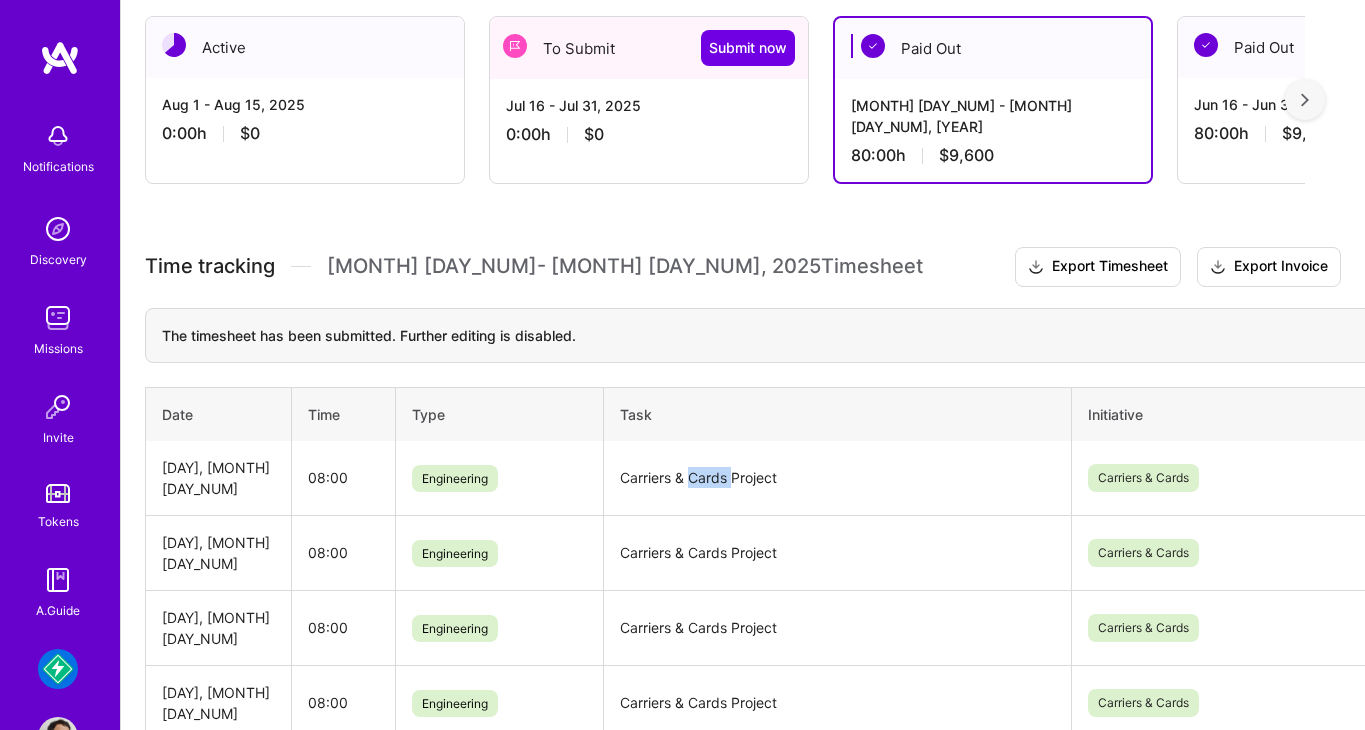 click on "Carriers & Cards Project" at bounding box center [837, 478] 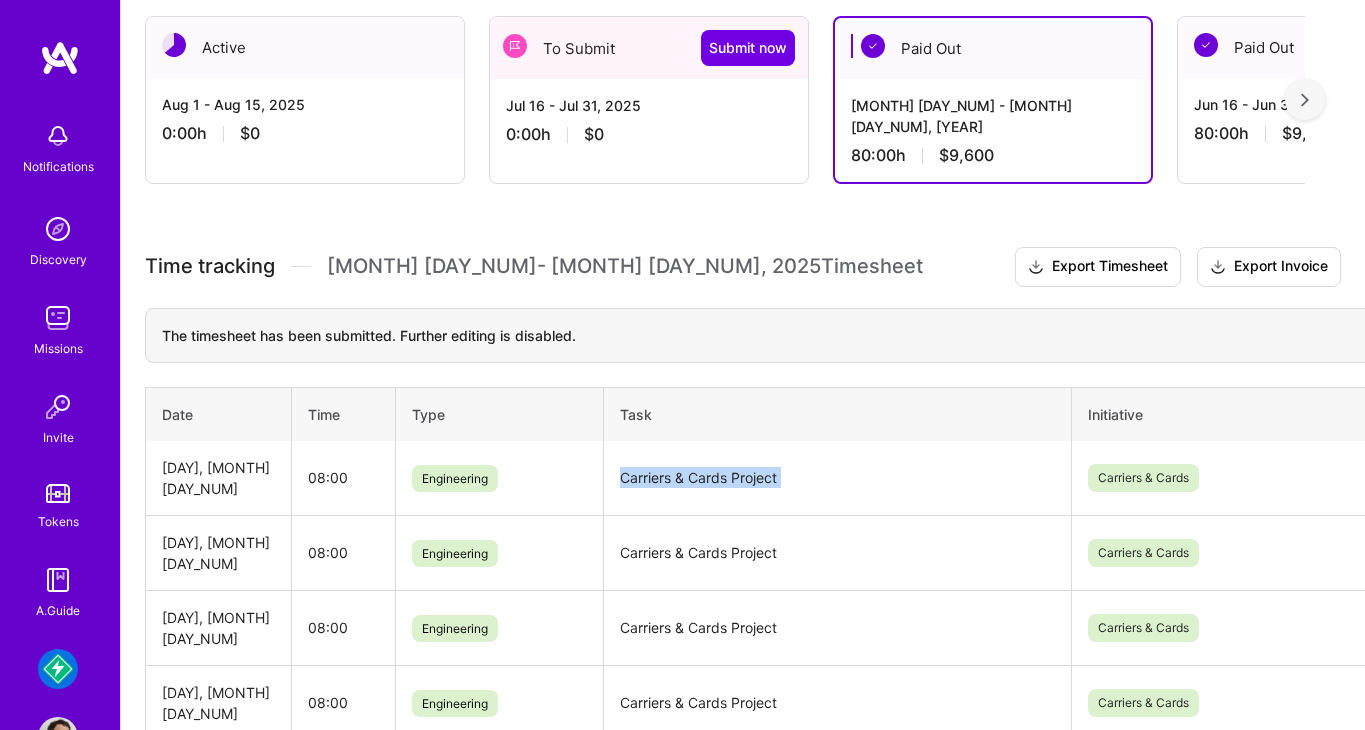 click on "Carriers & Cards Project" at bounding box center [837, 478] 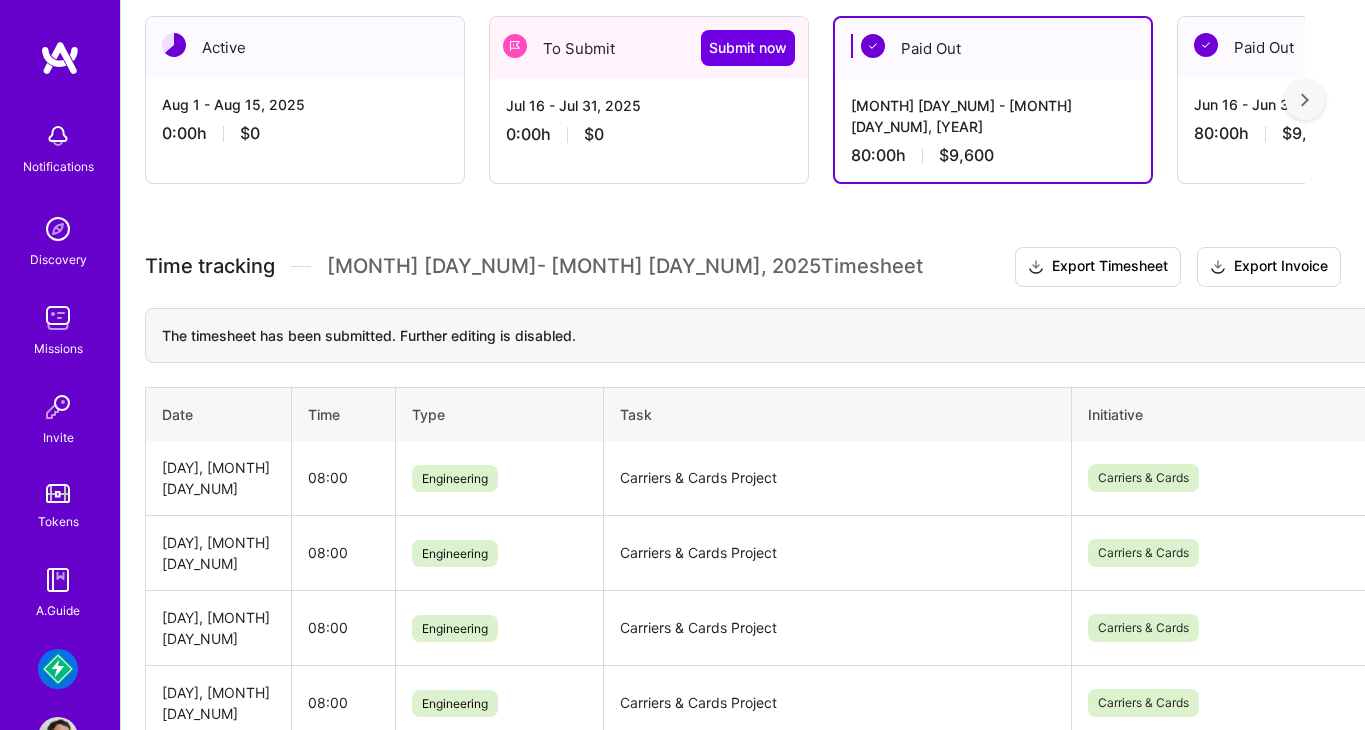 click on "0:00 h    $0" at bounding box center (649, 134) 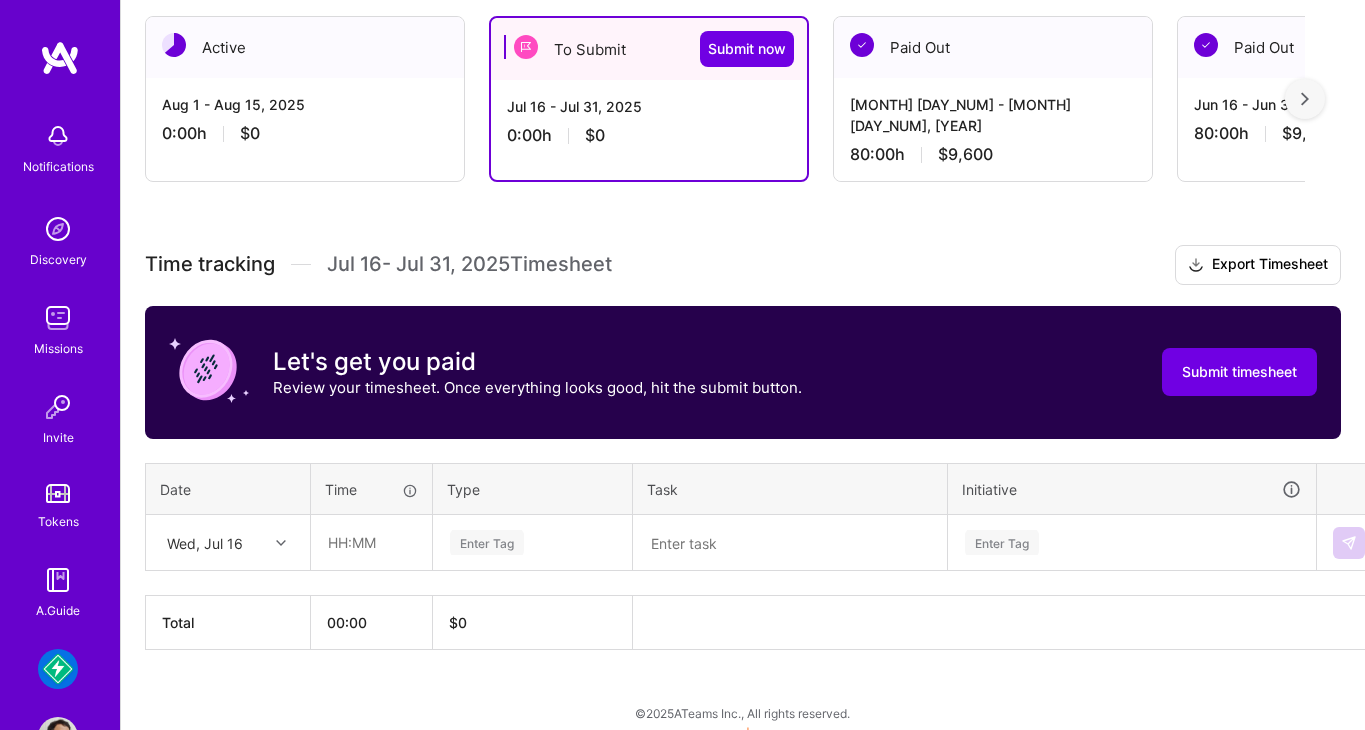 click at bounding box center [790, 543] 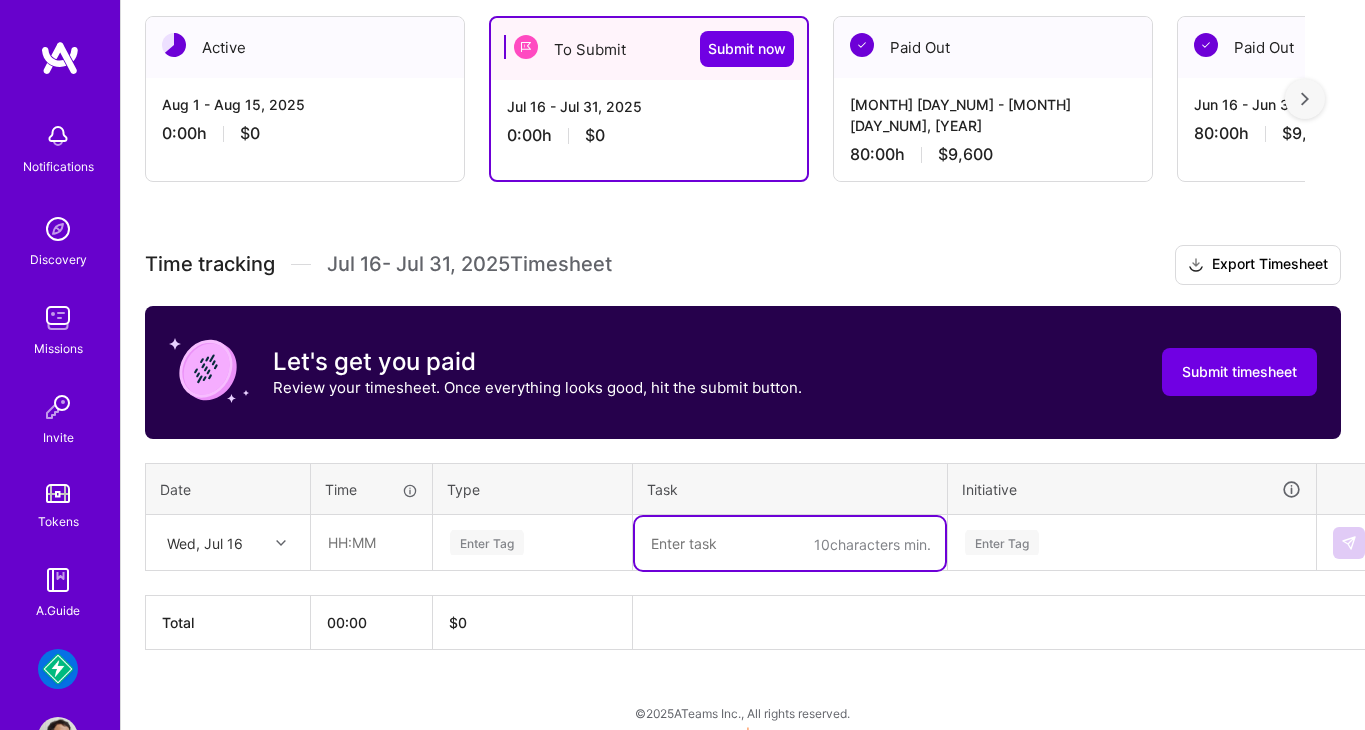 click at bounding box center [790, 543] 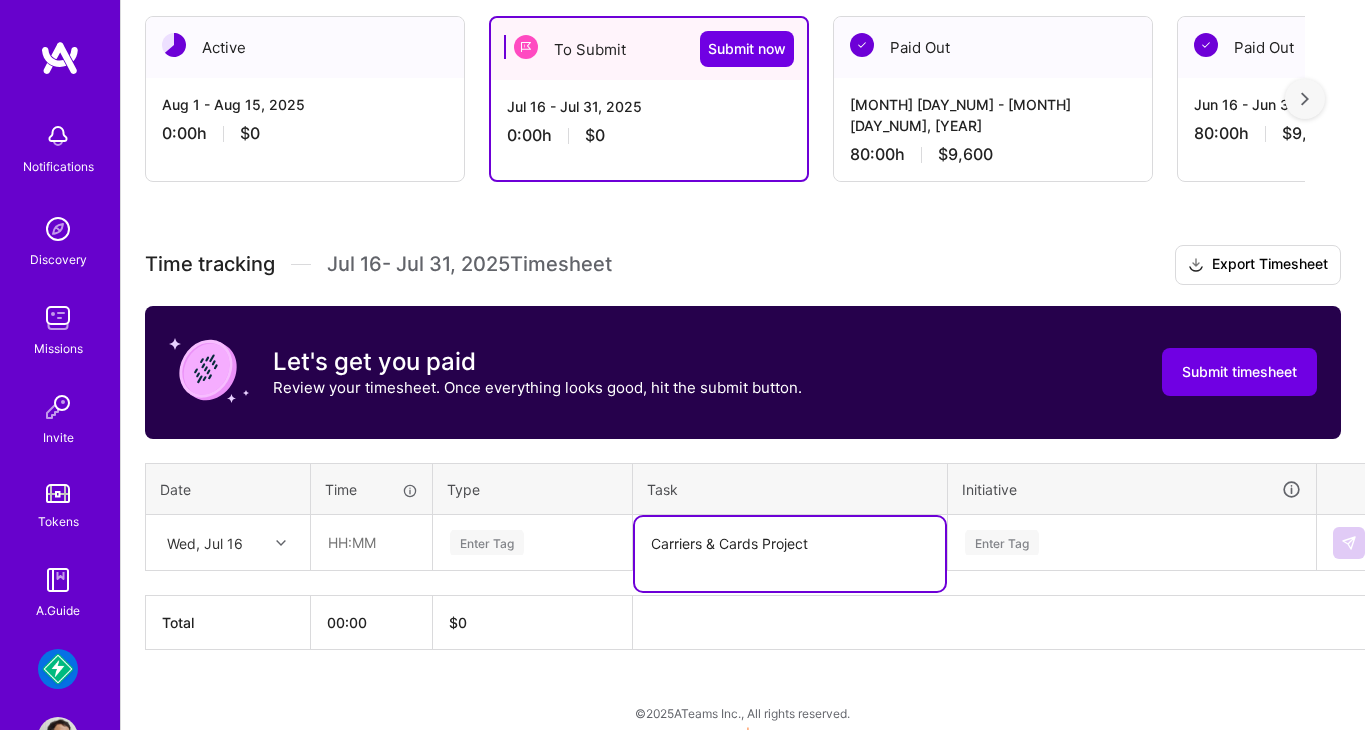 type on "Carriers & Cards Project" 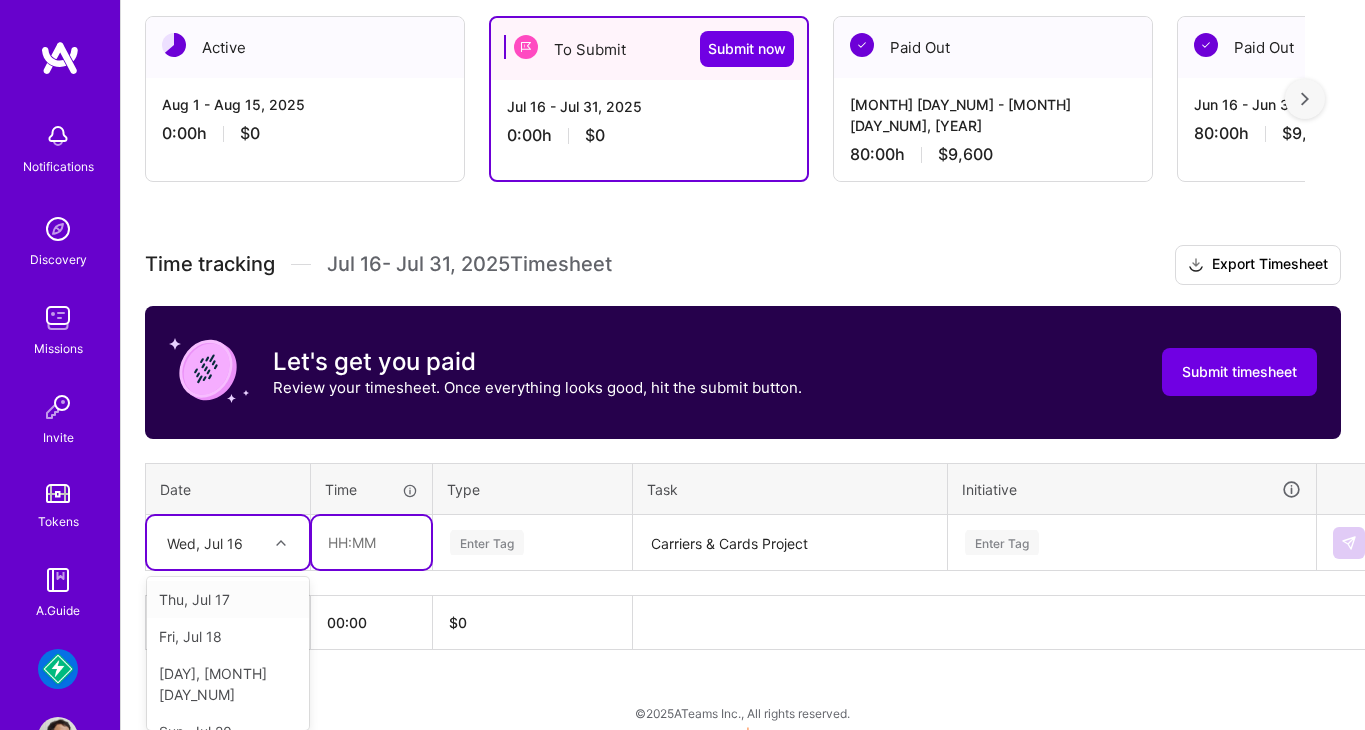 click at bounding box center (371, 542) 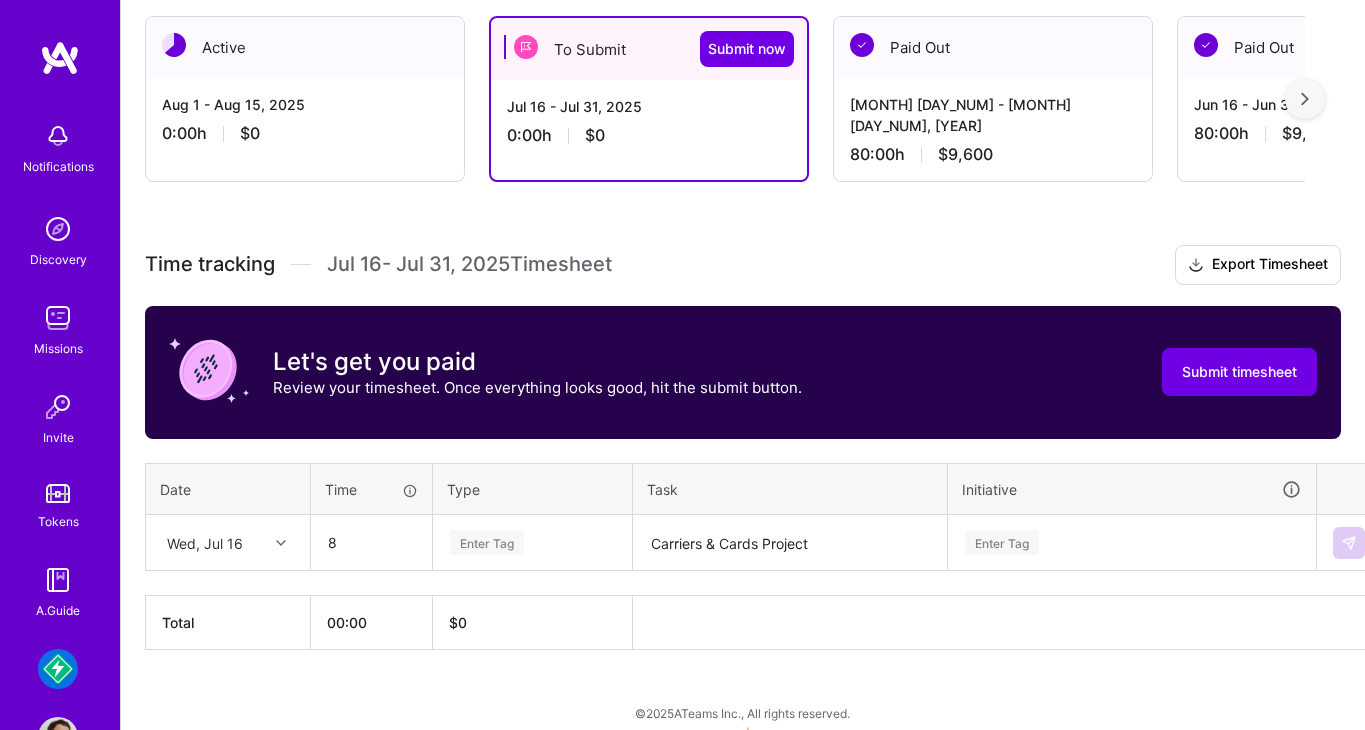 type on "08:00" 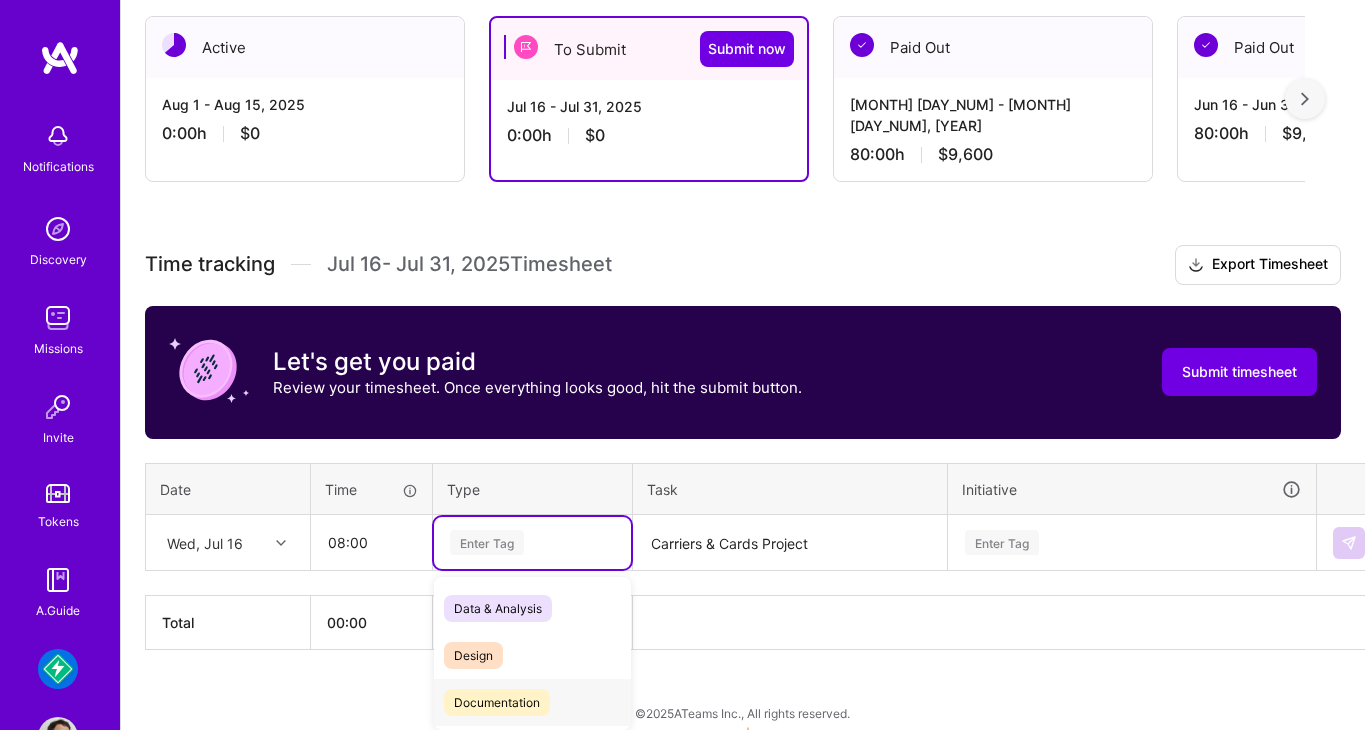 scroll, scrollTop: 58, scrollLeft: 0, axis: vertical 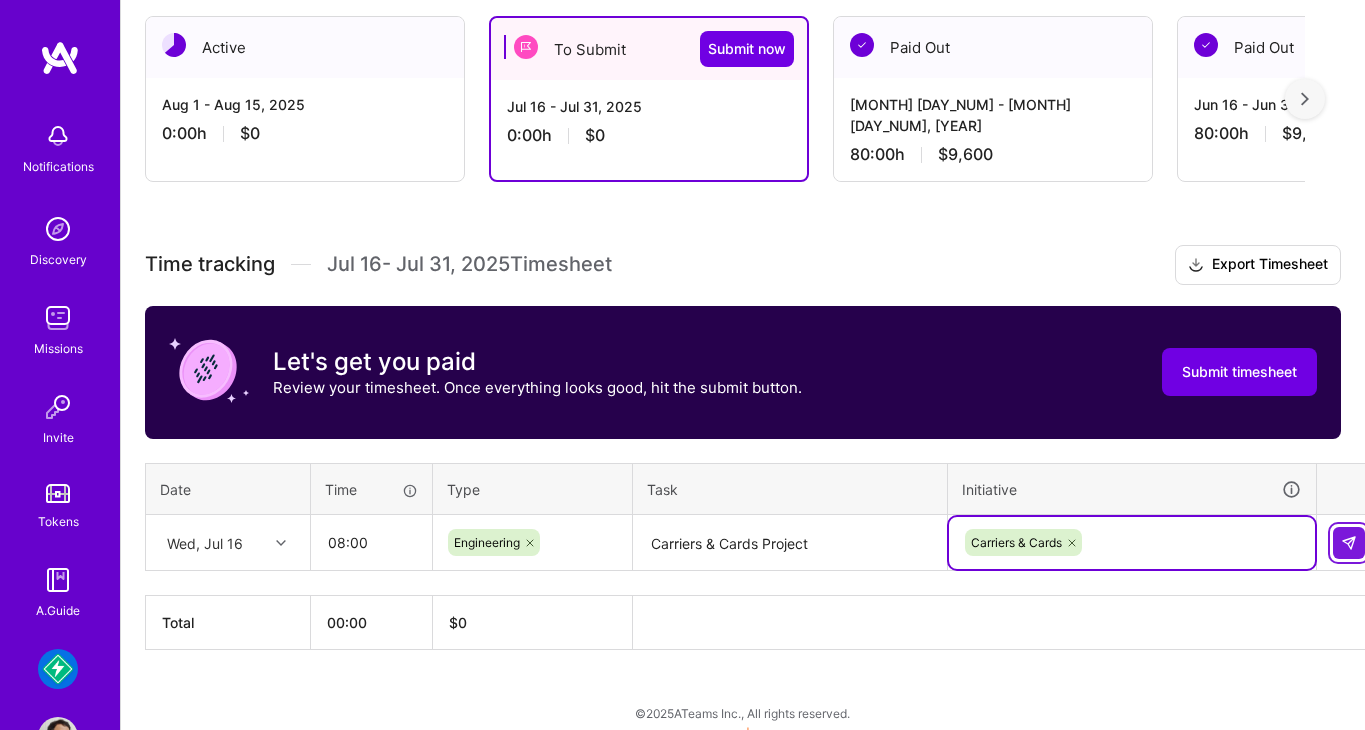 type 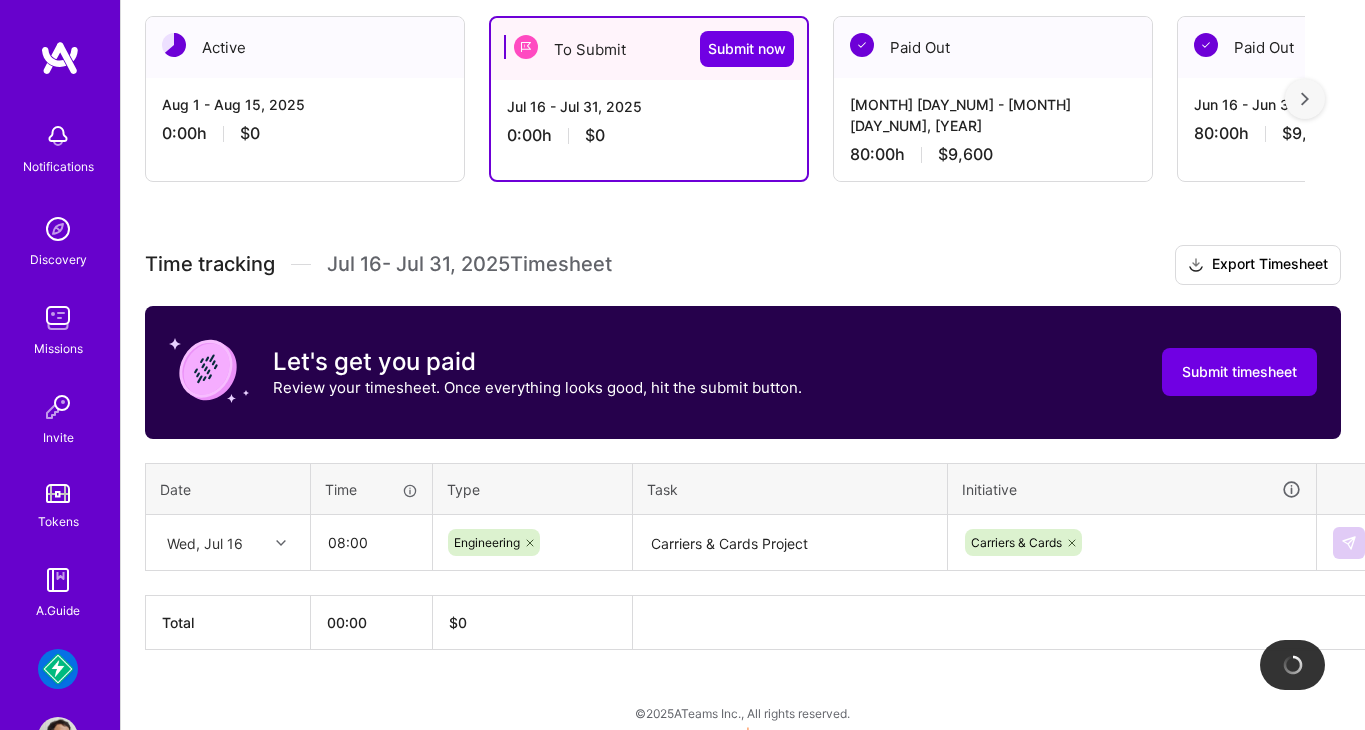 type 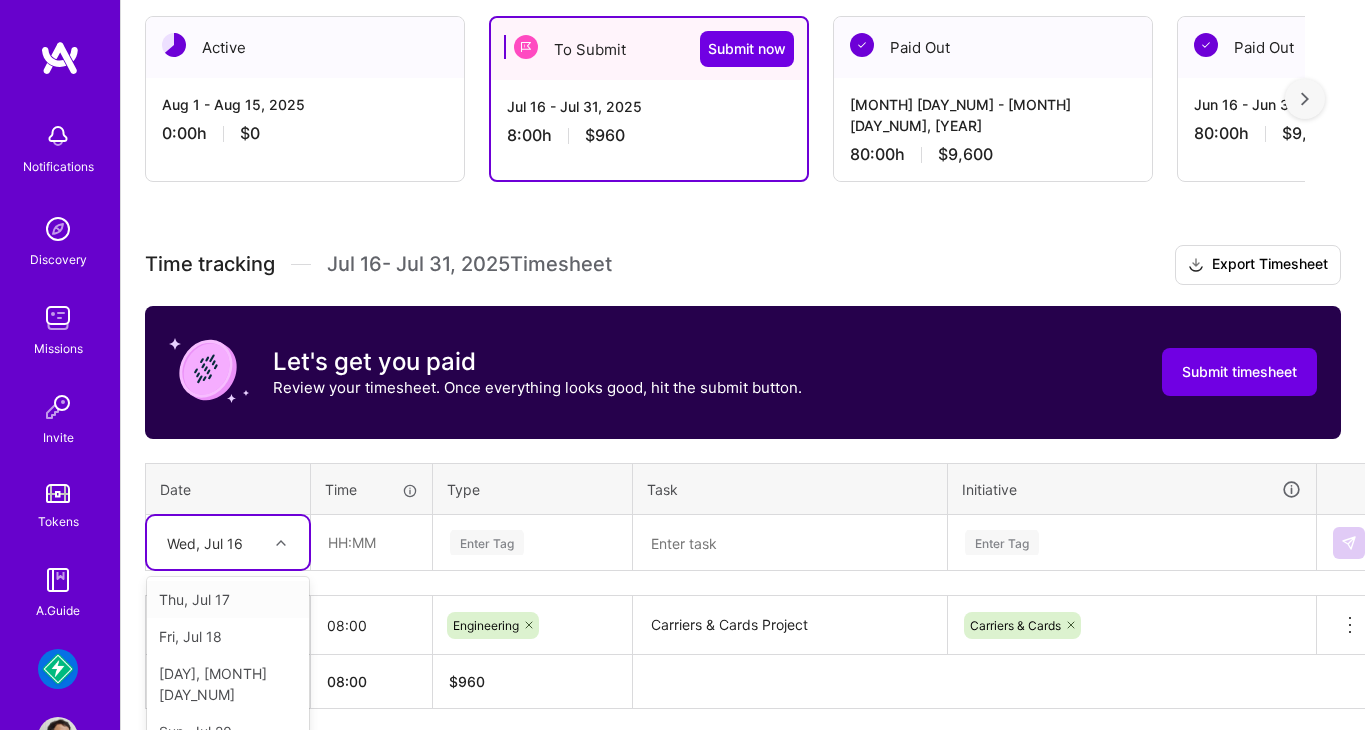 scroll, scrollTop: 411, scrollLeft: 0, axis: vertical 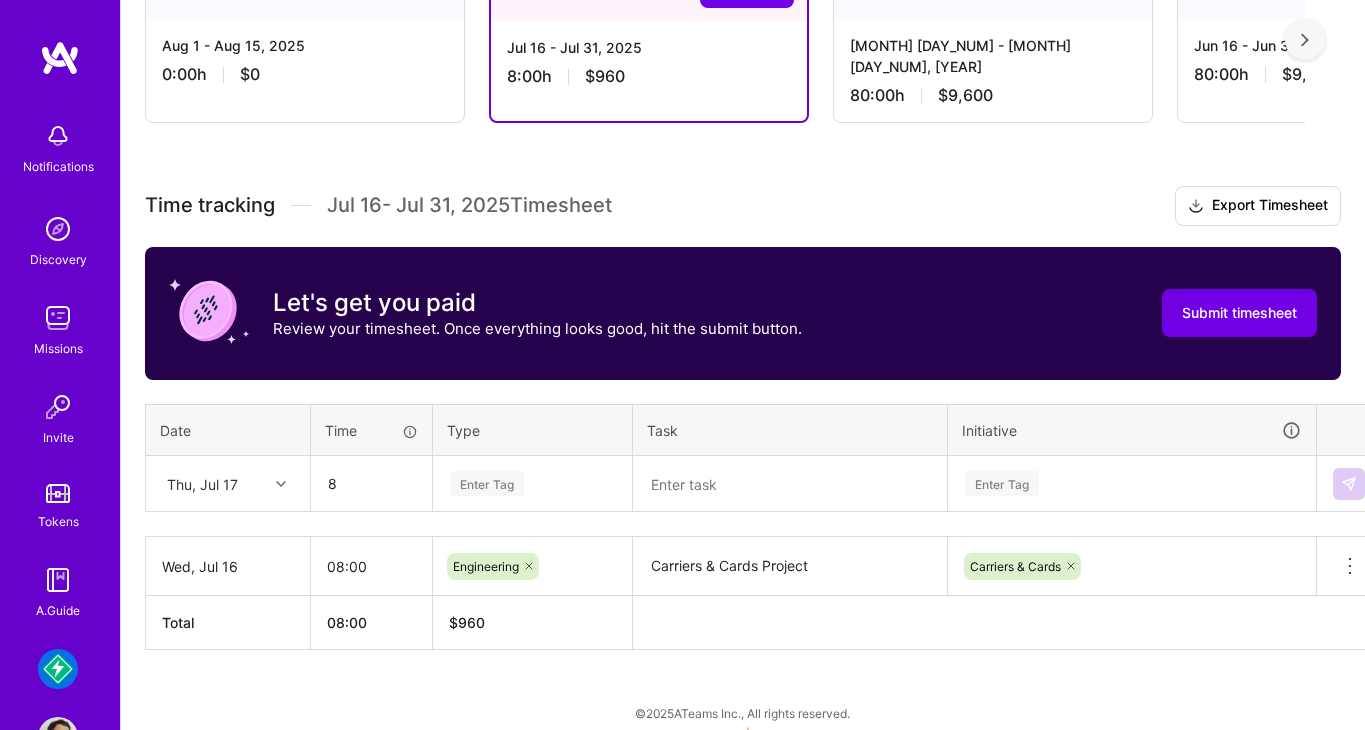 type on "08:00" 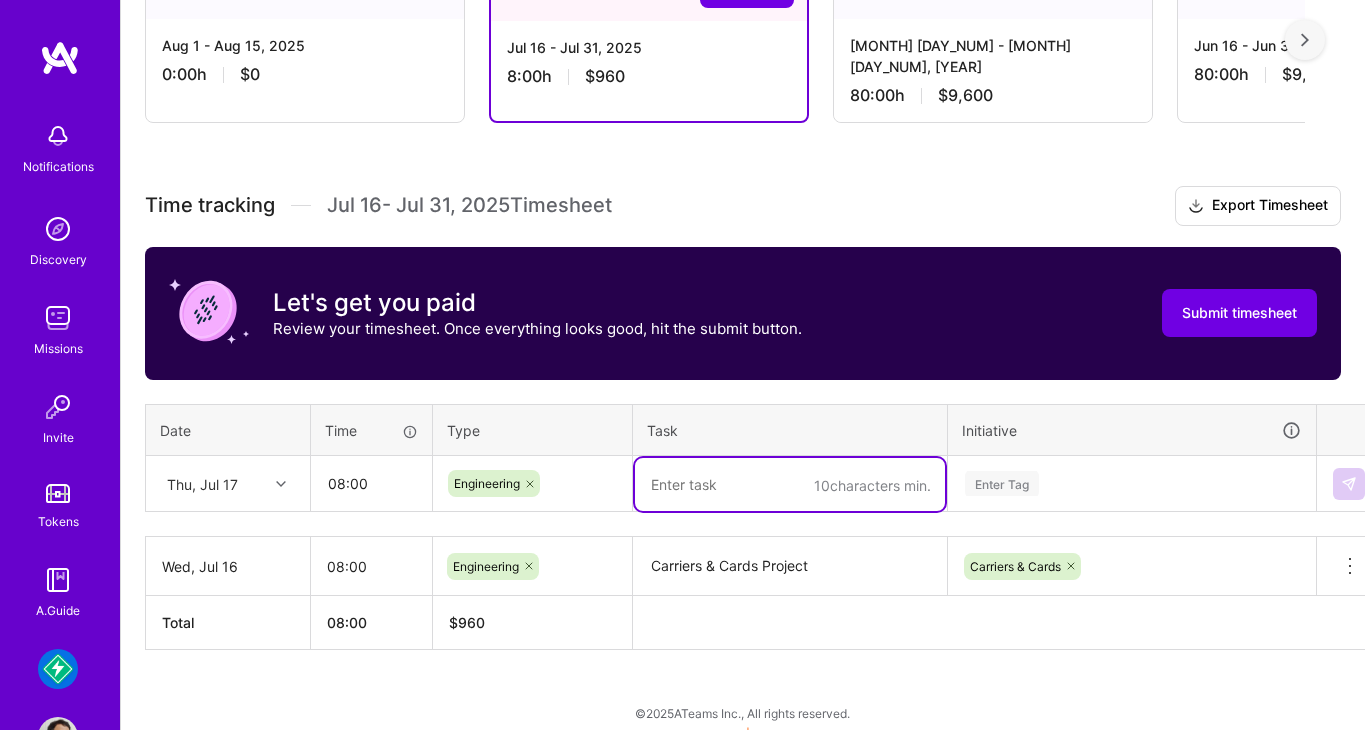 paste on "Carriers & Cards Project" 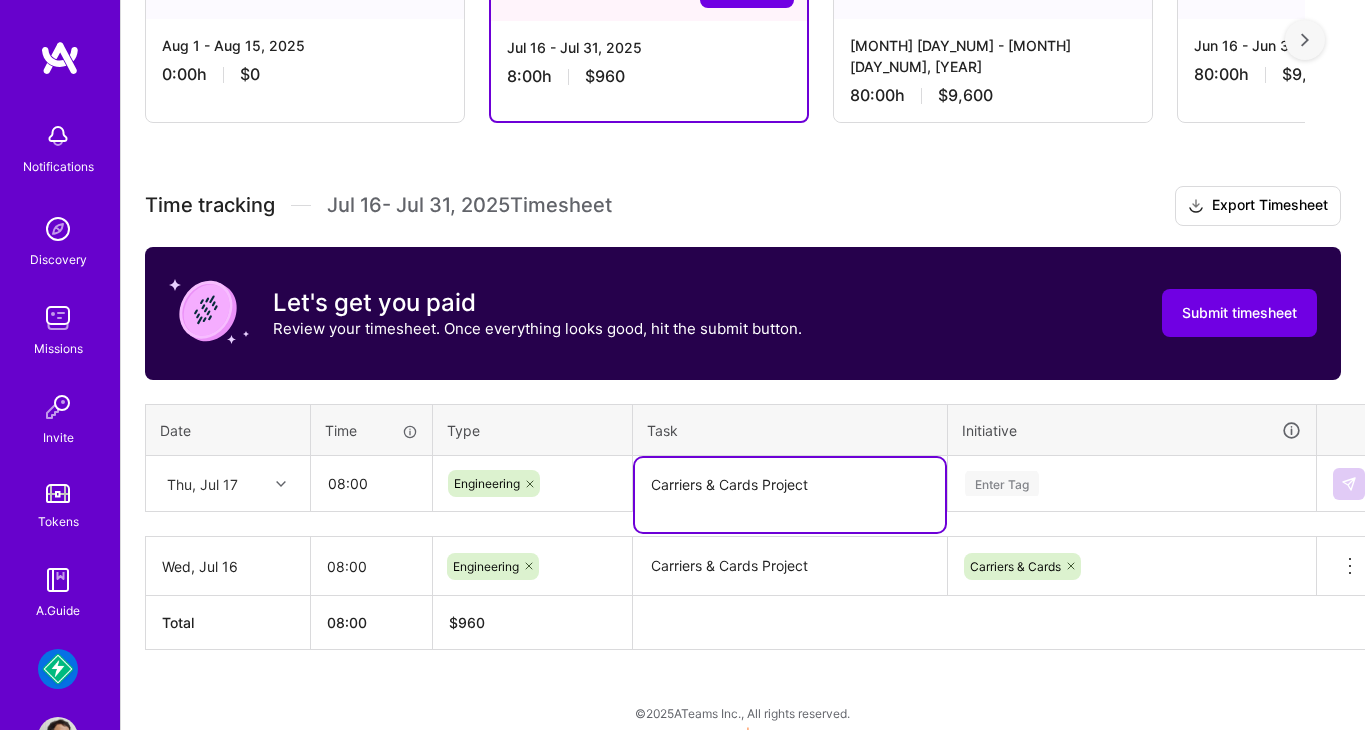 type on "Carriers & Cards Project" 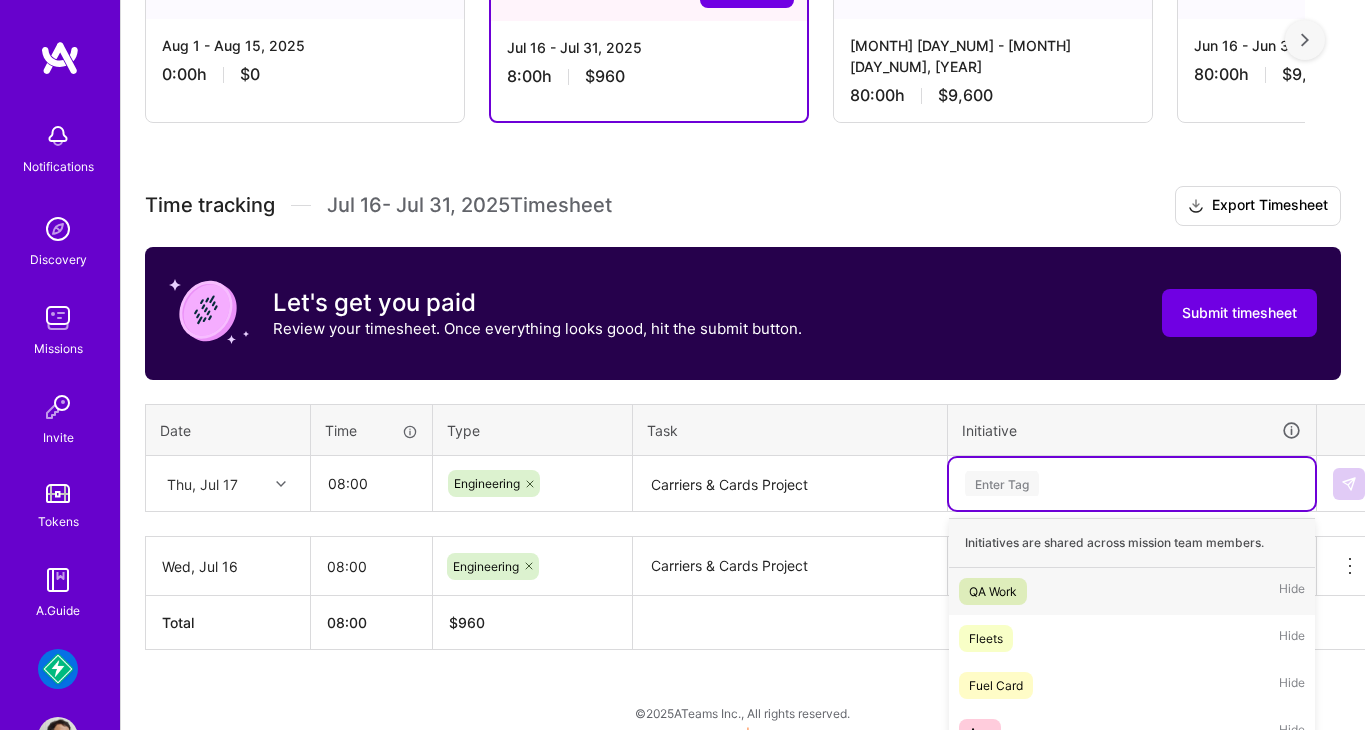 scroll, scrollTop: 584, scrollLeft: 0, axis: vertical 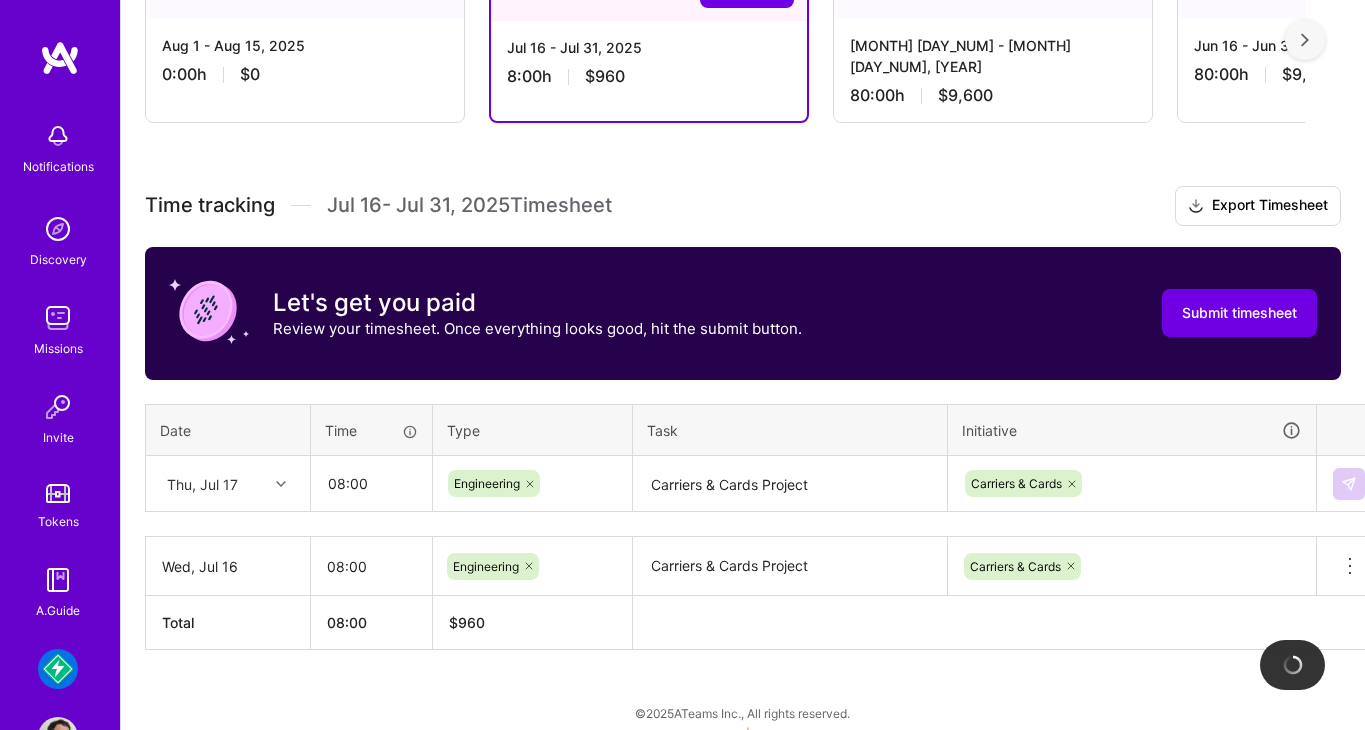 type 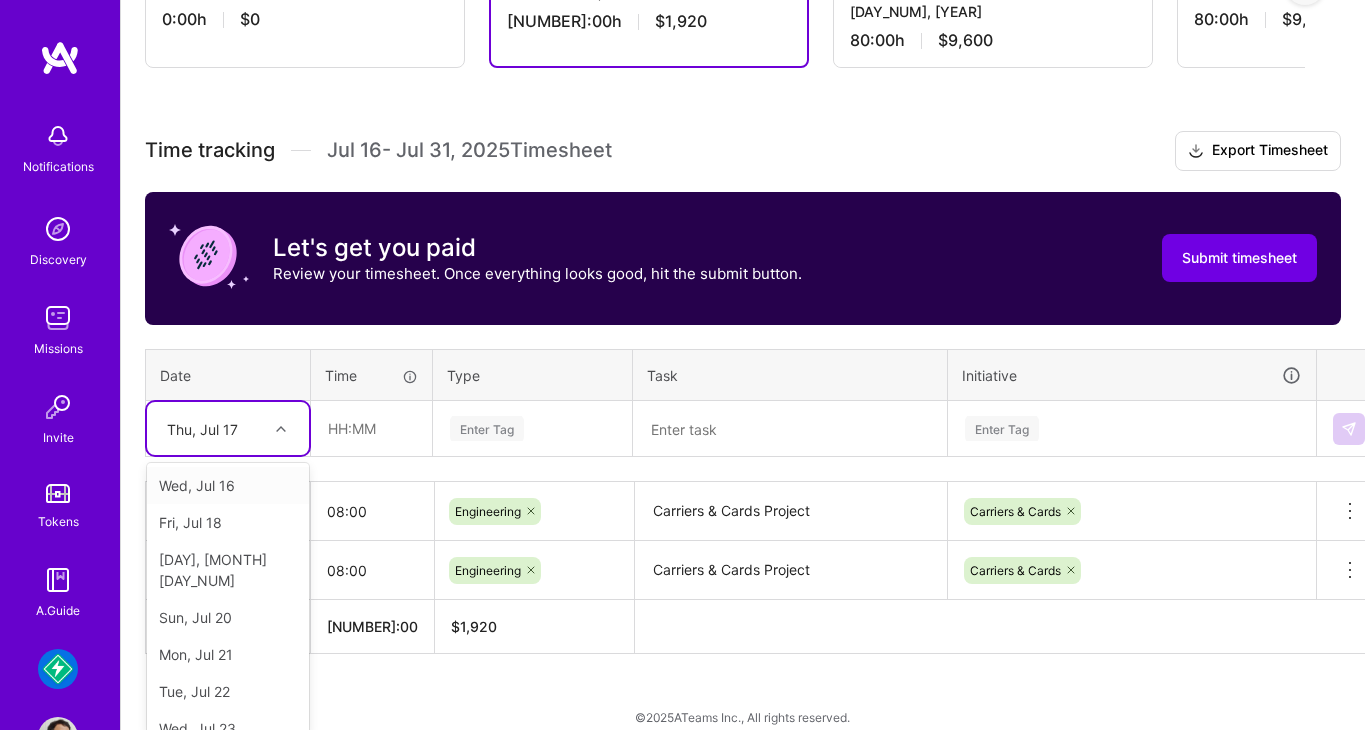 scroll, scrollTop: 470, scrollLeft: 0, axis: vertical 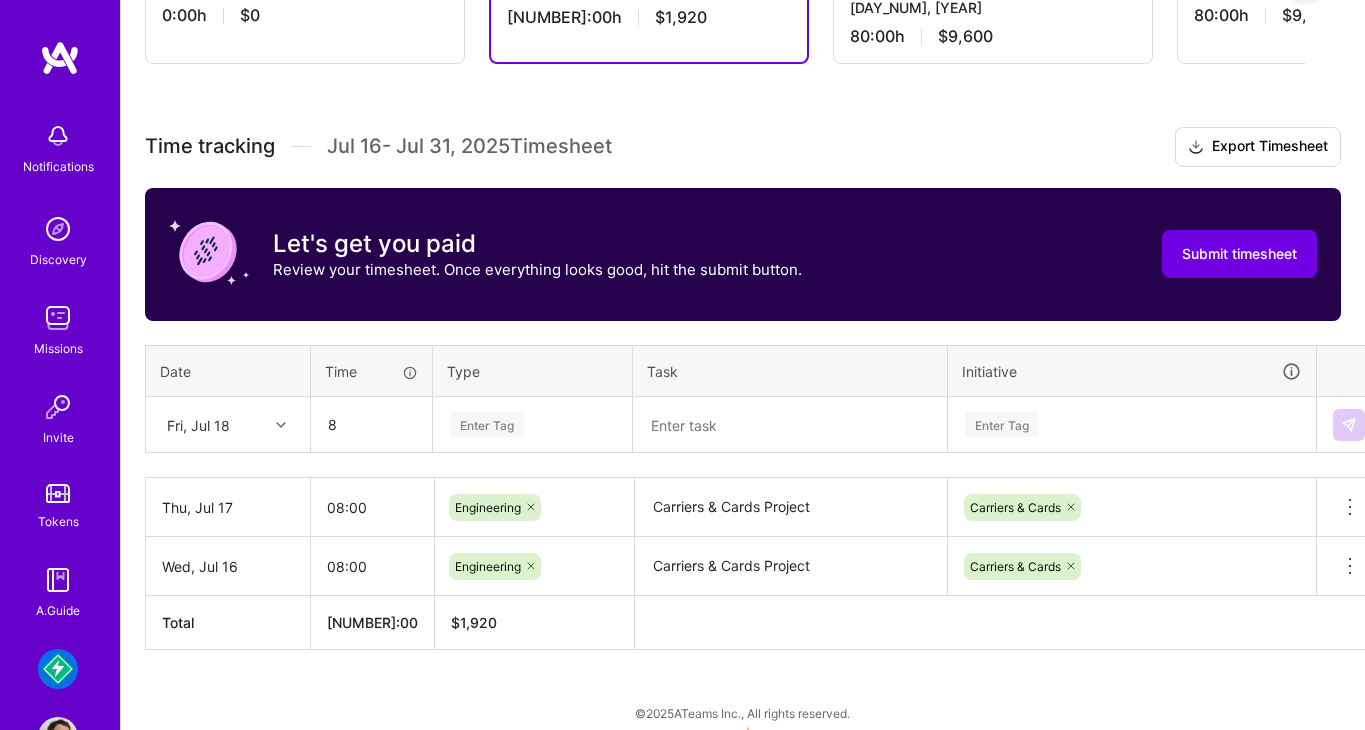 type on "08:00" 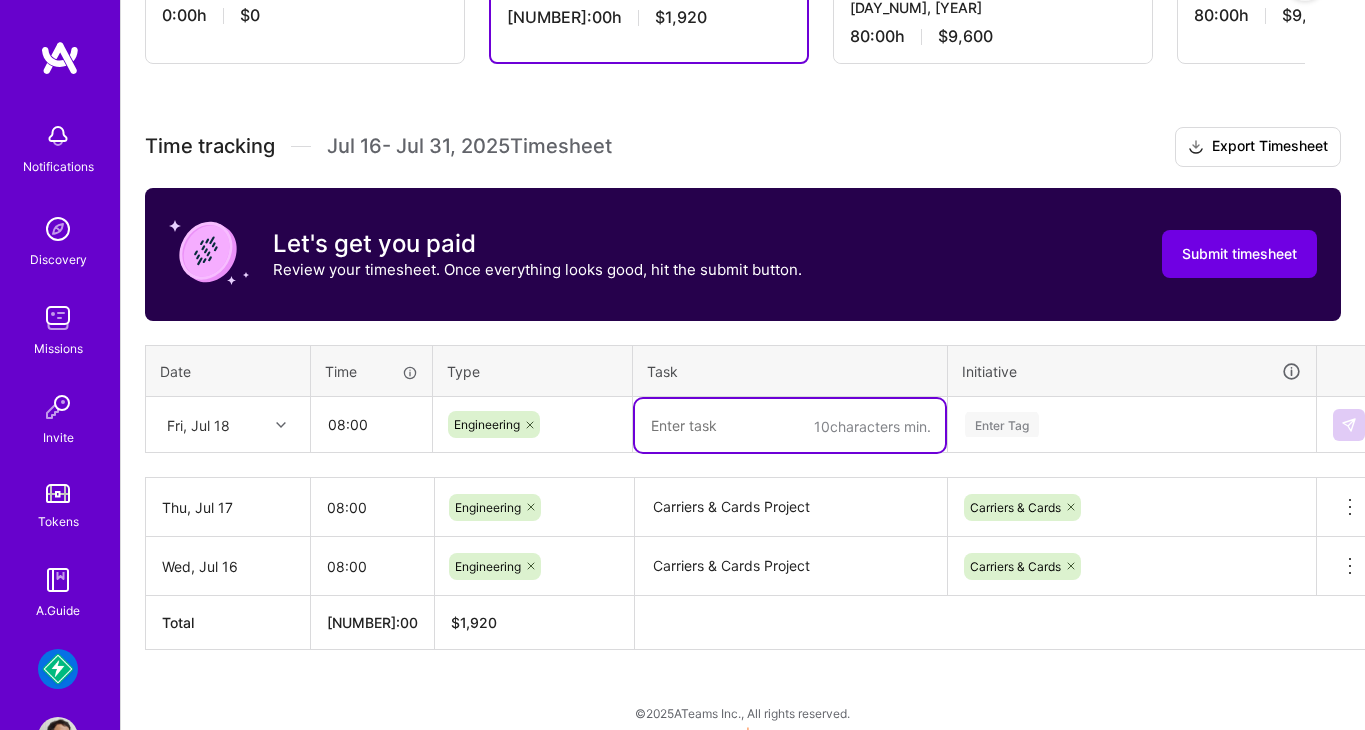paste on "Carriers & Cards Project" 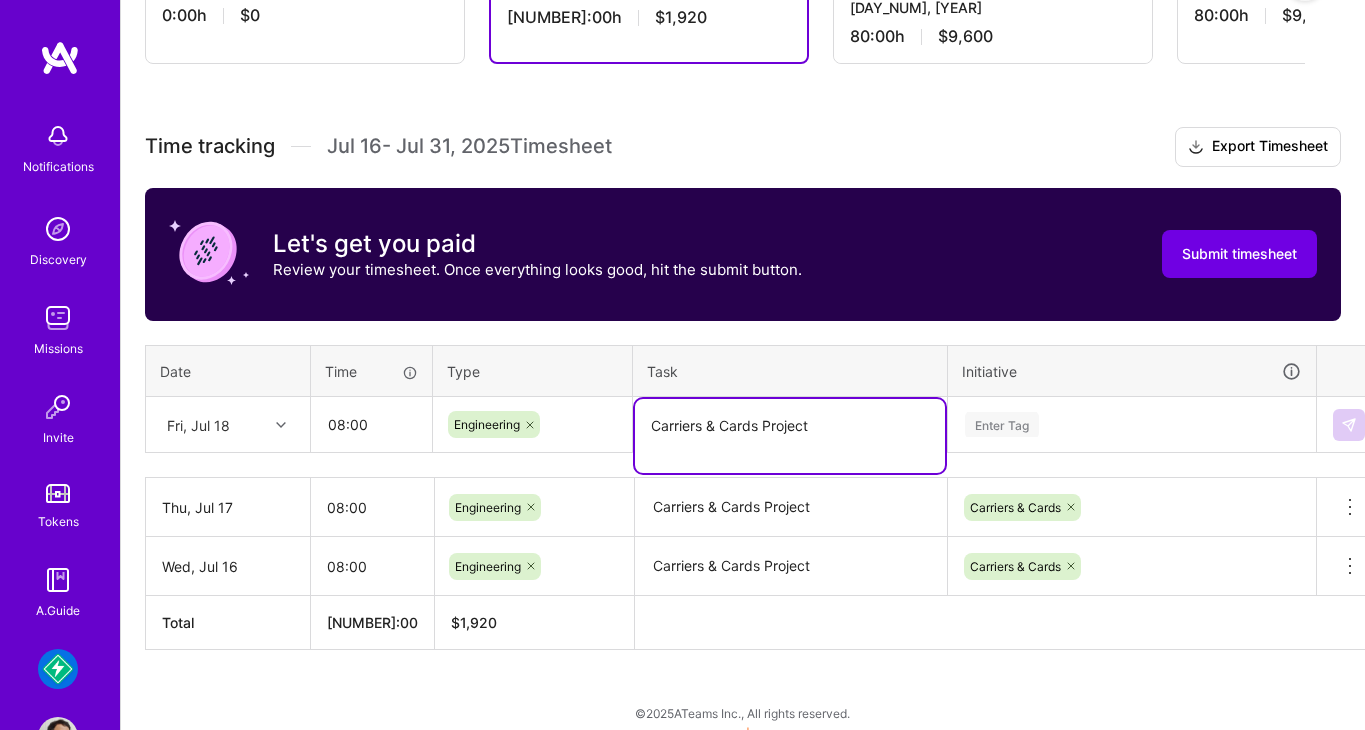 type on "Carriers & Cards Project" 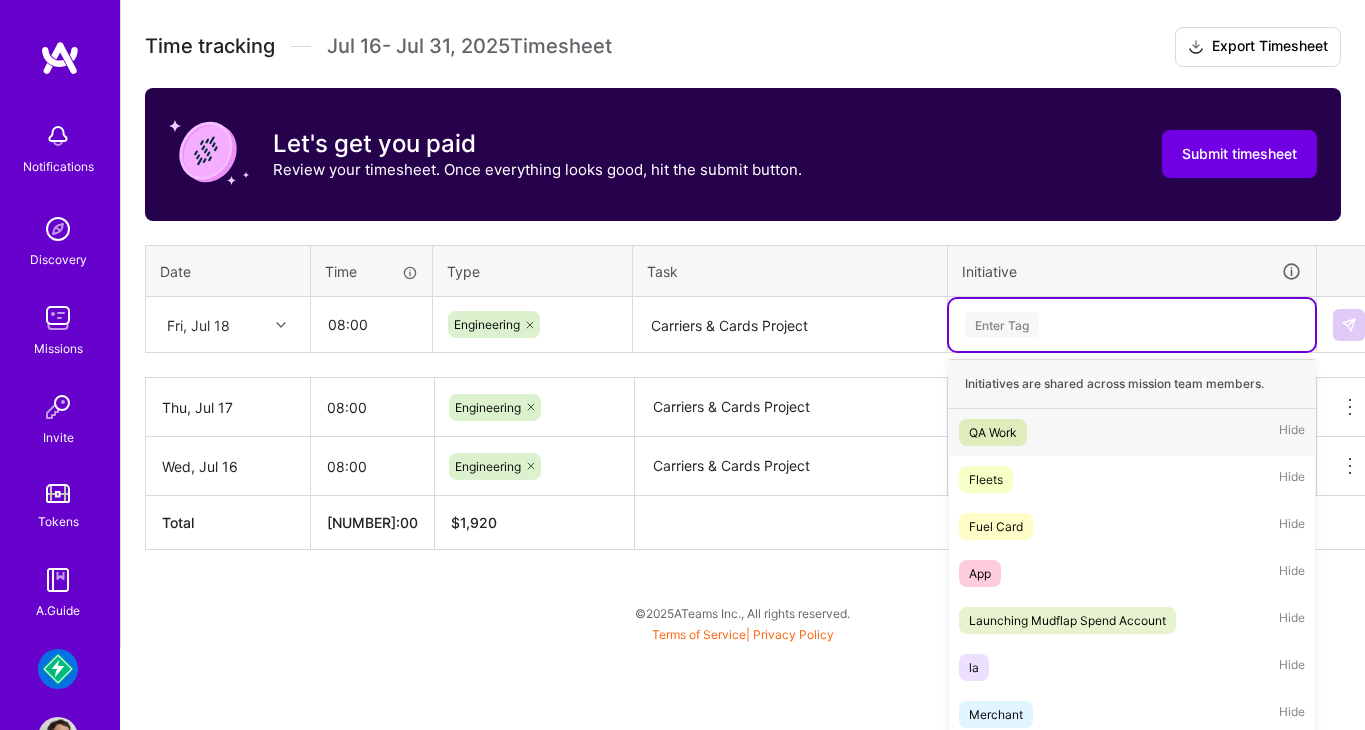 scroll, scrollTop: 584, scrollLeft: 0, axis: vertical 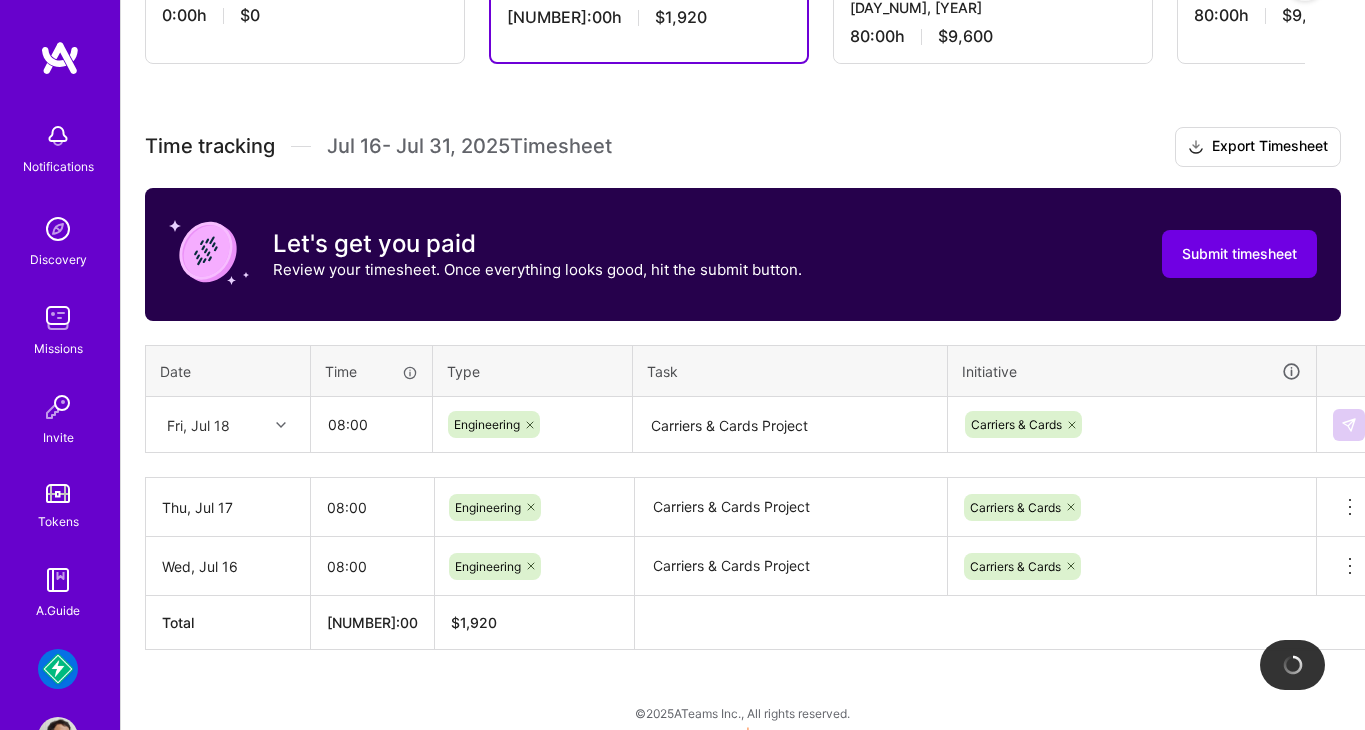 type 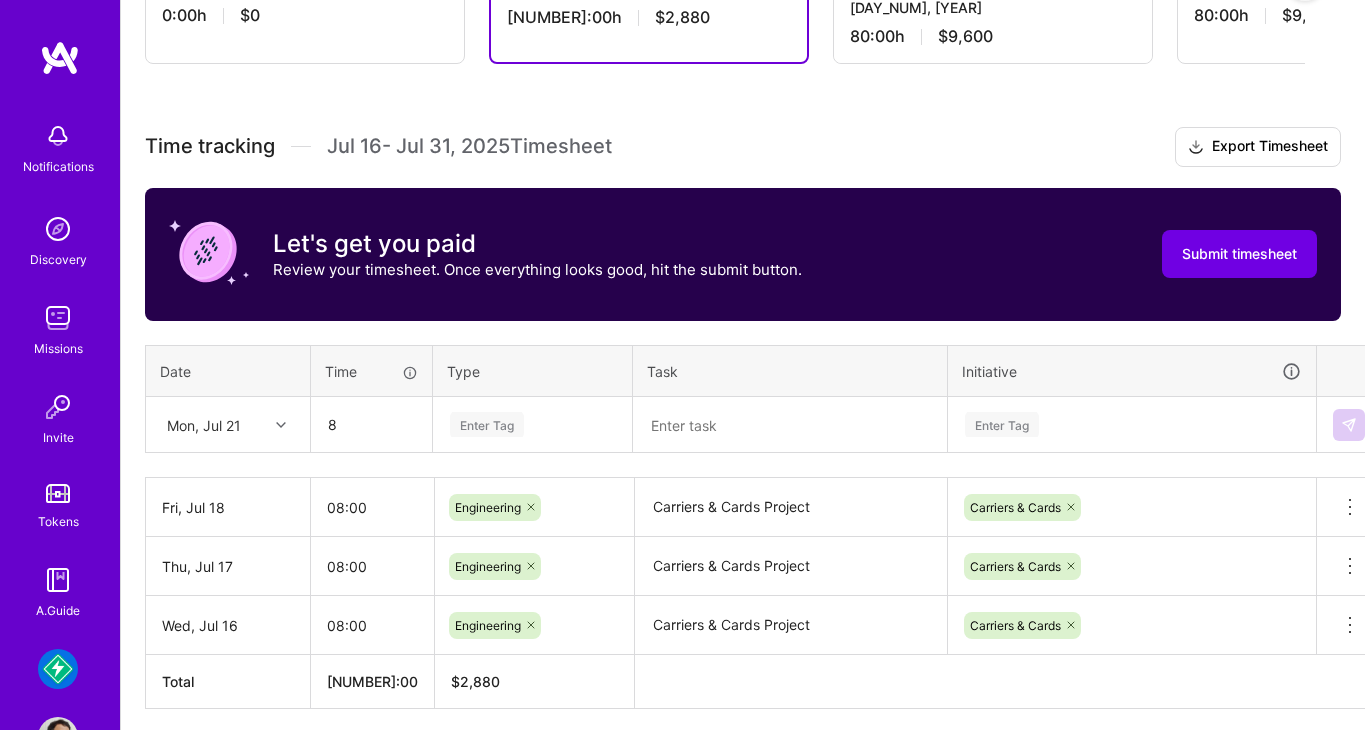 type on "08:00" 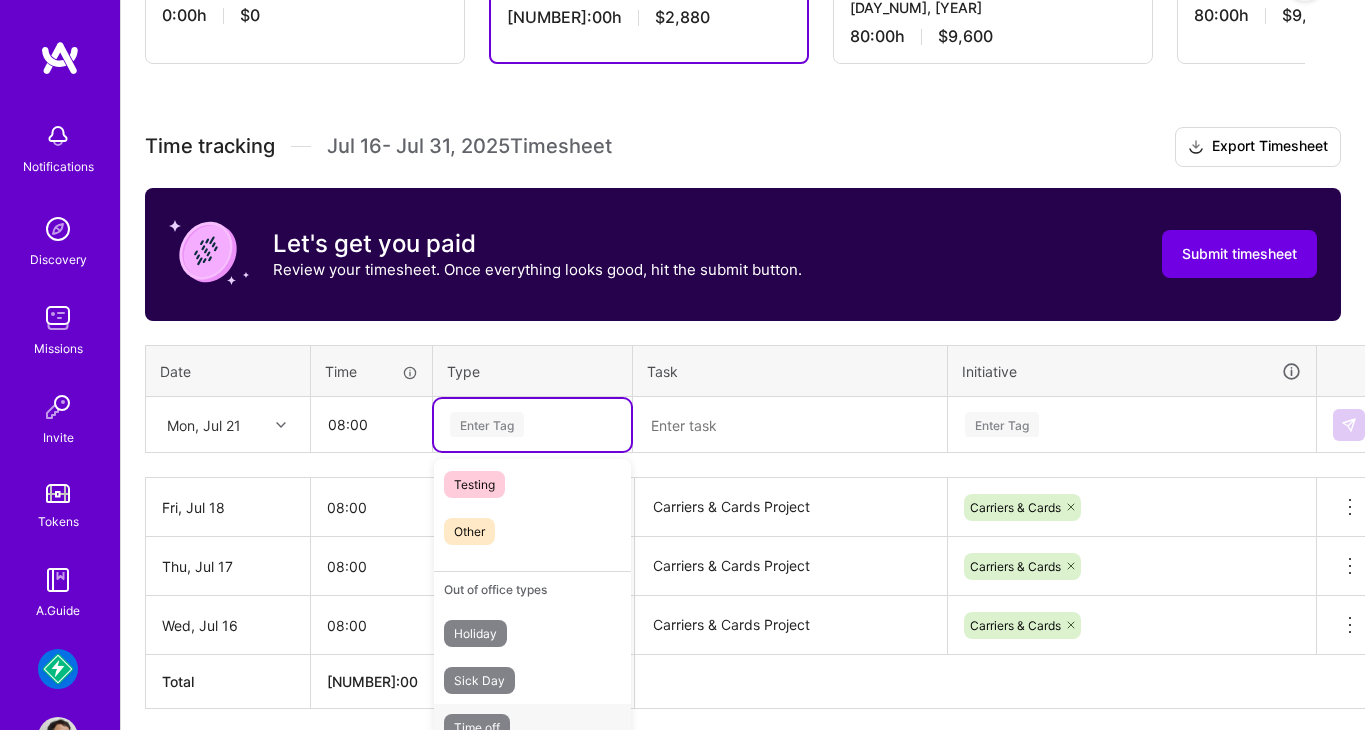 scroll, scrollTop: 0, scrollLeft: 0, axis: both 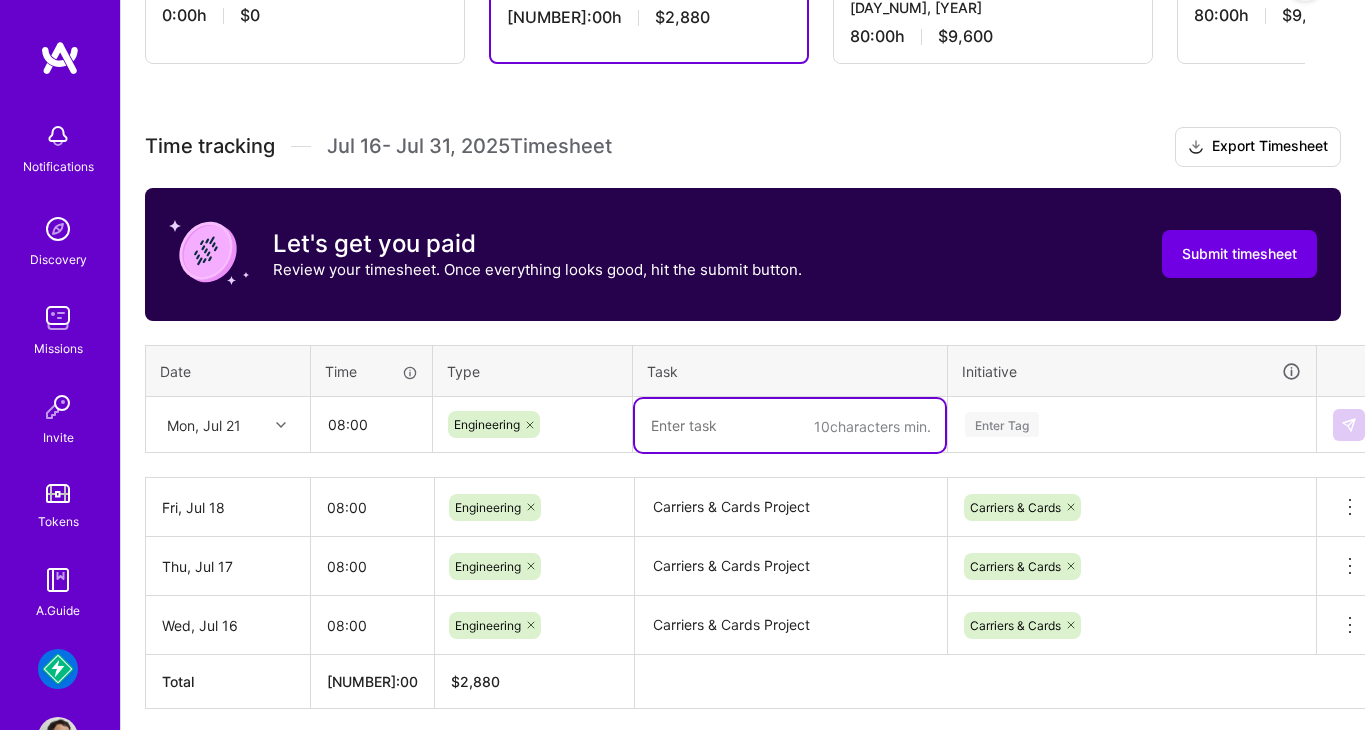paste on "Carriers & Cards Project" 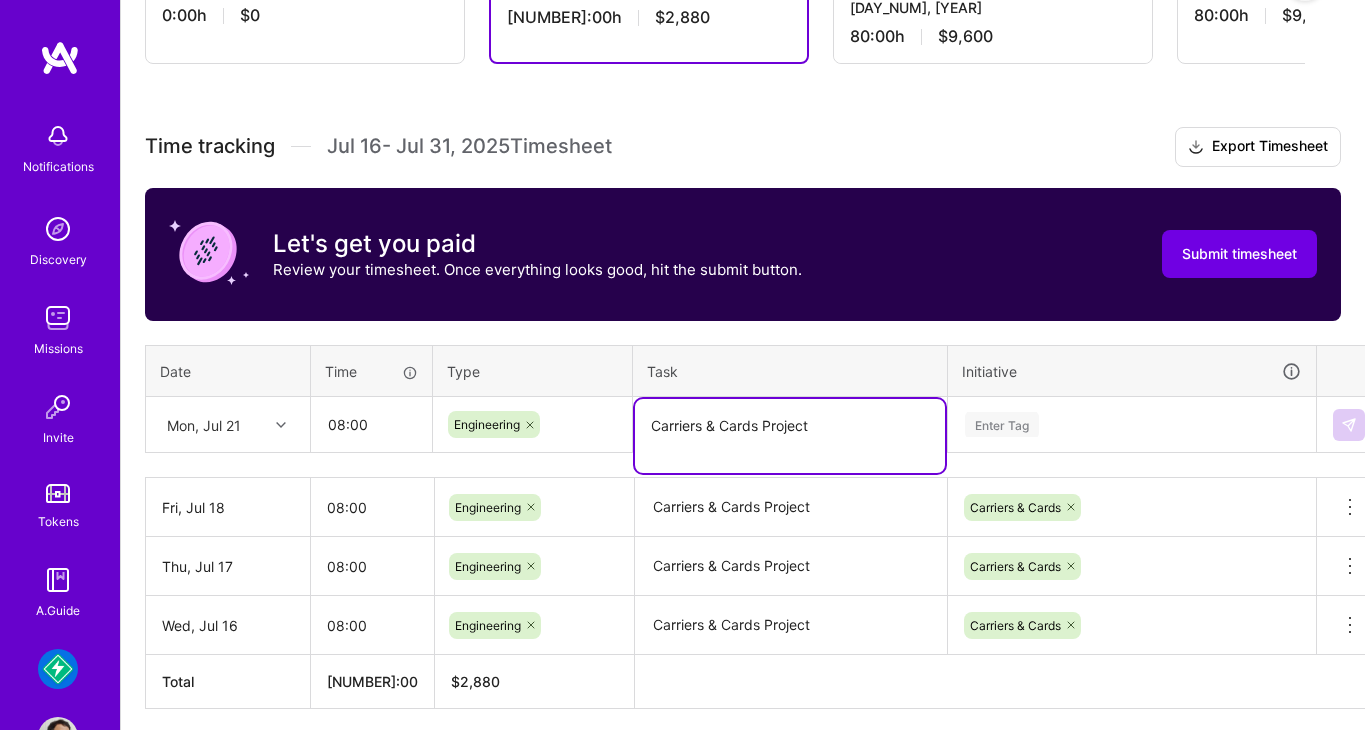 type on "Carriers & Cards Project" 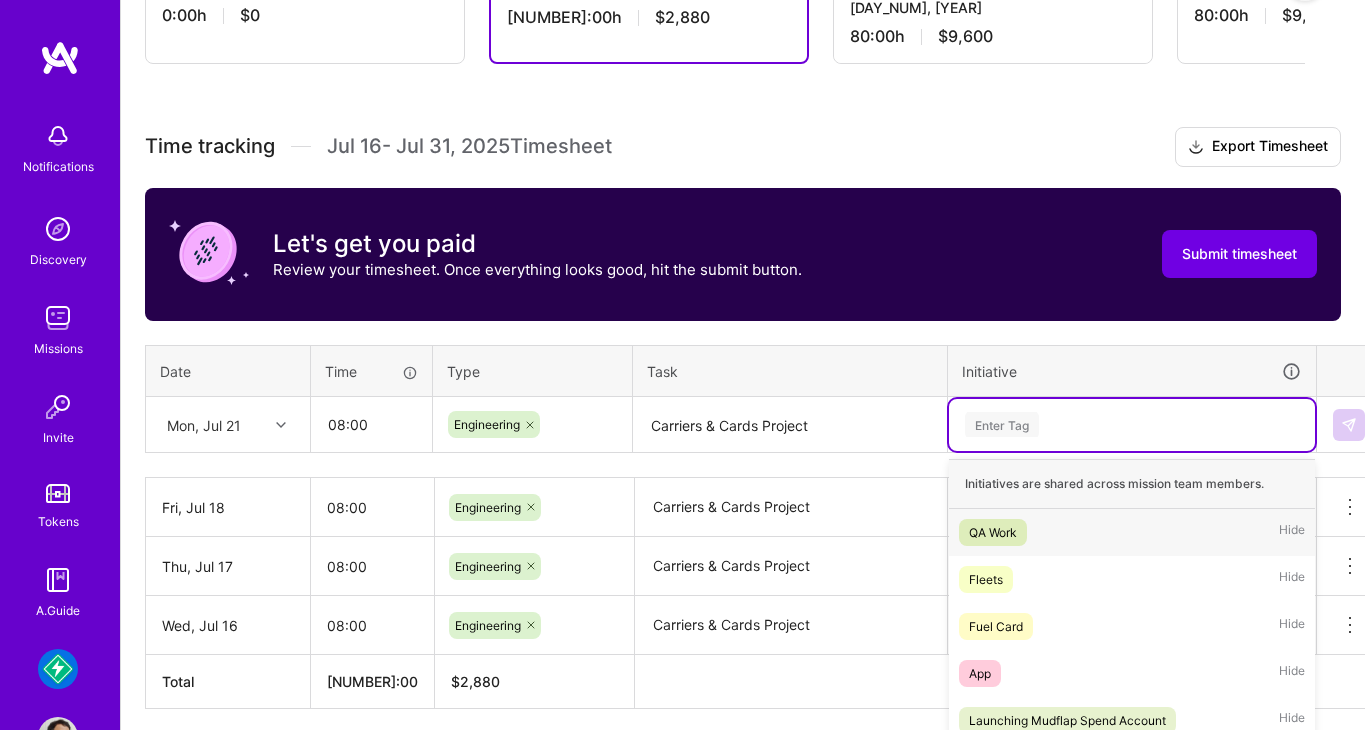 scroll, scrollTop: 584, scrollLeft: 0, axis: vertical 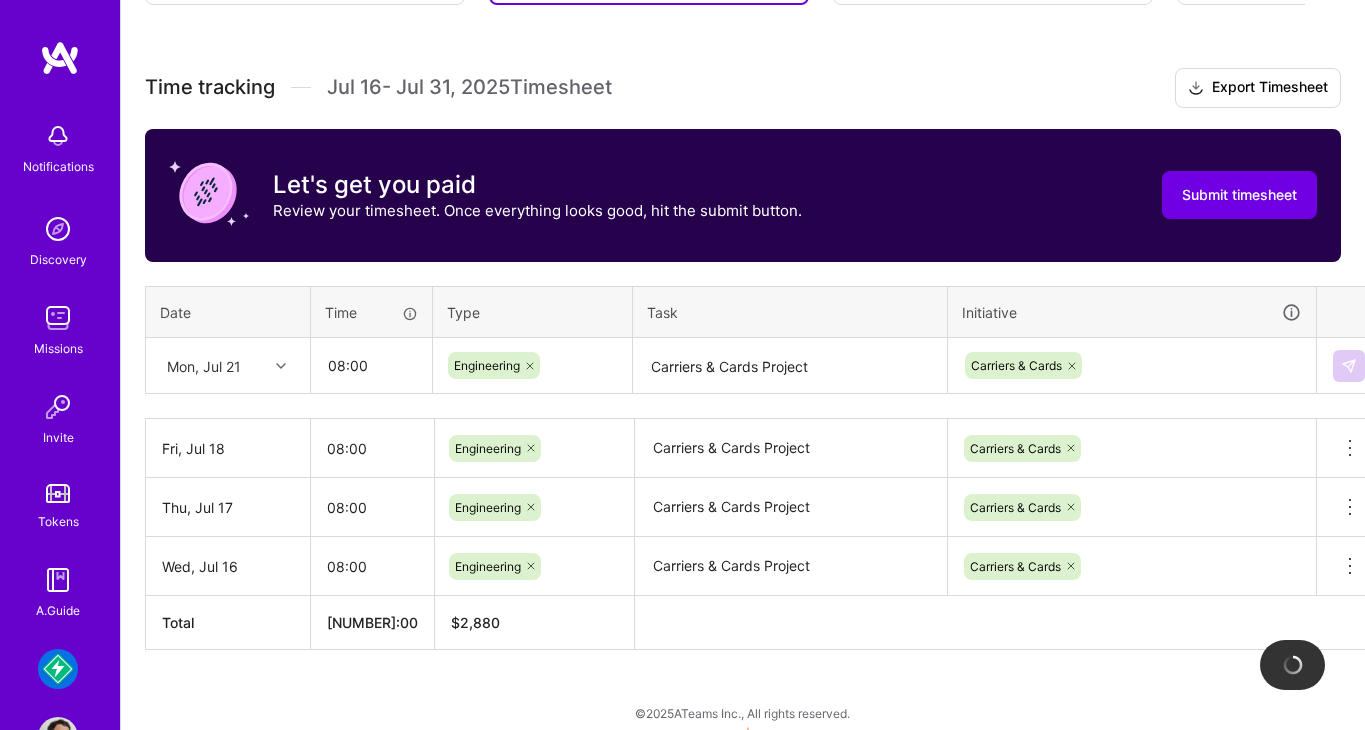 type 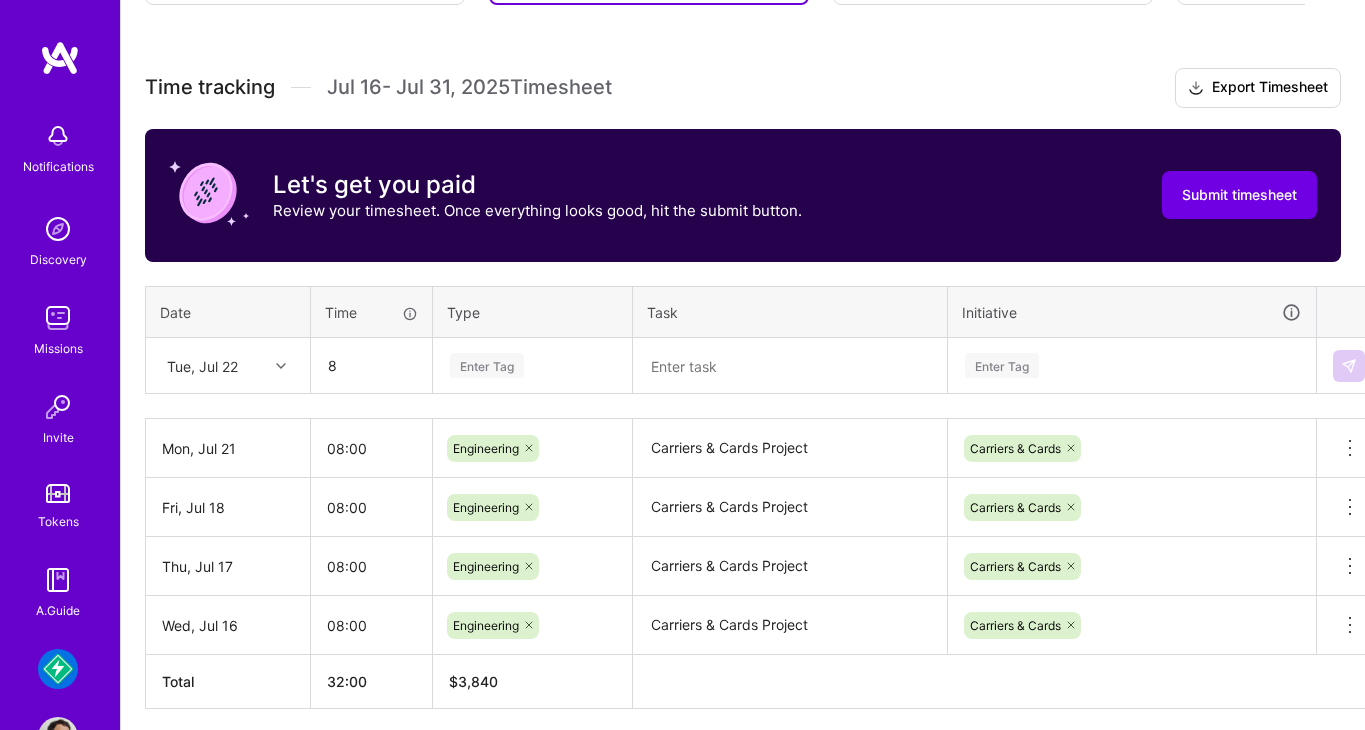 type on "08:00" 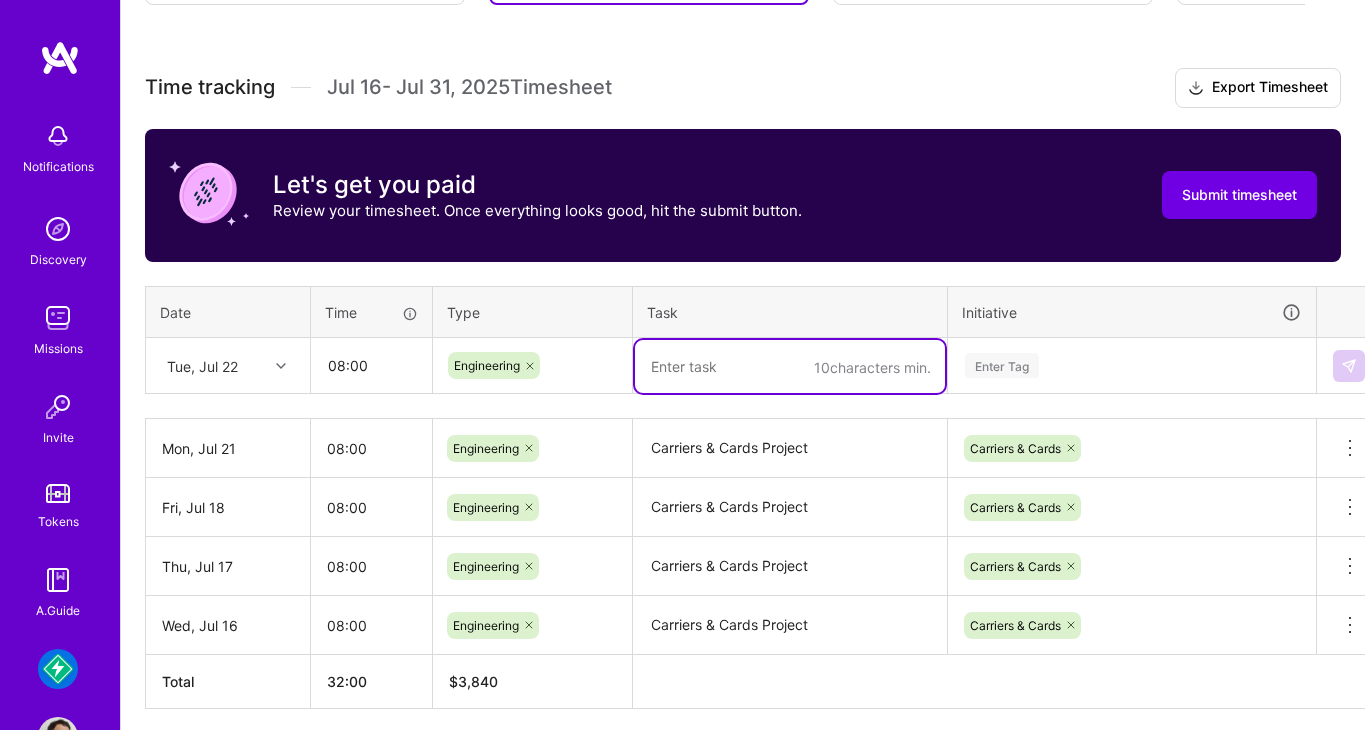paste on "Carriers & Cards Project" 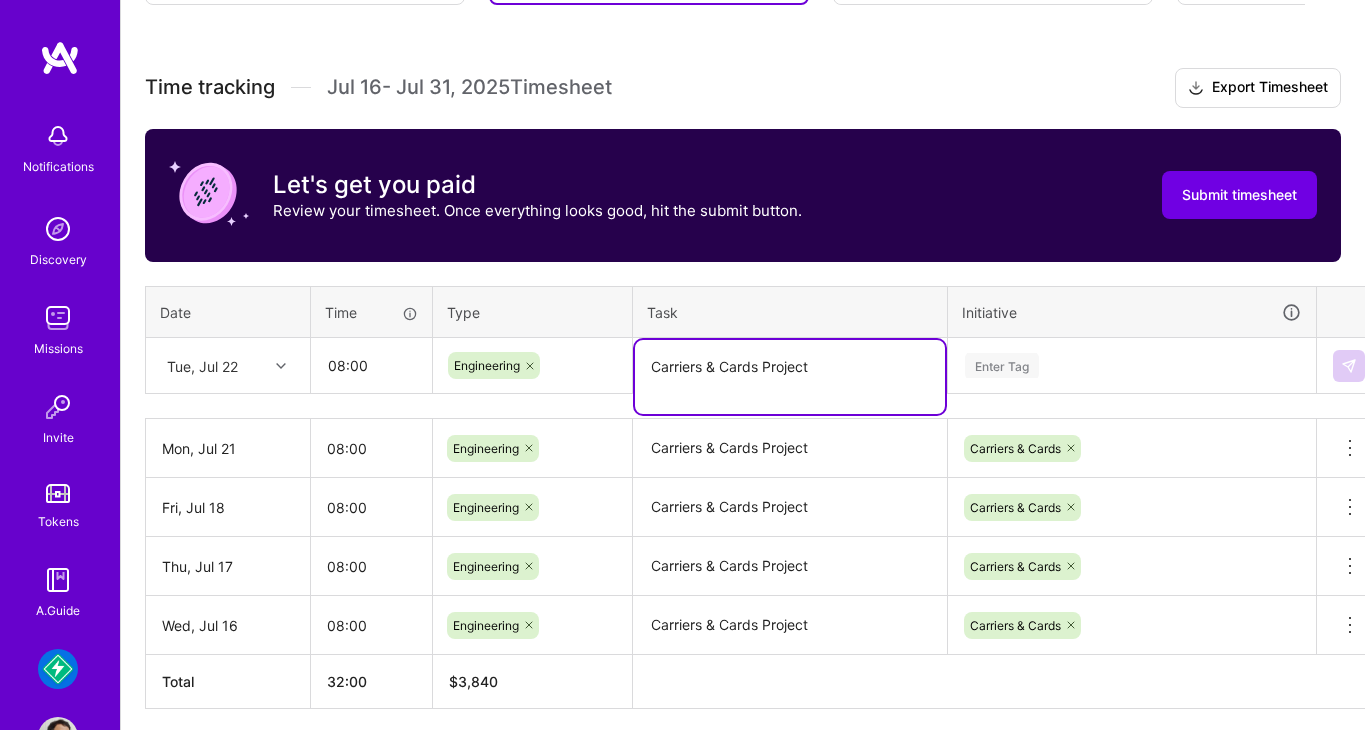 type on "Carriers & Cards Project" 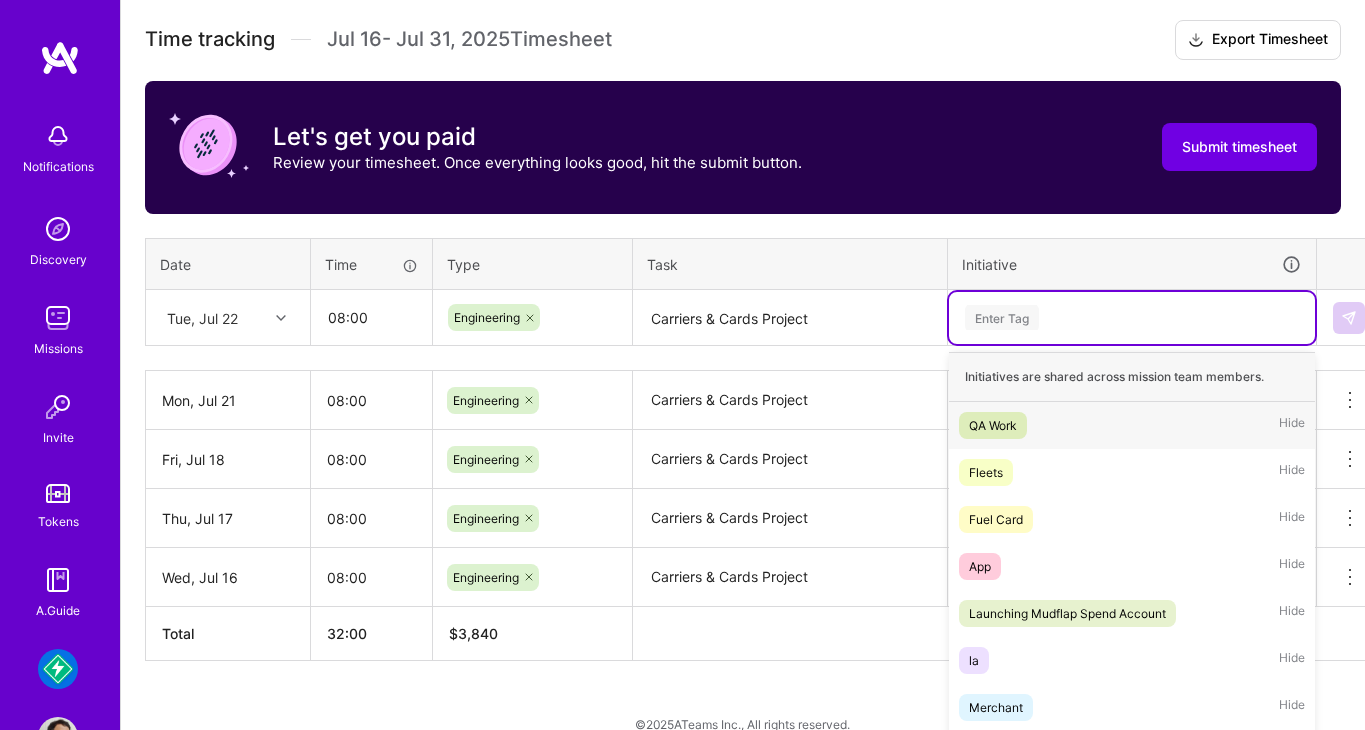 scroll, scrollTop: 584, scrollLeft: 0, axis: vertical 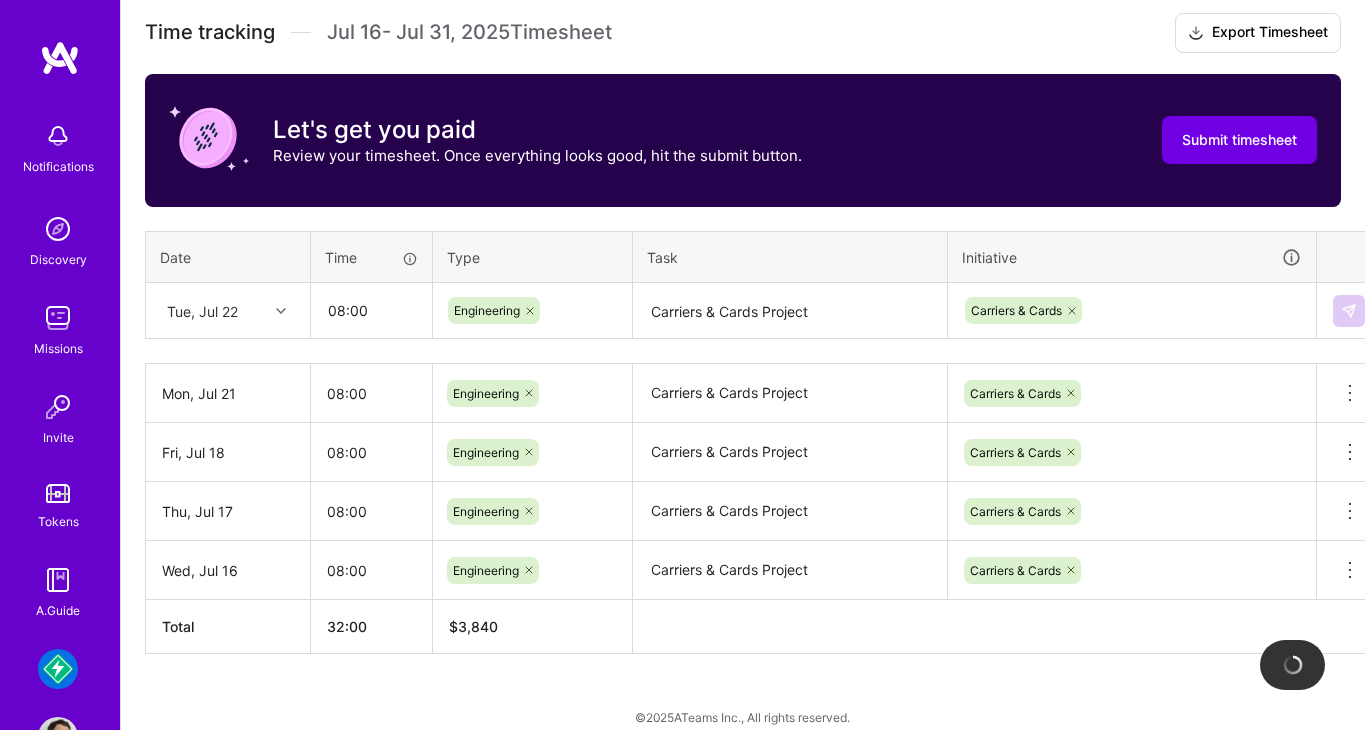 type 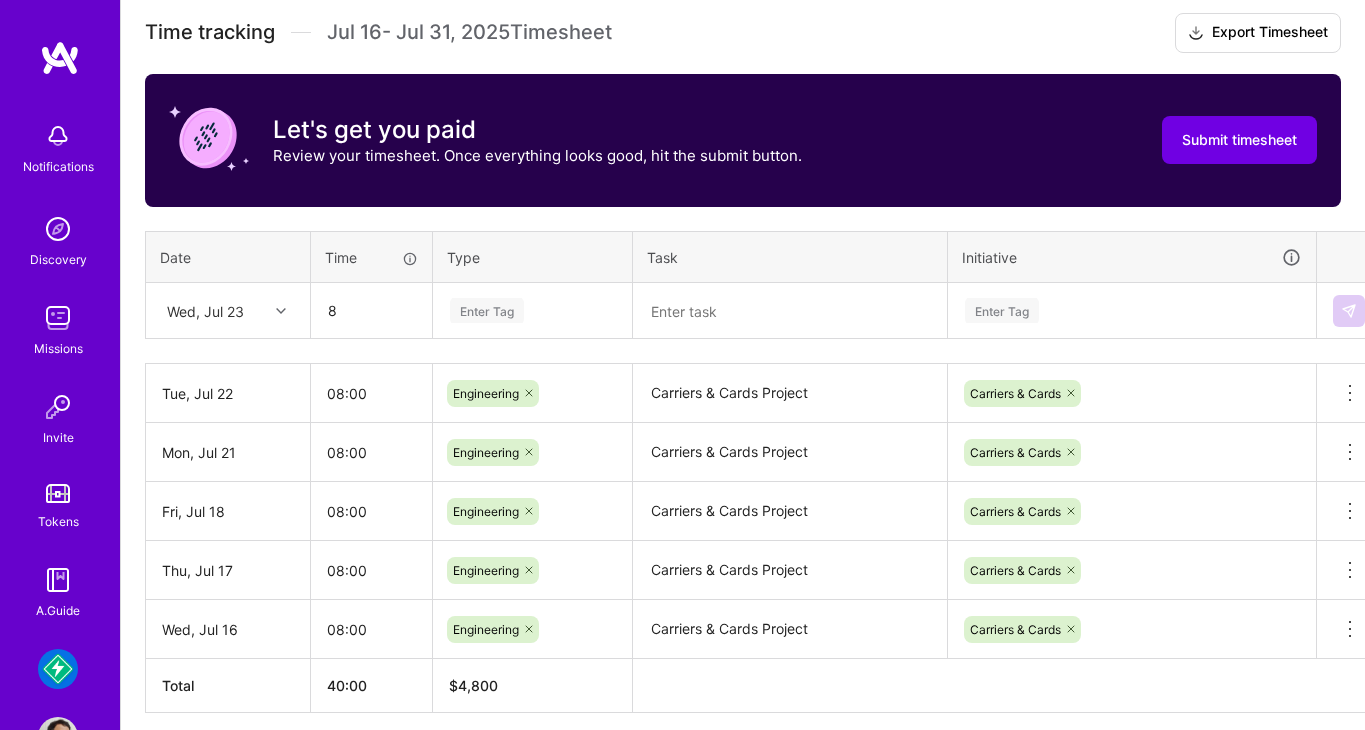 type on "08:00" 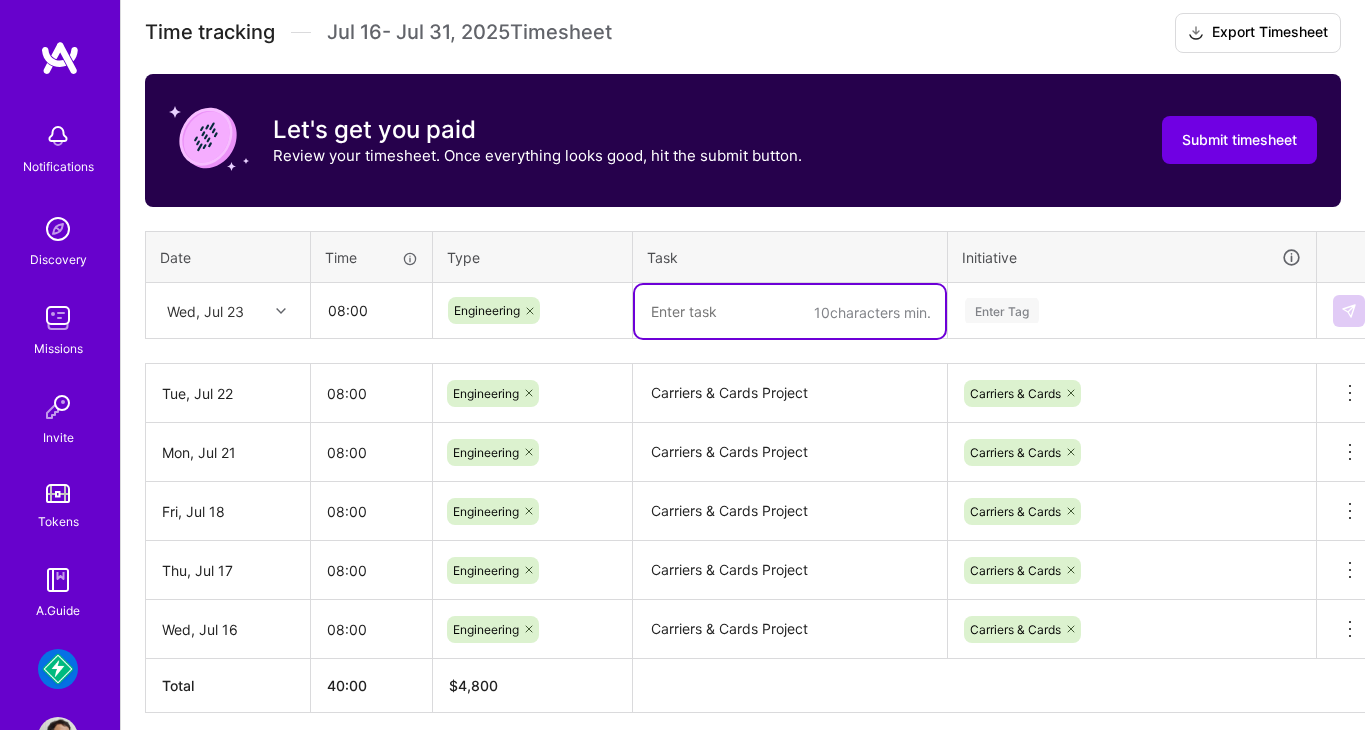 paste on "Carriers & Cards Project" 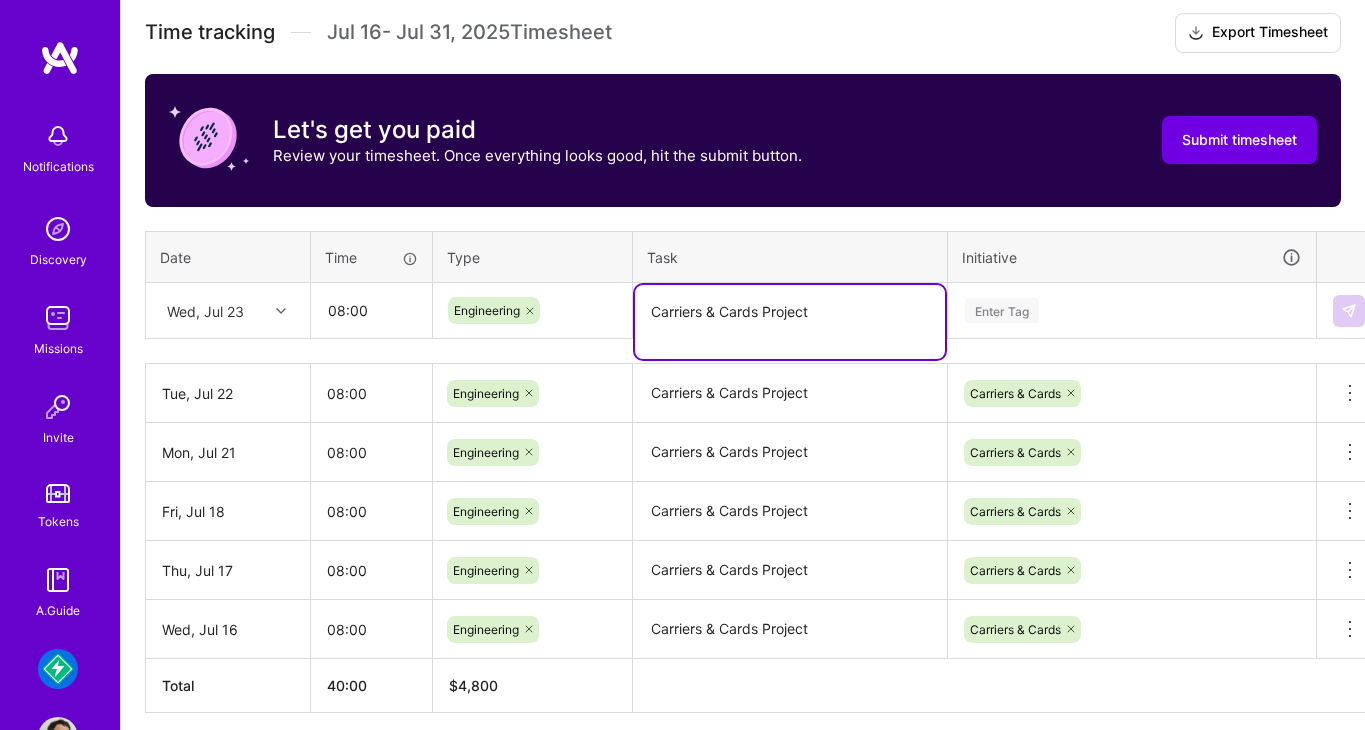 type on "Carriers & Cards Project" 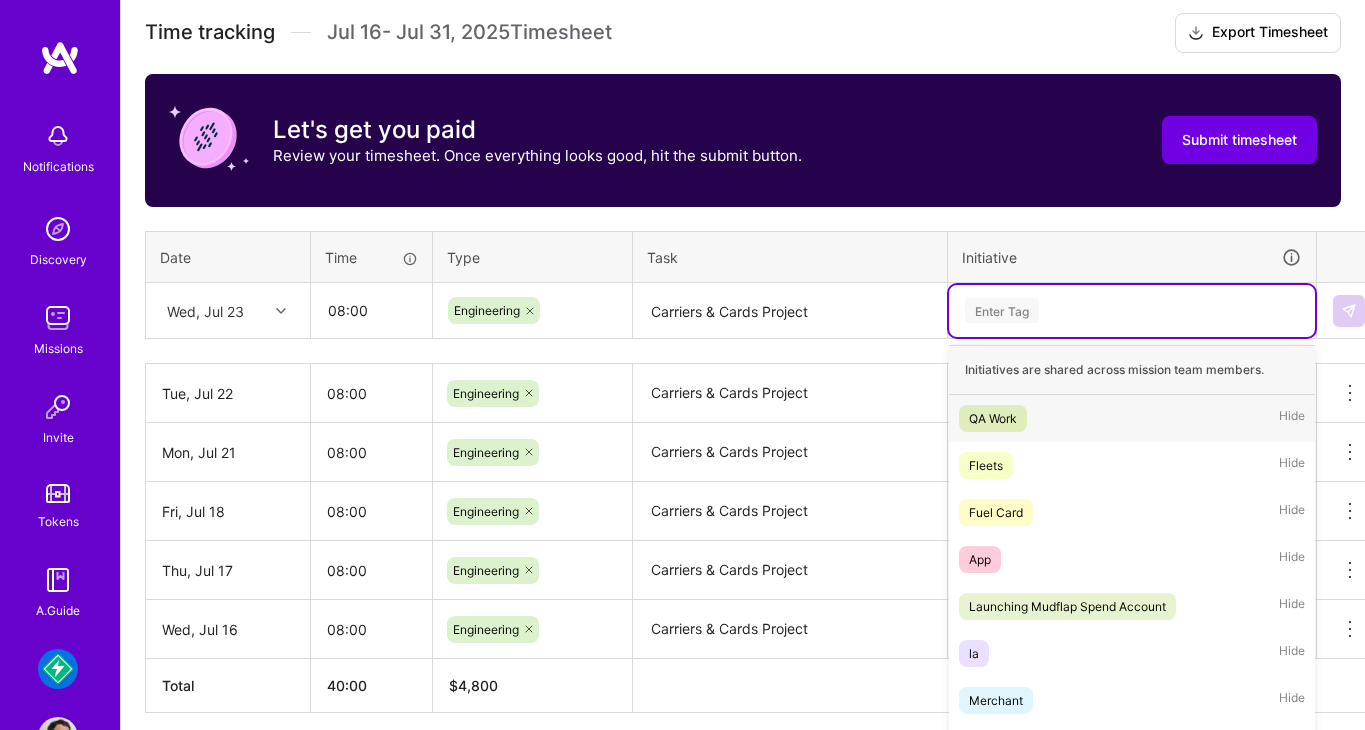 scroll, scrollTop: 768, scrollLeft: 0, axis: vertical 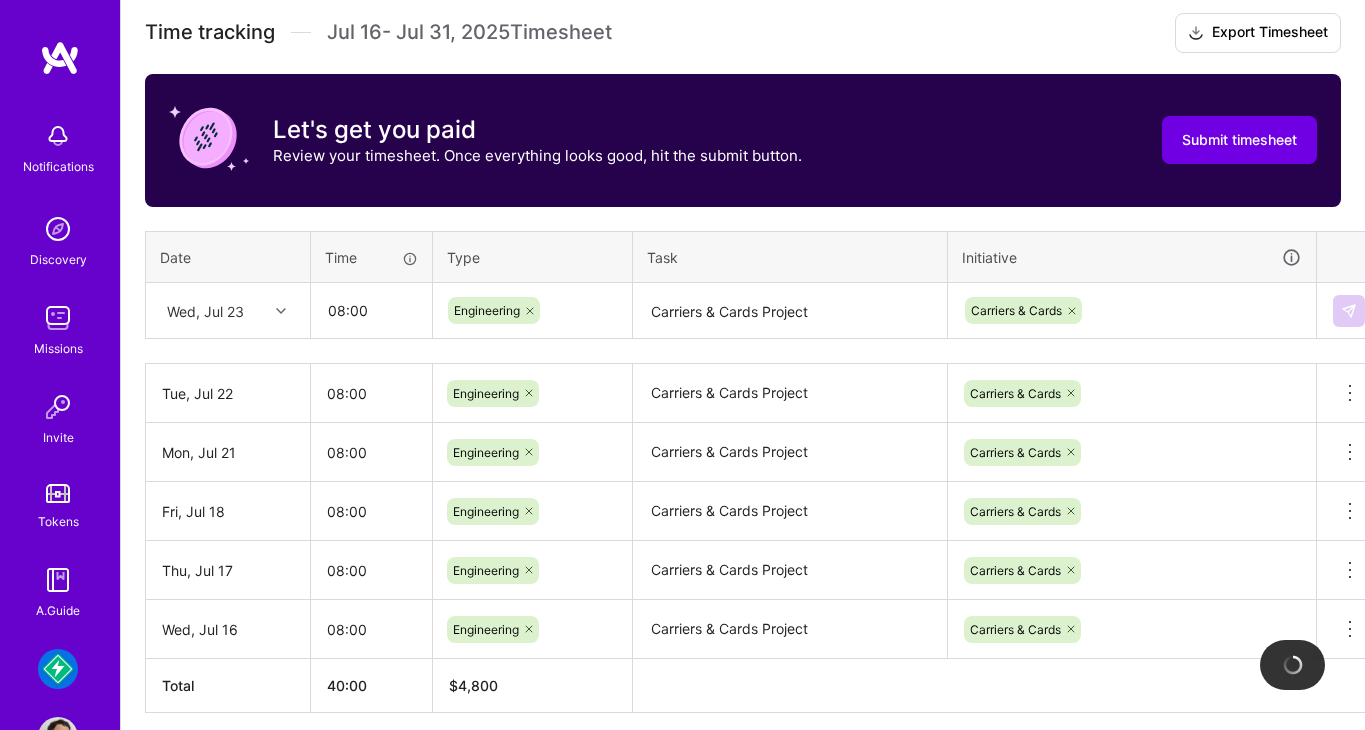 type 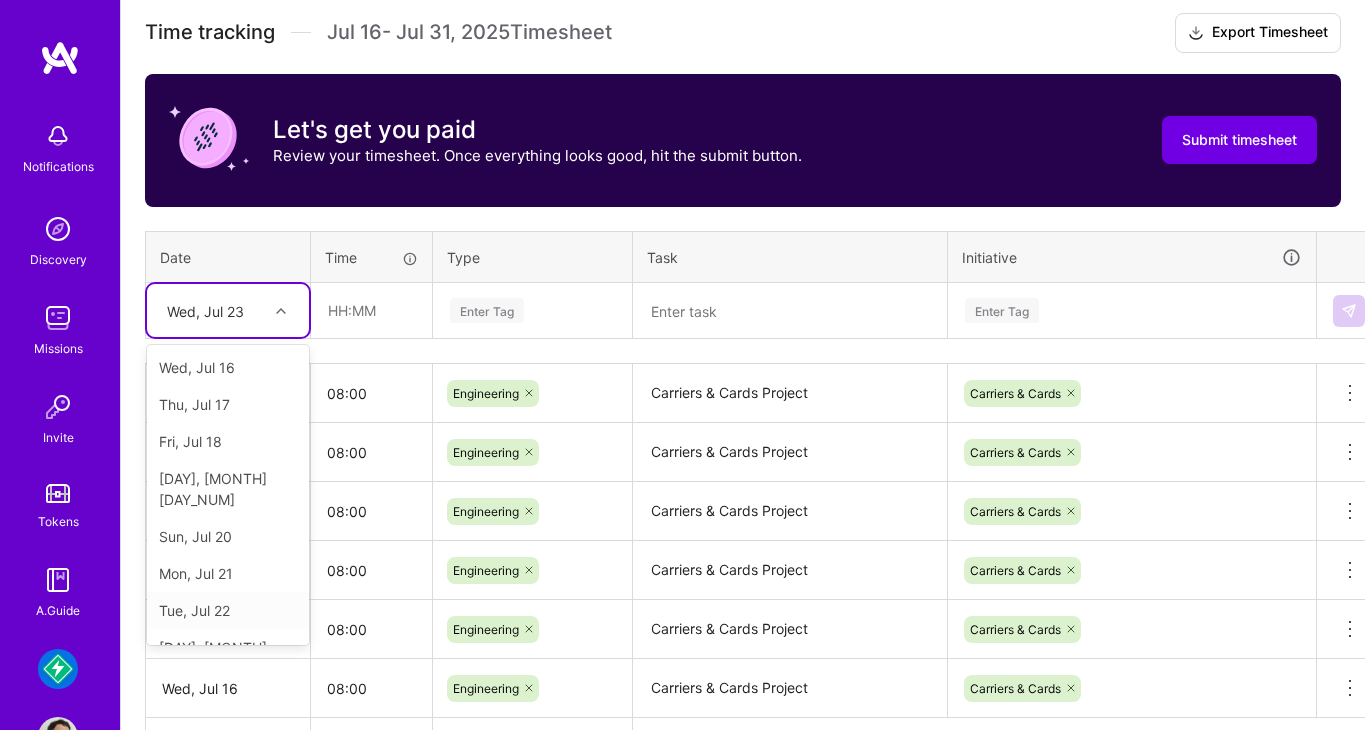 scroll, scrollTop: 12, scrollLeft: 0, axis: vertical 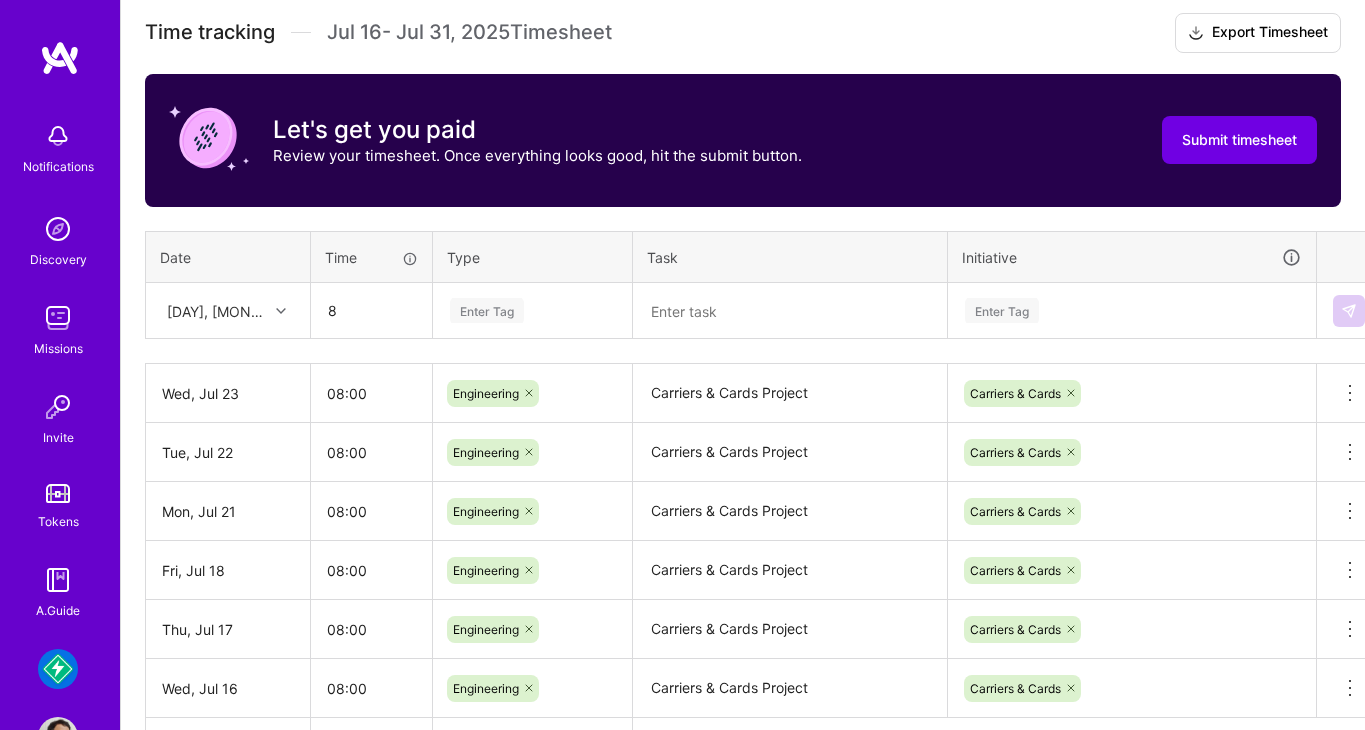 type on "08:00" 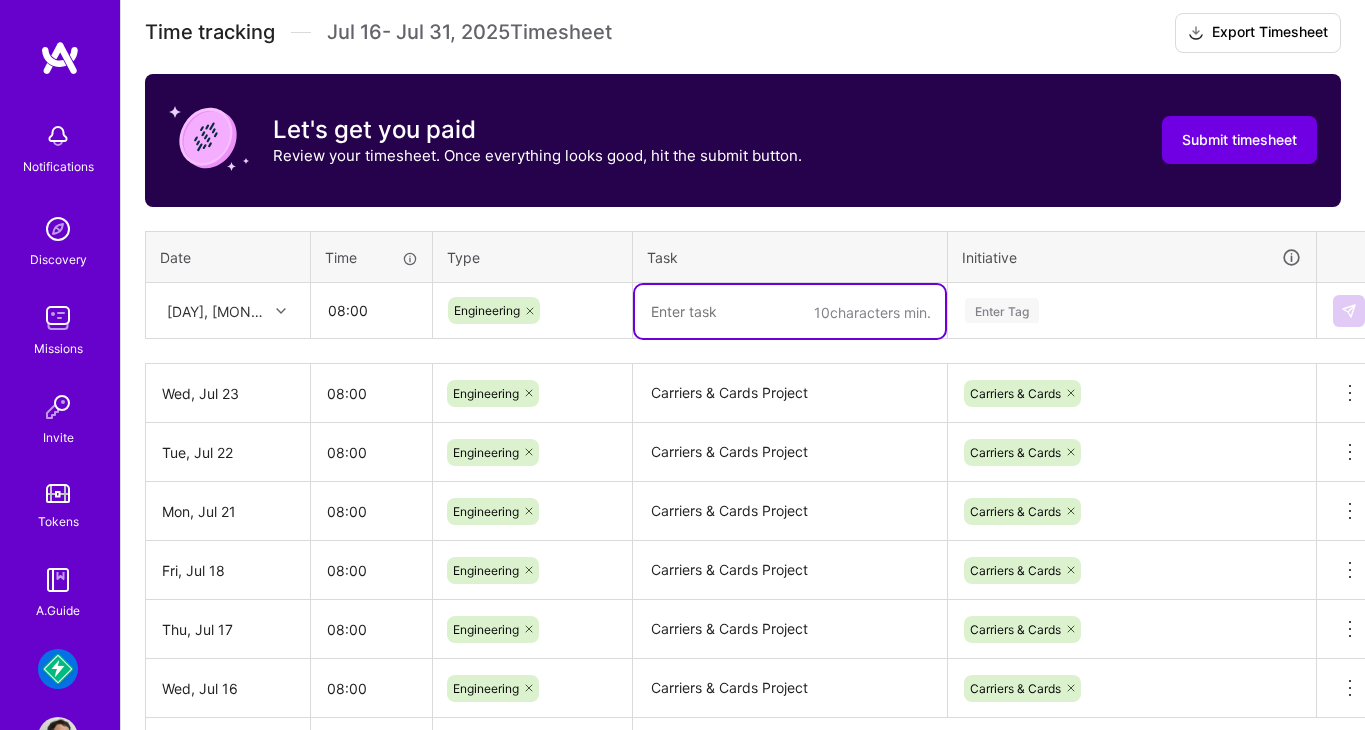 paste on "Carriers & Cards Project" 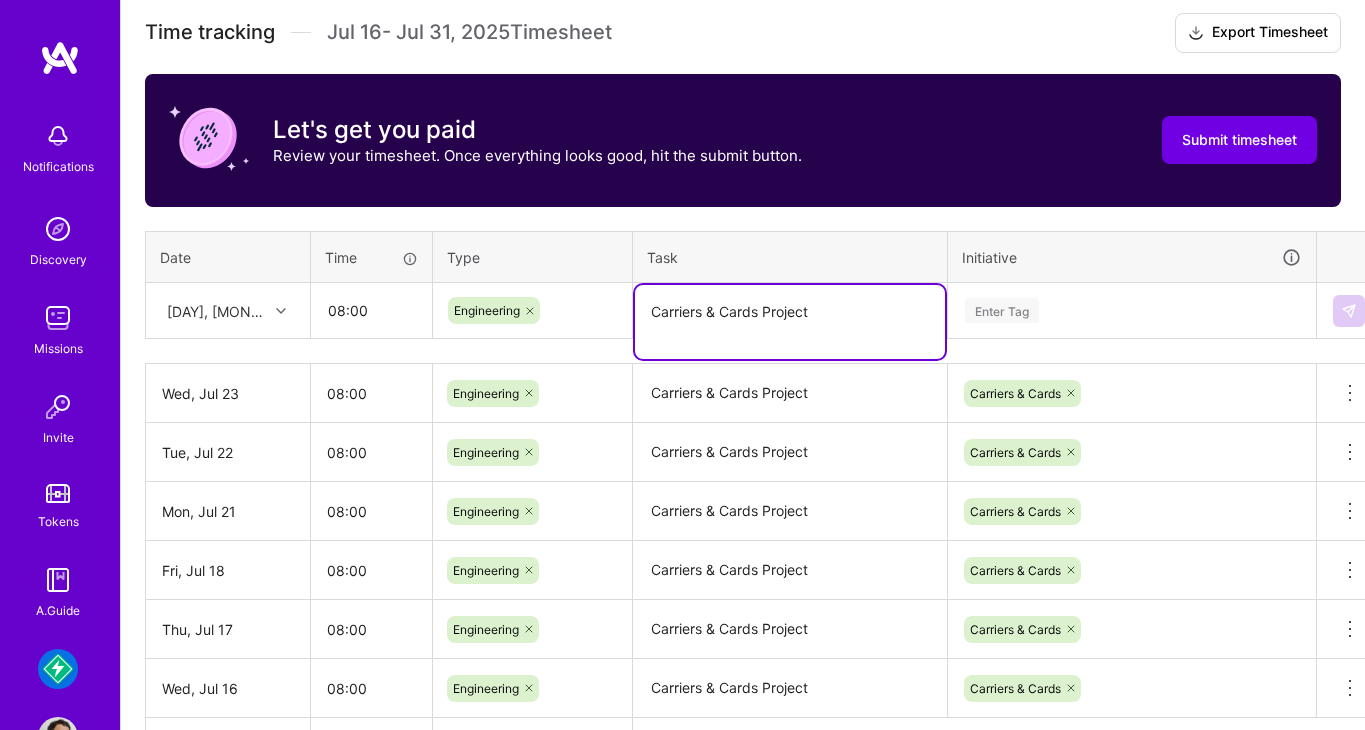 type on "Carriers & Cards Project" 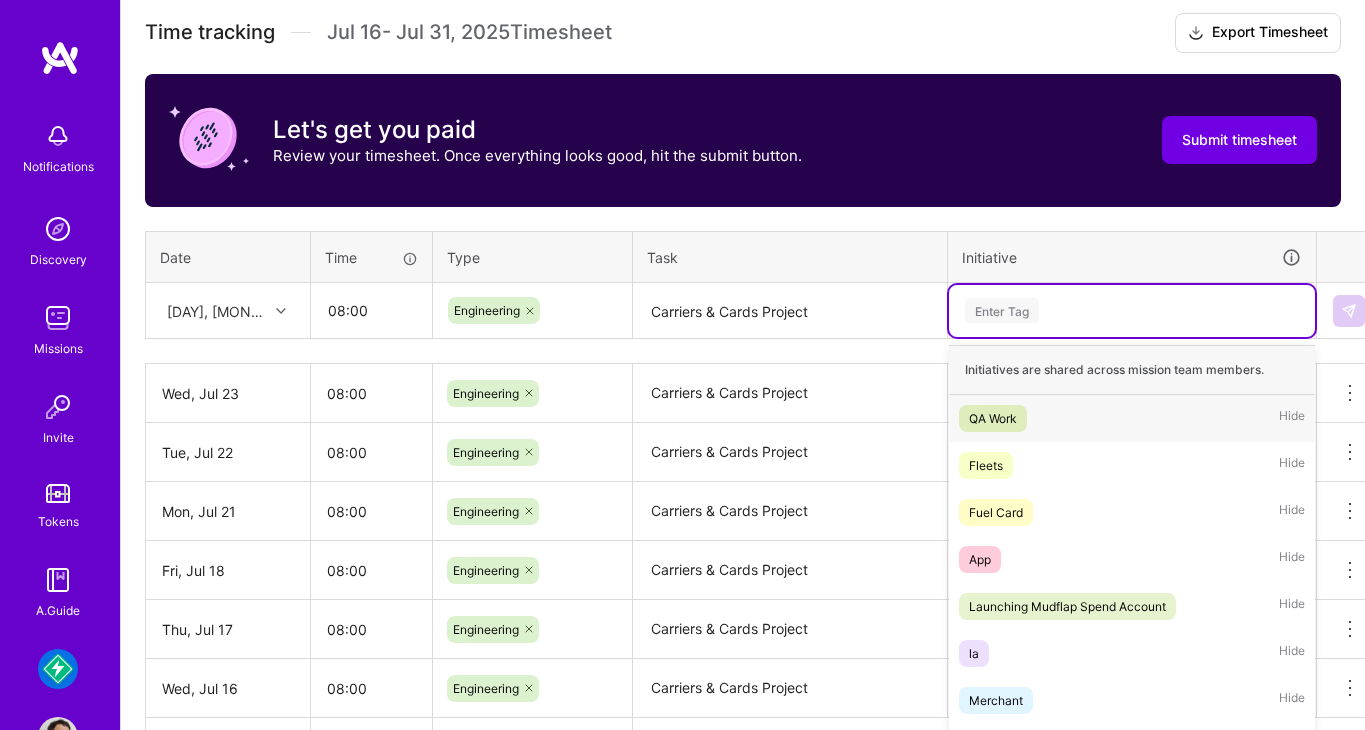 scroll, scrollTop: 768, scrollLeft: 0, axis: vertical 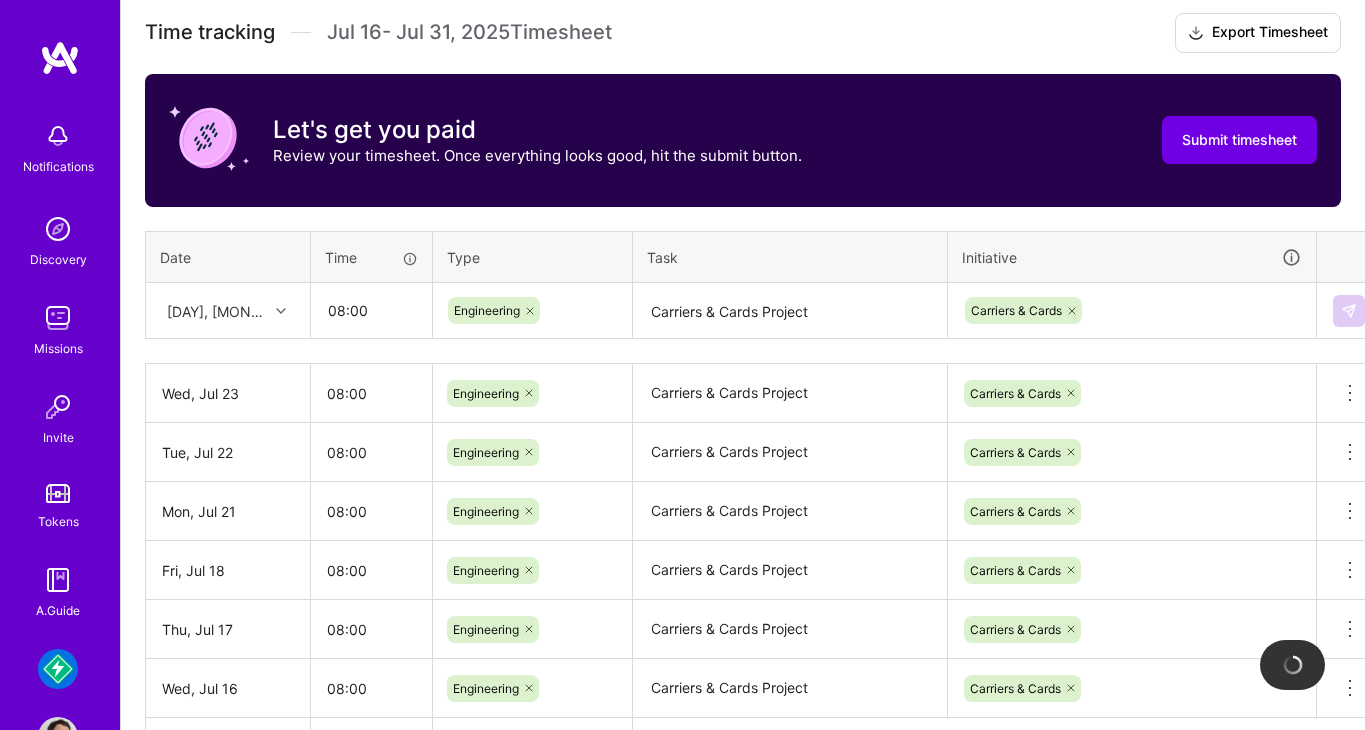type 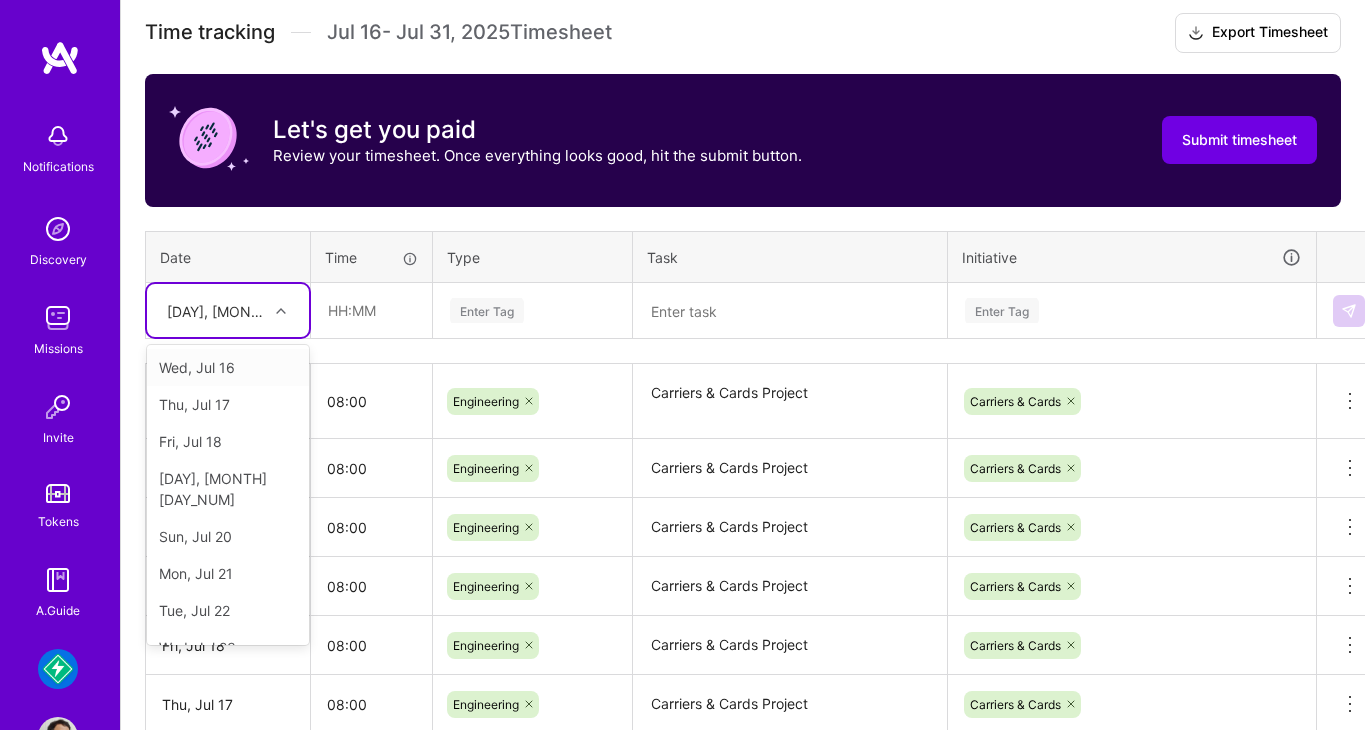 scroll, scrollTop: 263, scrollLeft: 0, axis: vertical 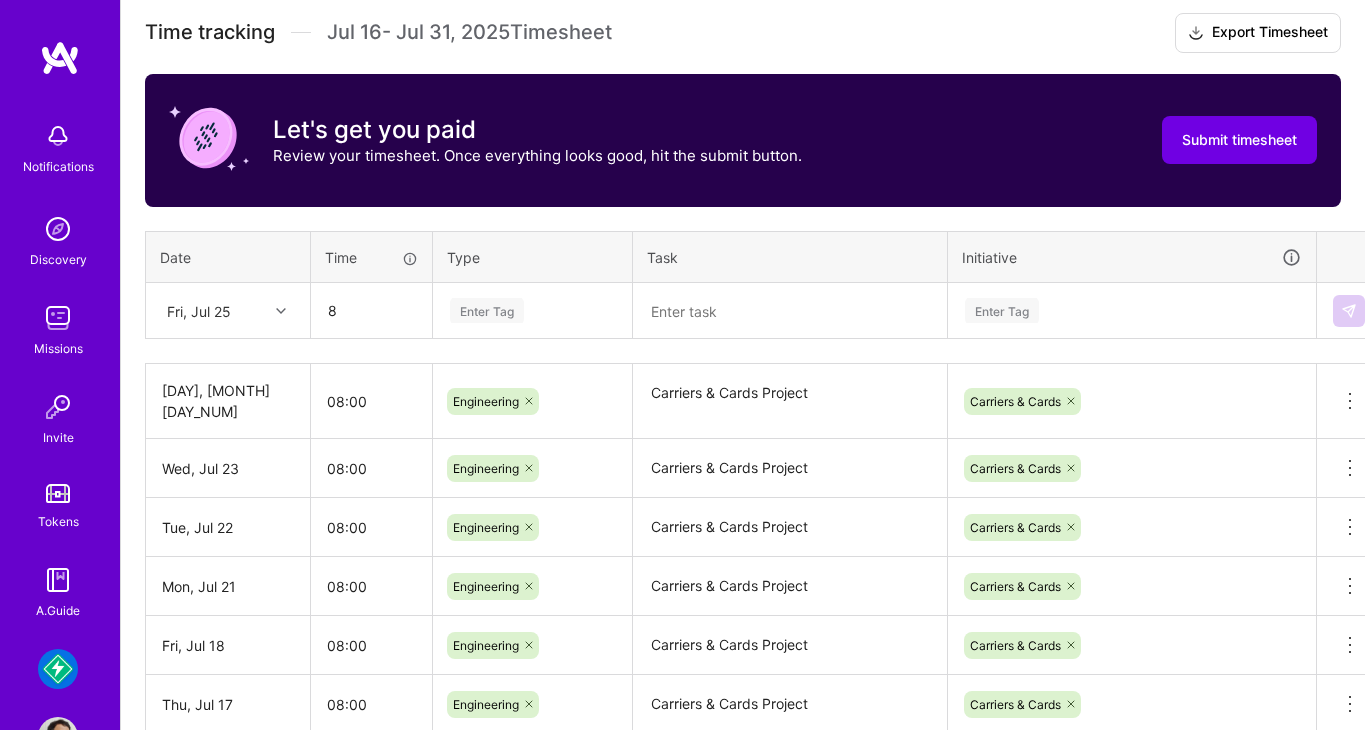 type on "08:00" 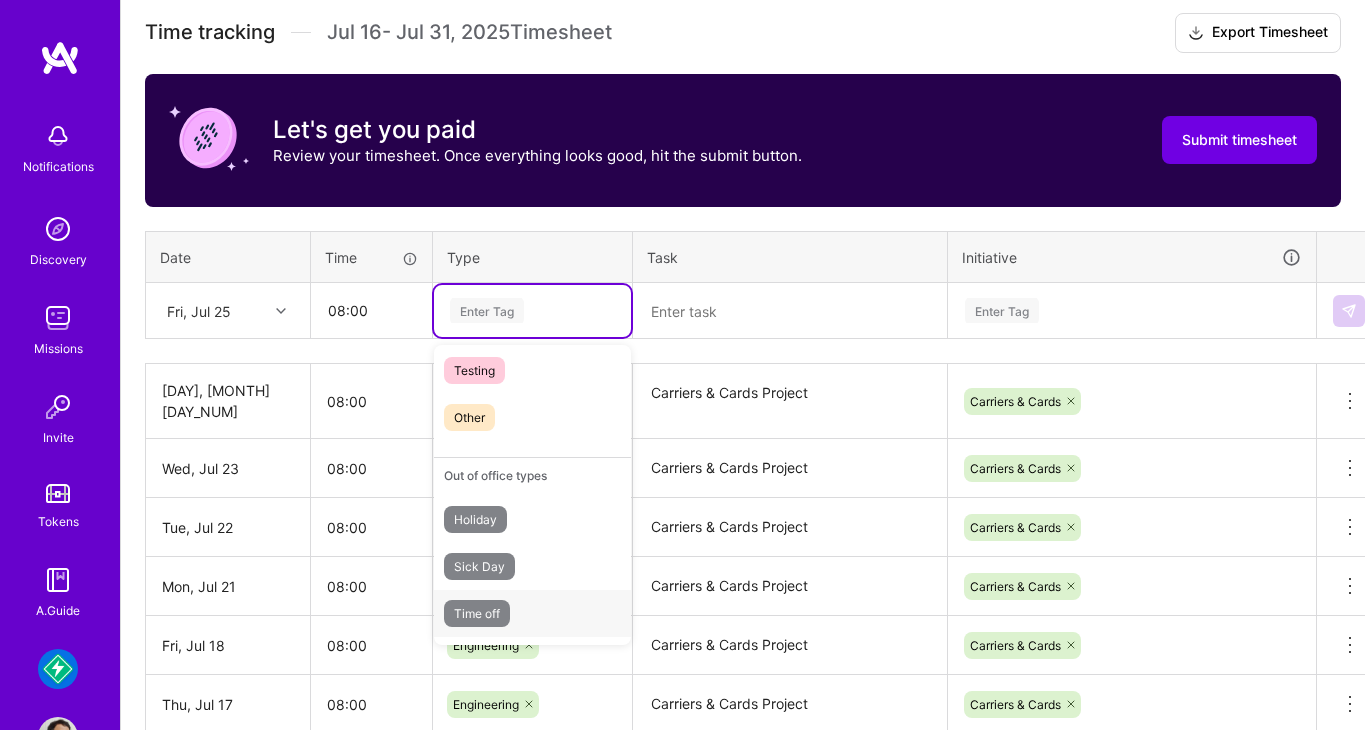 scroll, scrollTop: 0, scrollLeft: 0, axis: both 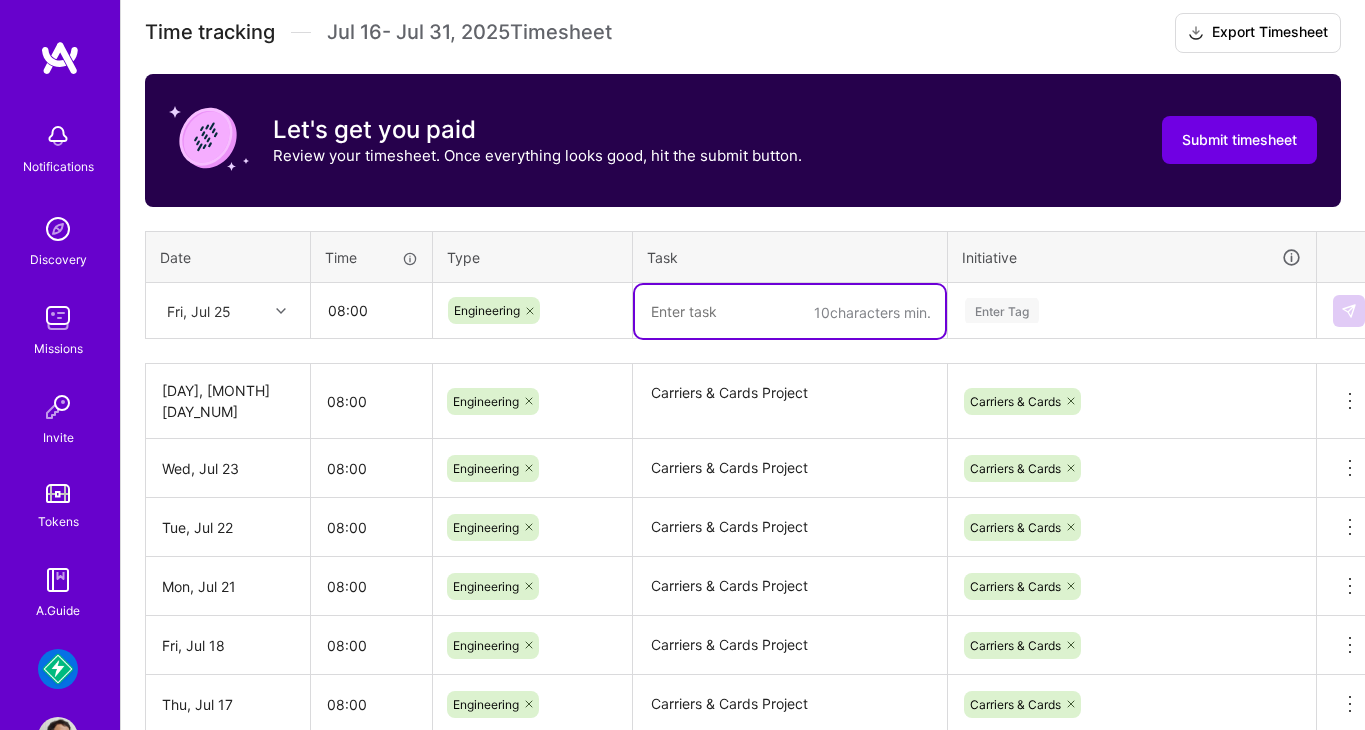 paste on "Carriers & Cards Project" 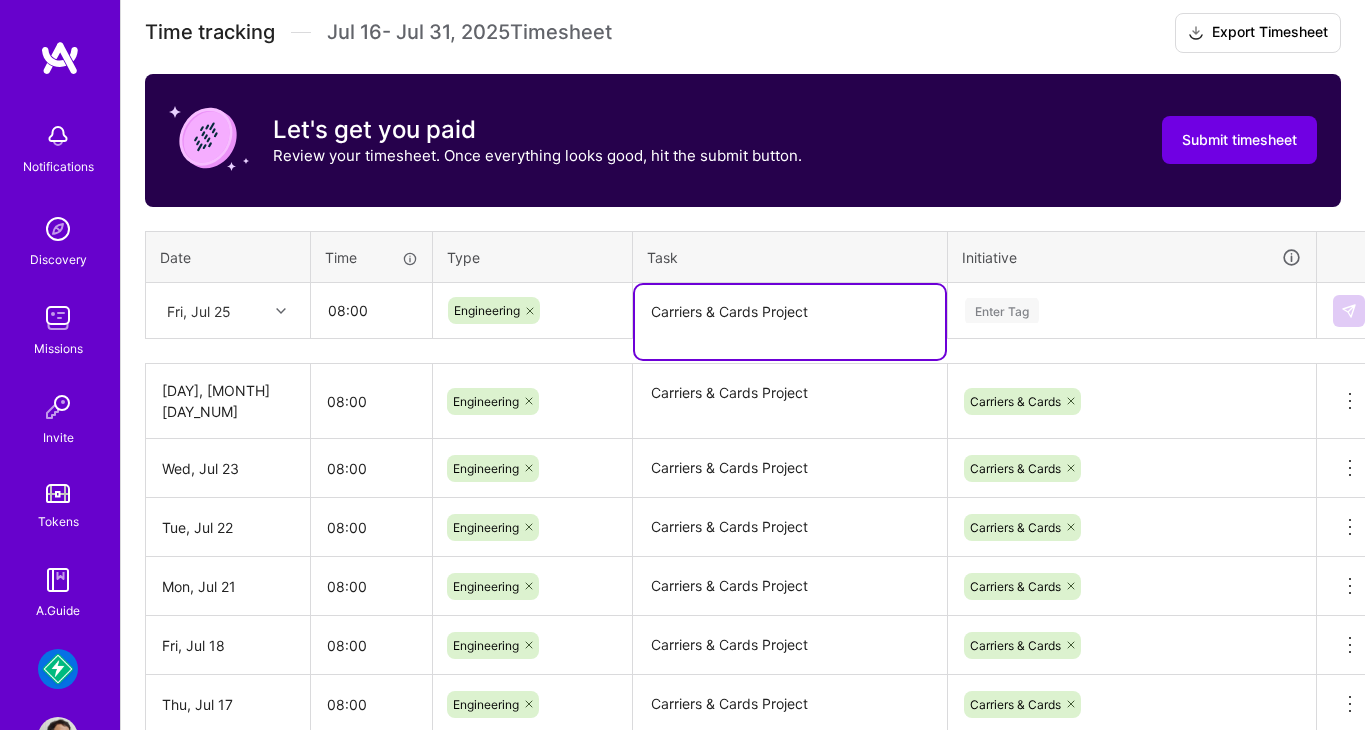 type on "Carriers & Cards Project" 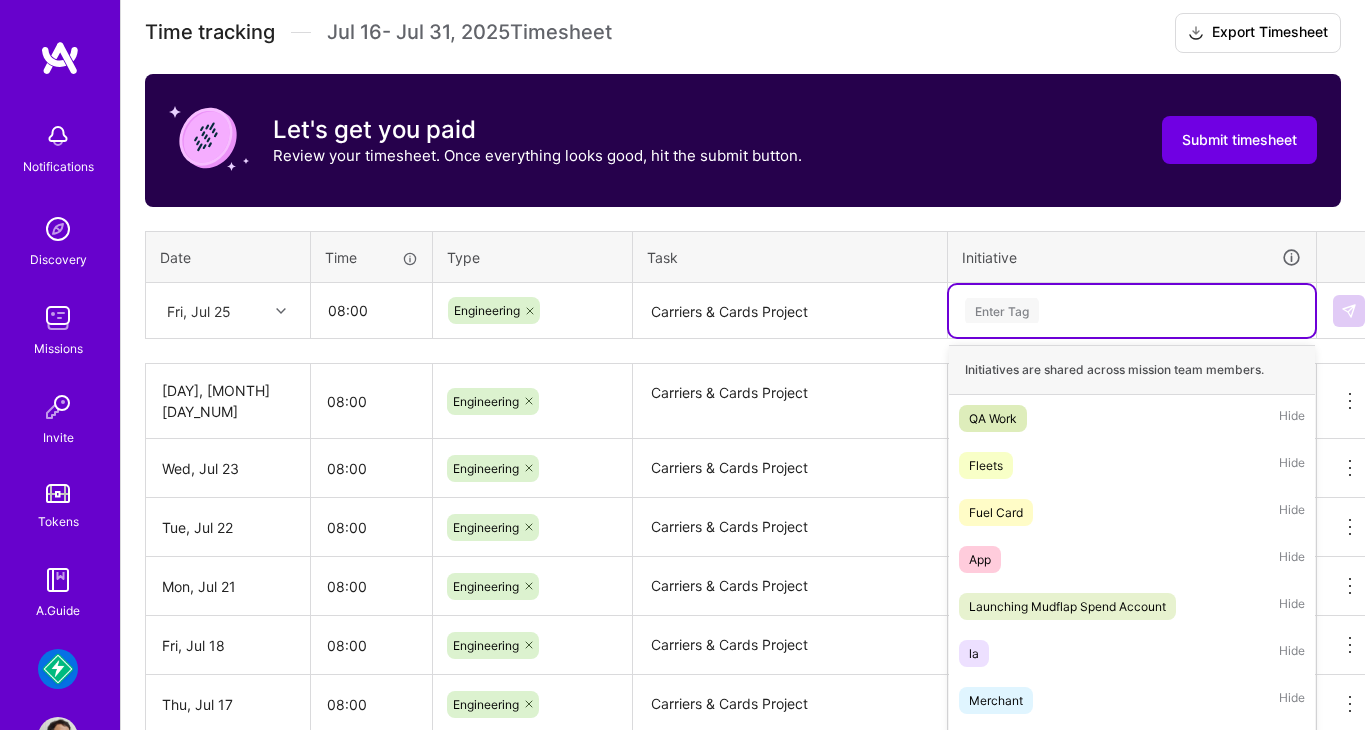scroll, scrollTop: 768, scrollLeft: 0, axis: vertical 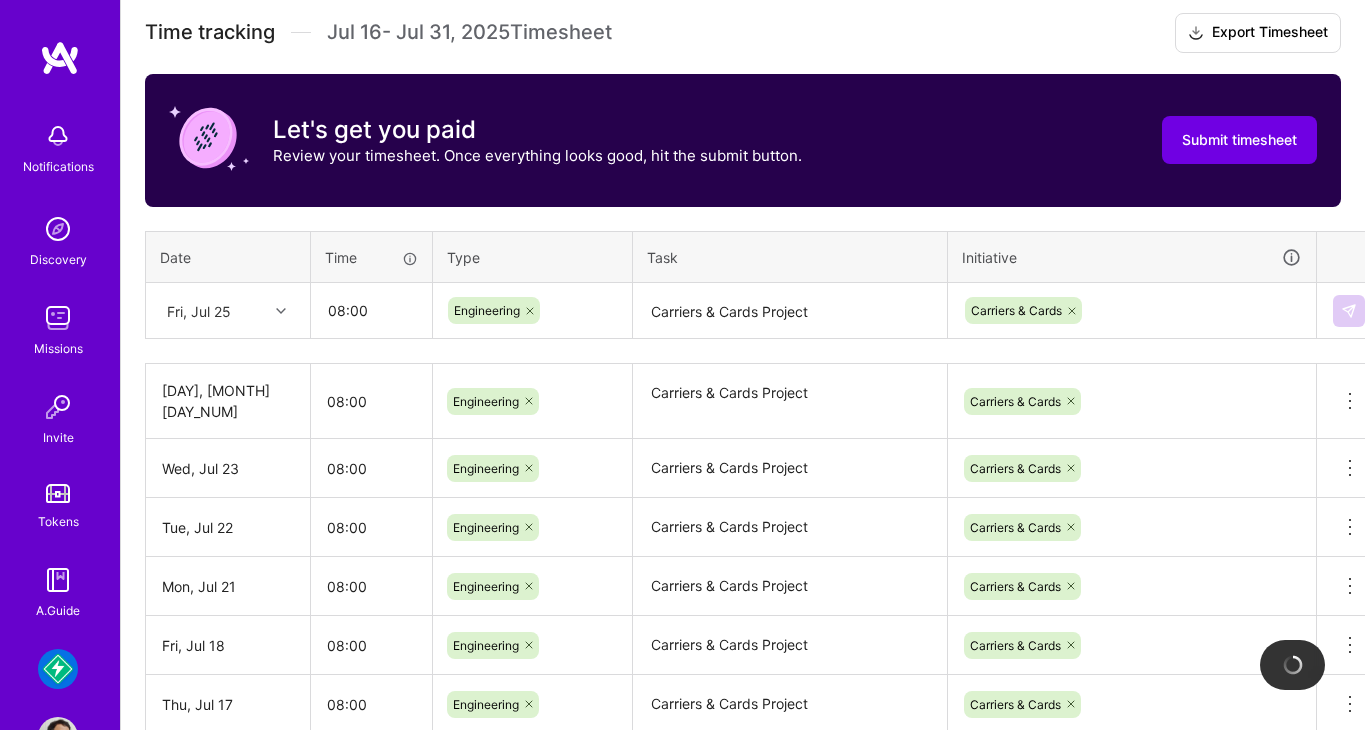 type 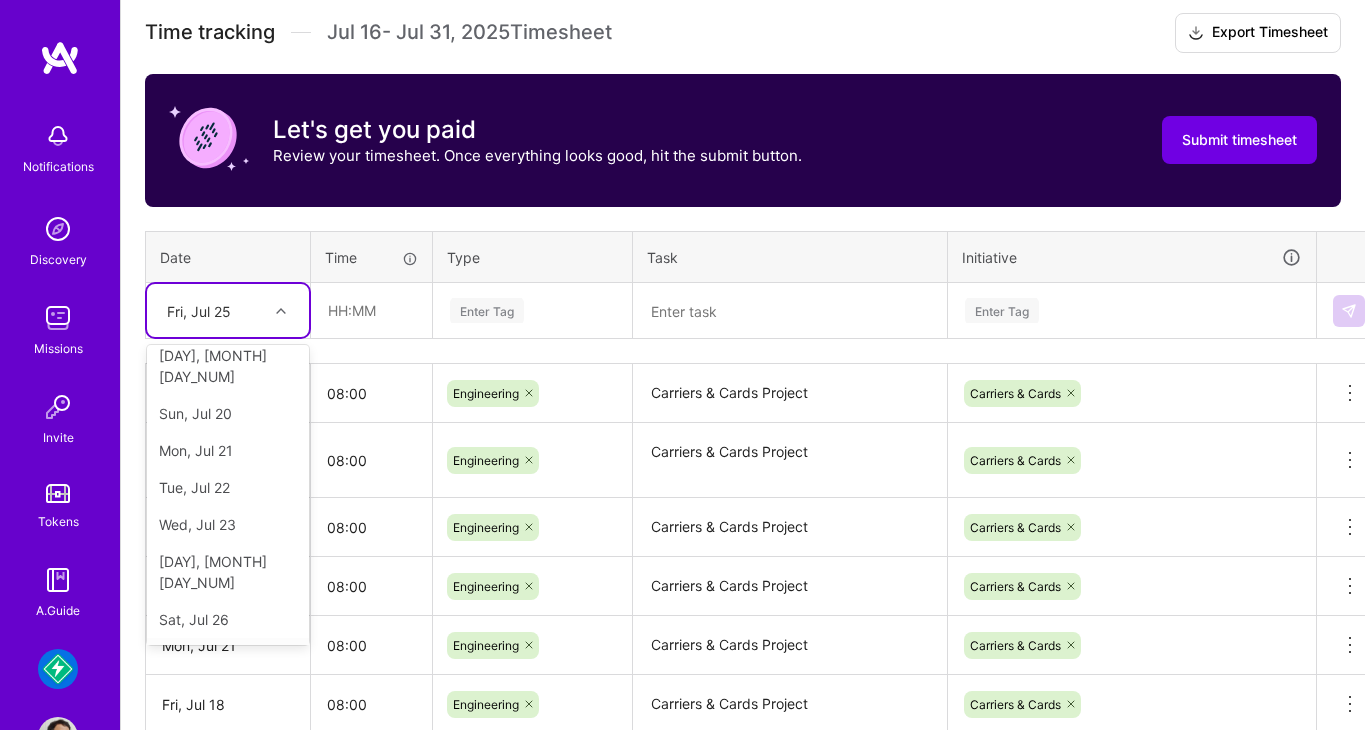 scroll, scrollTop: 160, scrollLeft: 0, axis: vertical 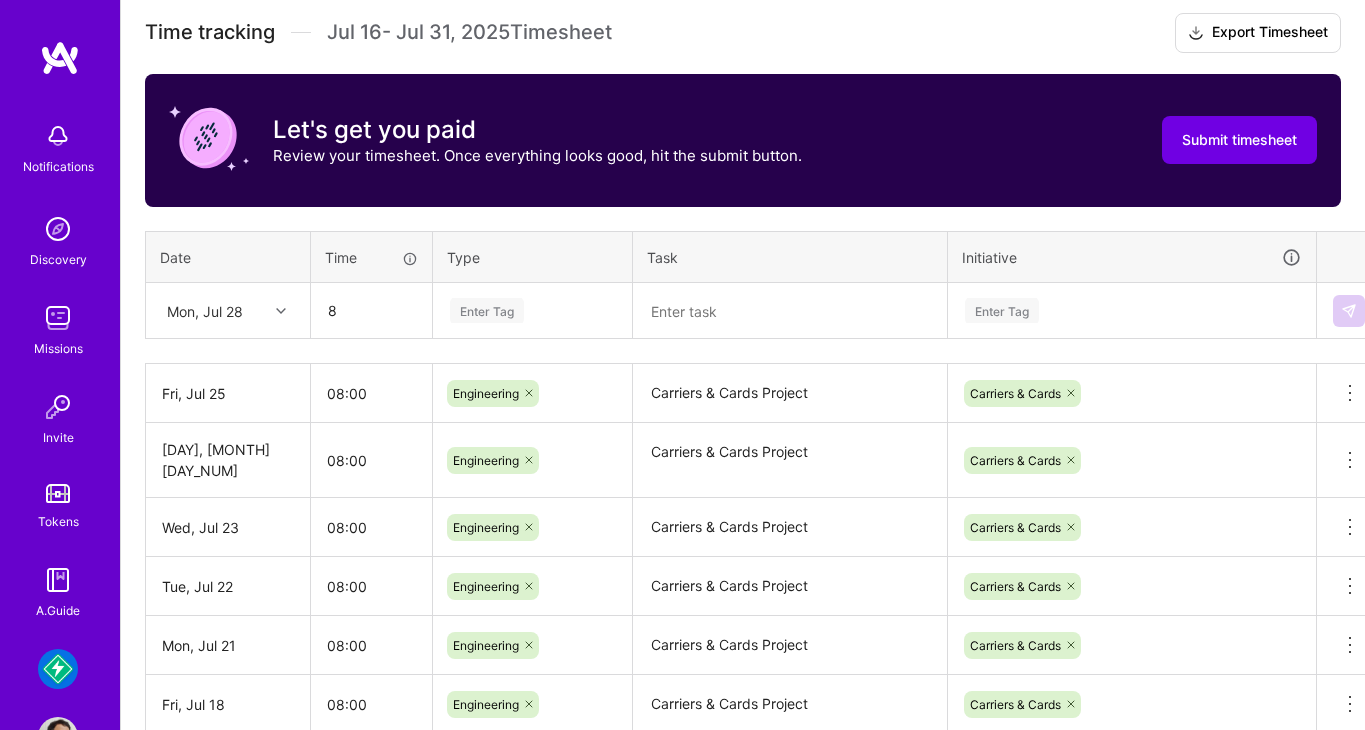 type on "08:00" 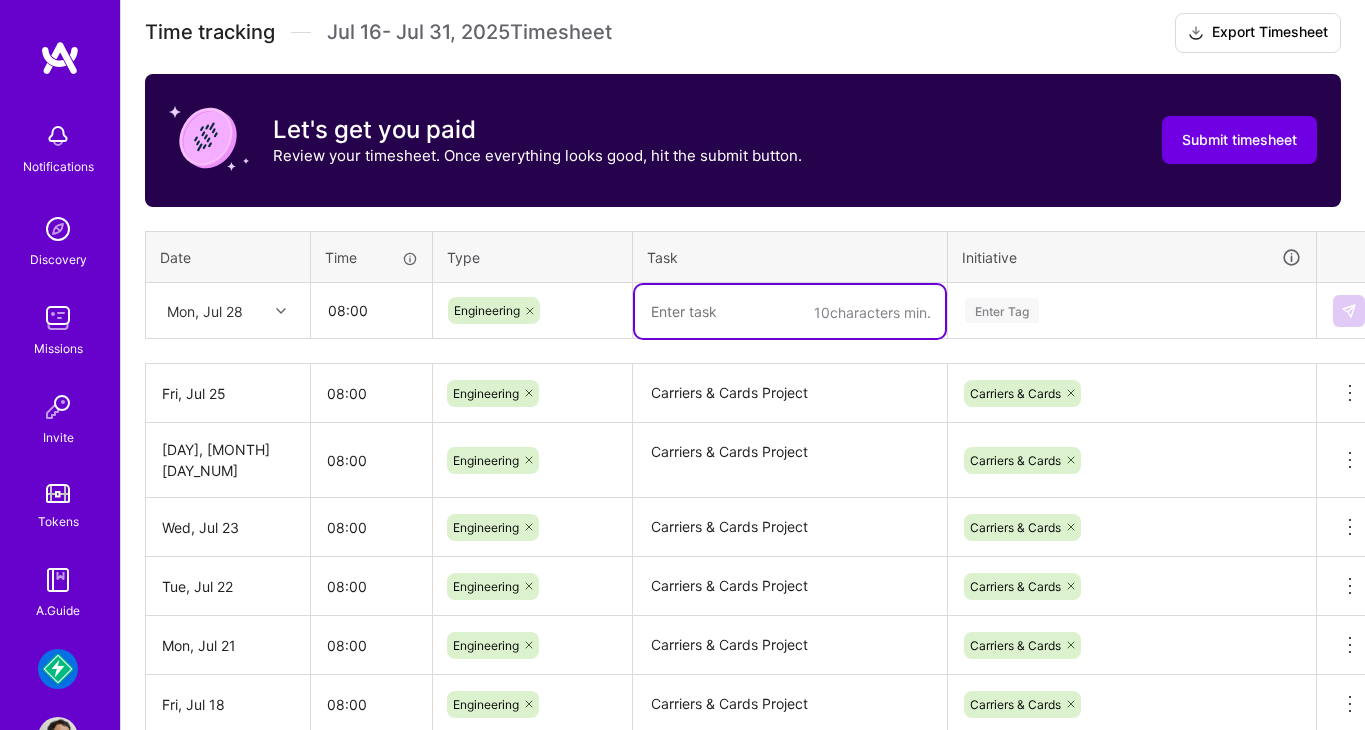 paste on "Carriers & Cards Project" 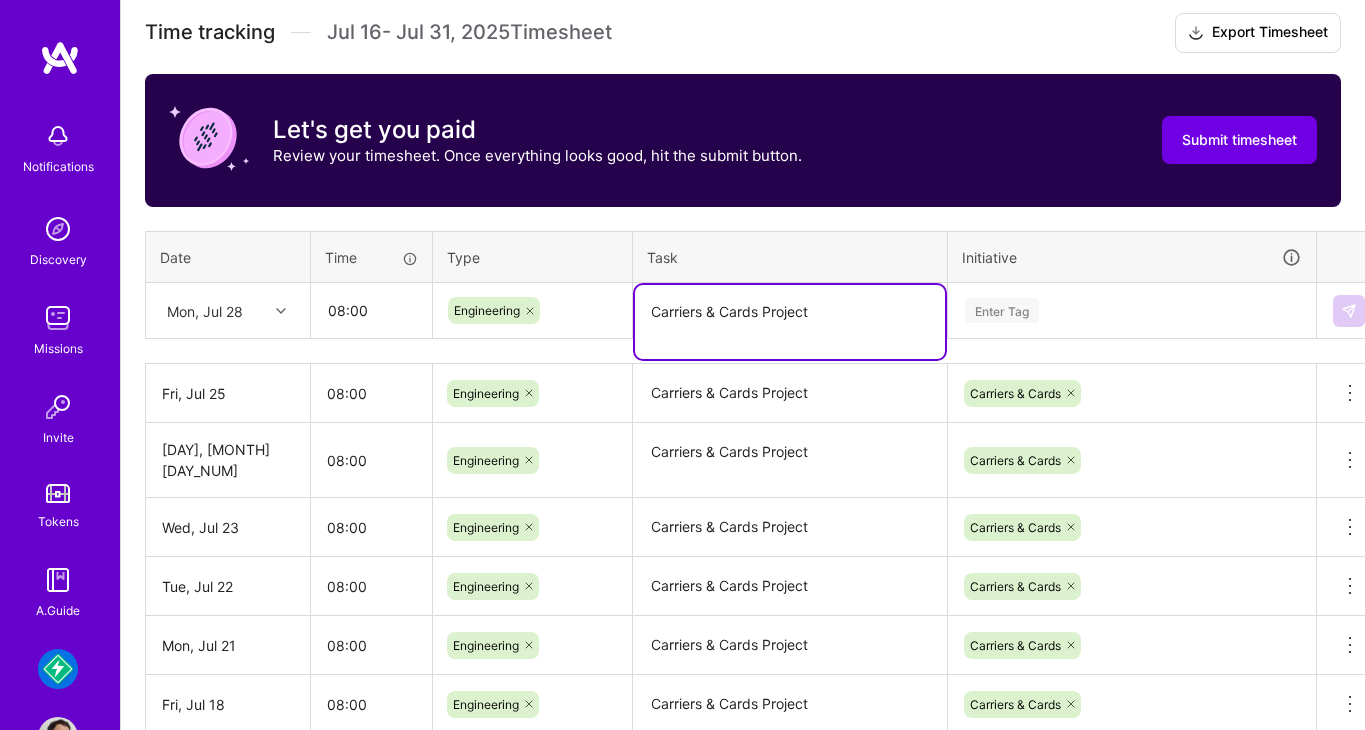 type on "Carriers & Cards Project" 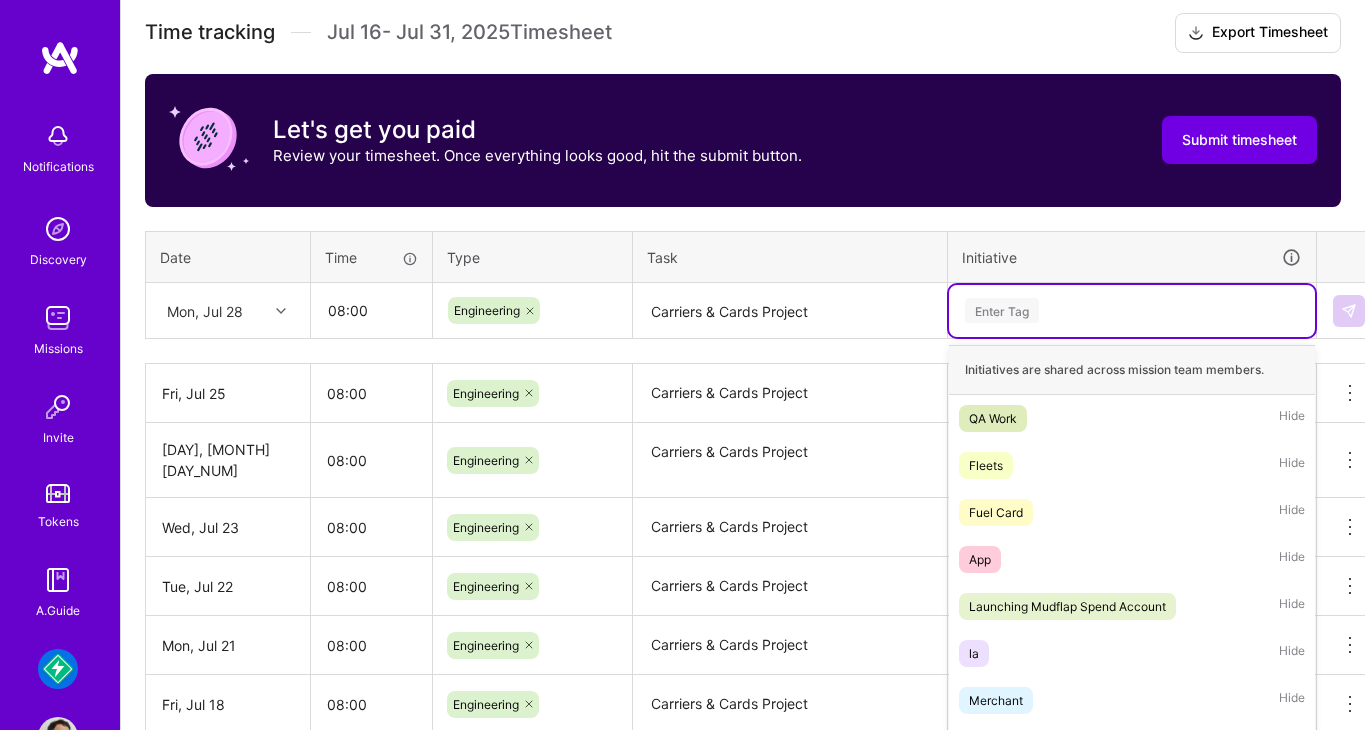 scroll, scrollTop: 768, scrollLeft: 0, axis: vertical 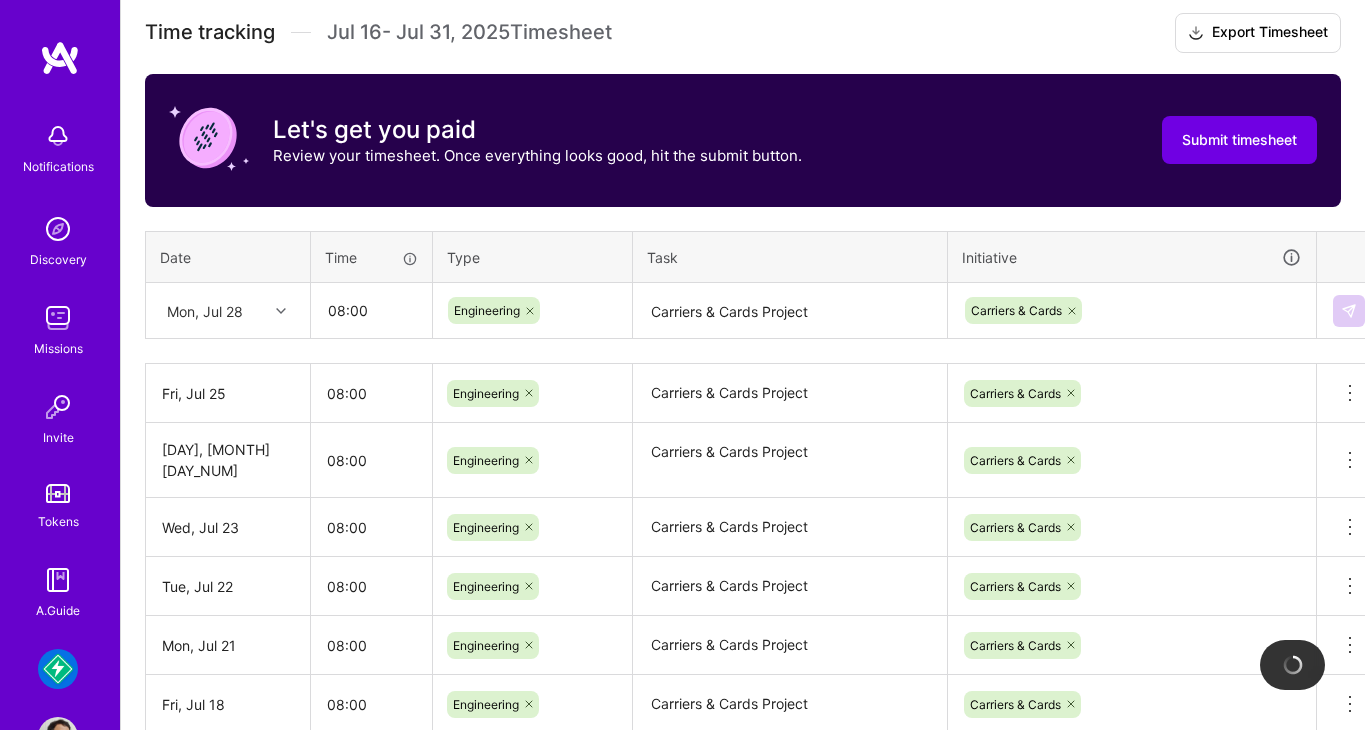 type 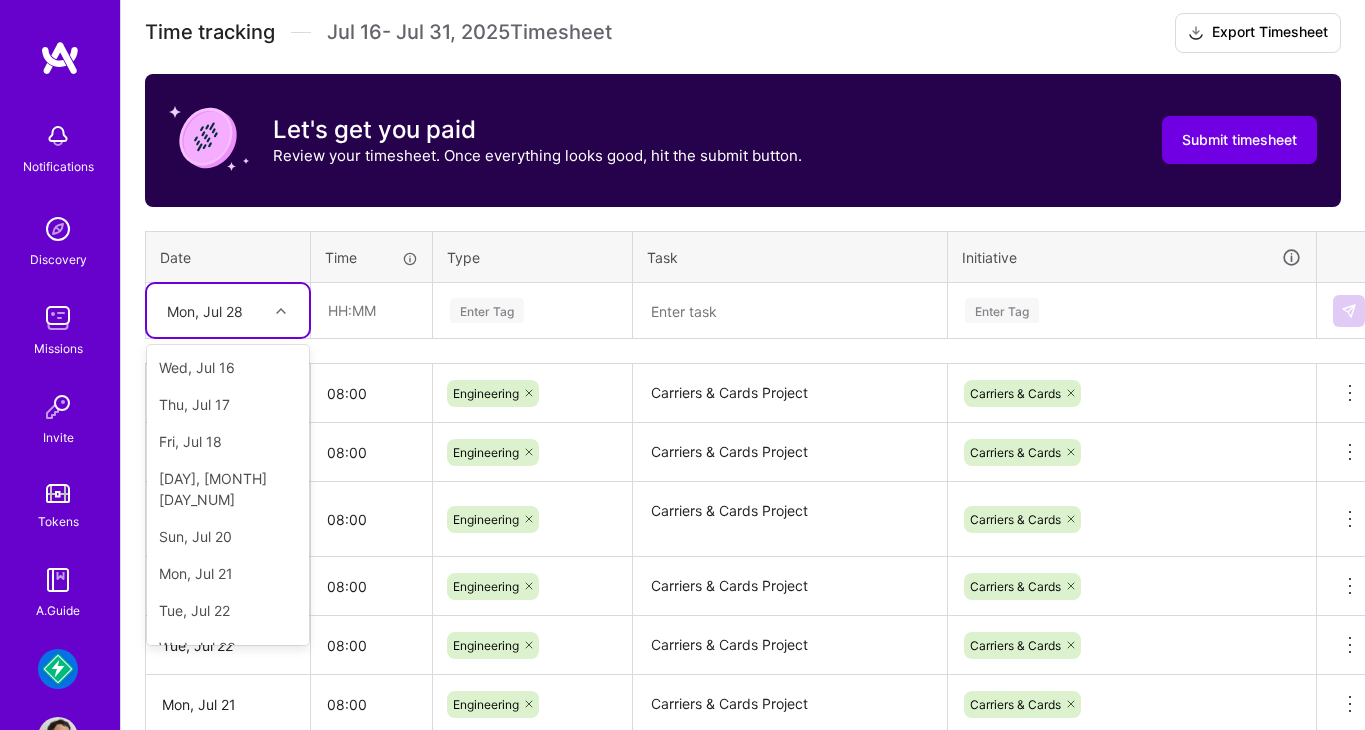 scroll, scrollTop: 263, scrollLeft: 0, axis: vertical 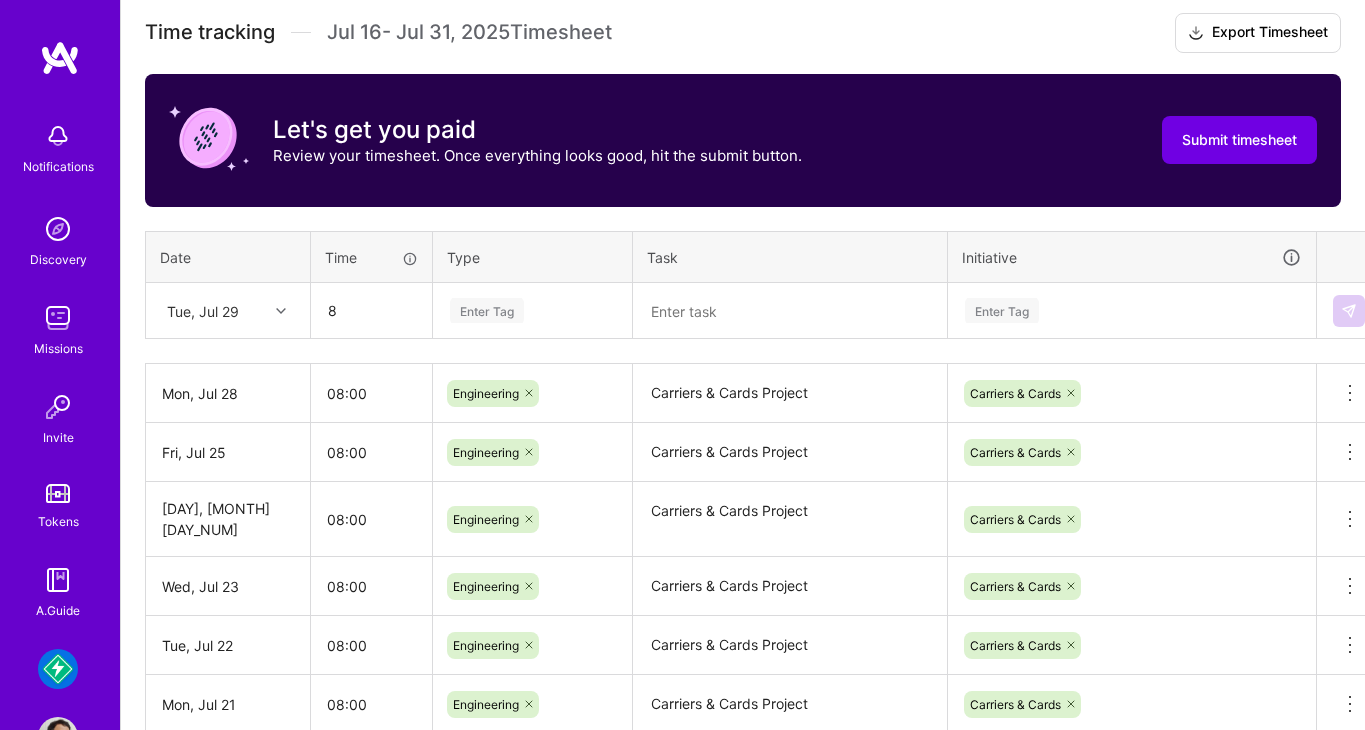 type on "08:00" 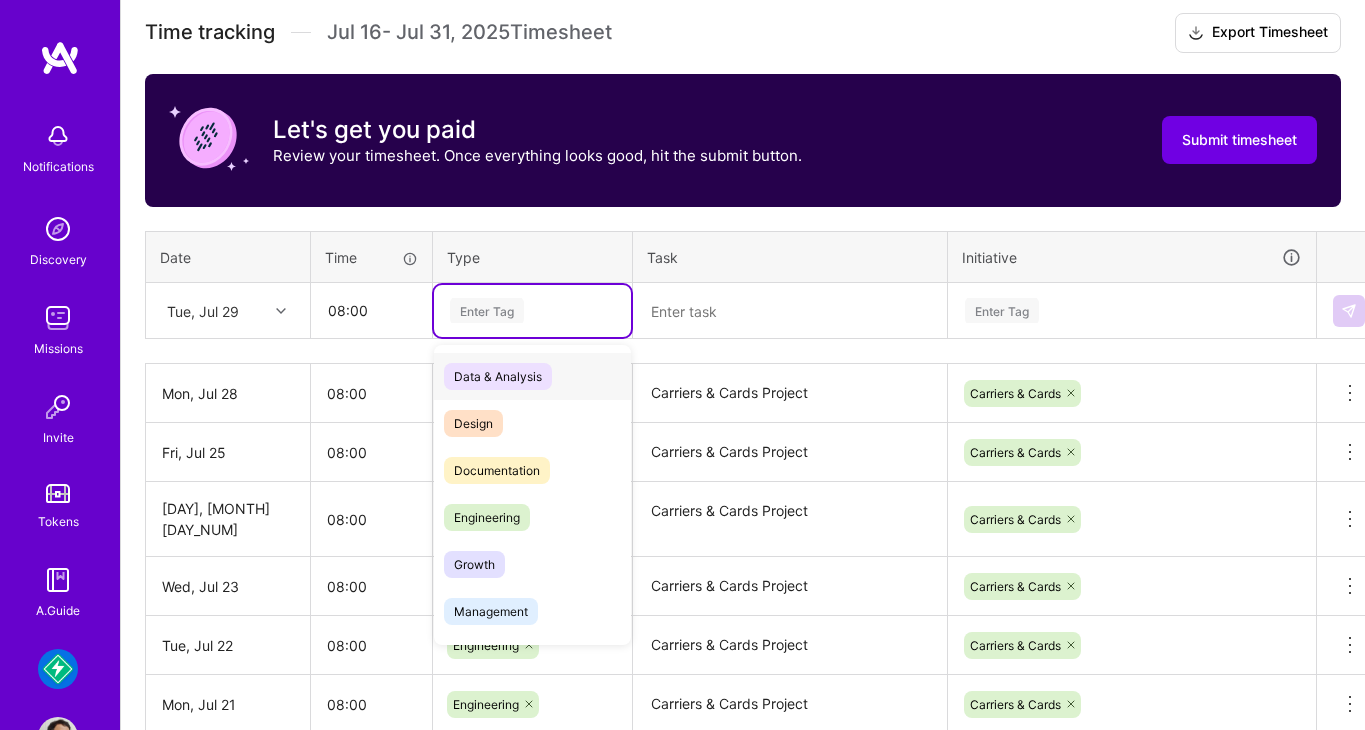 paste on "Carriers & Cards Project" 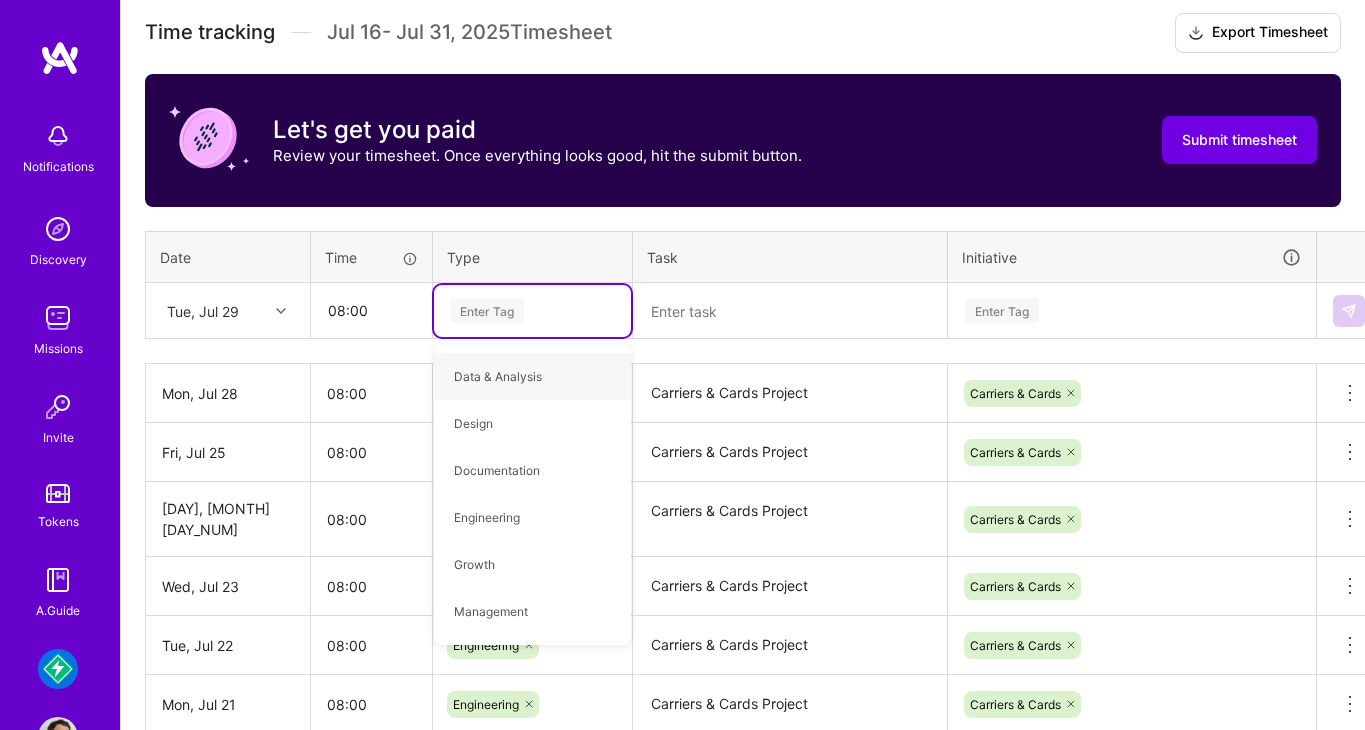type on "Carriers & Cards Project" 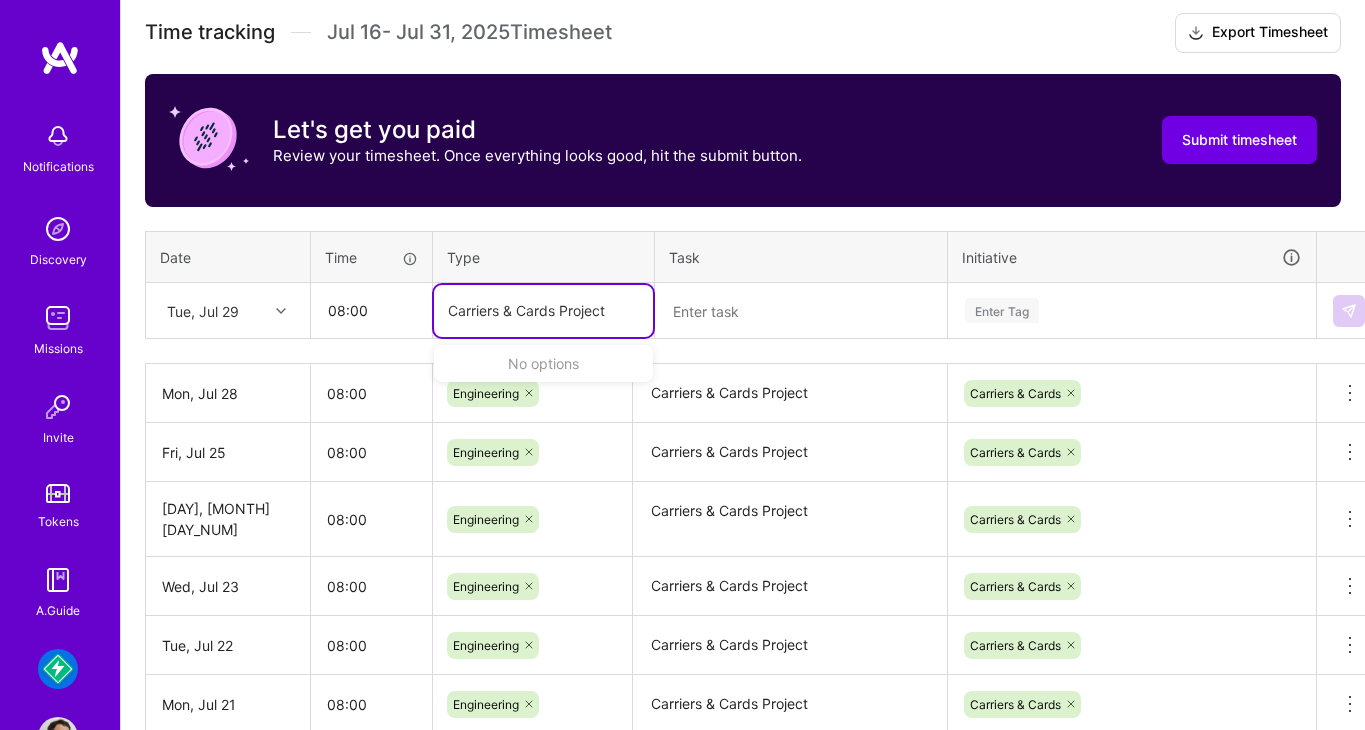 type 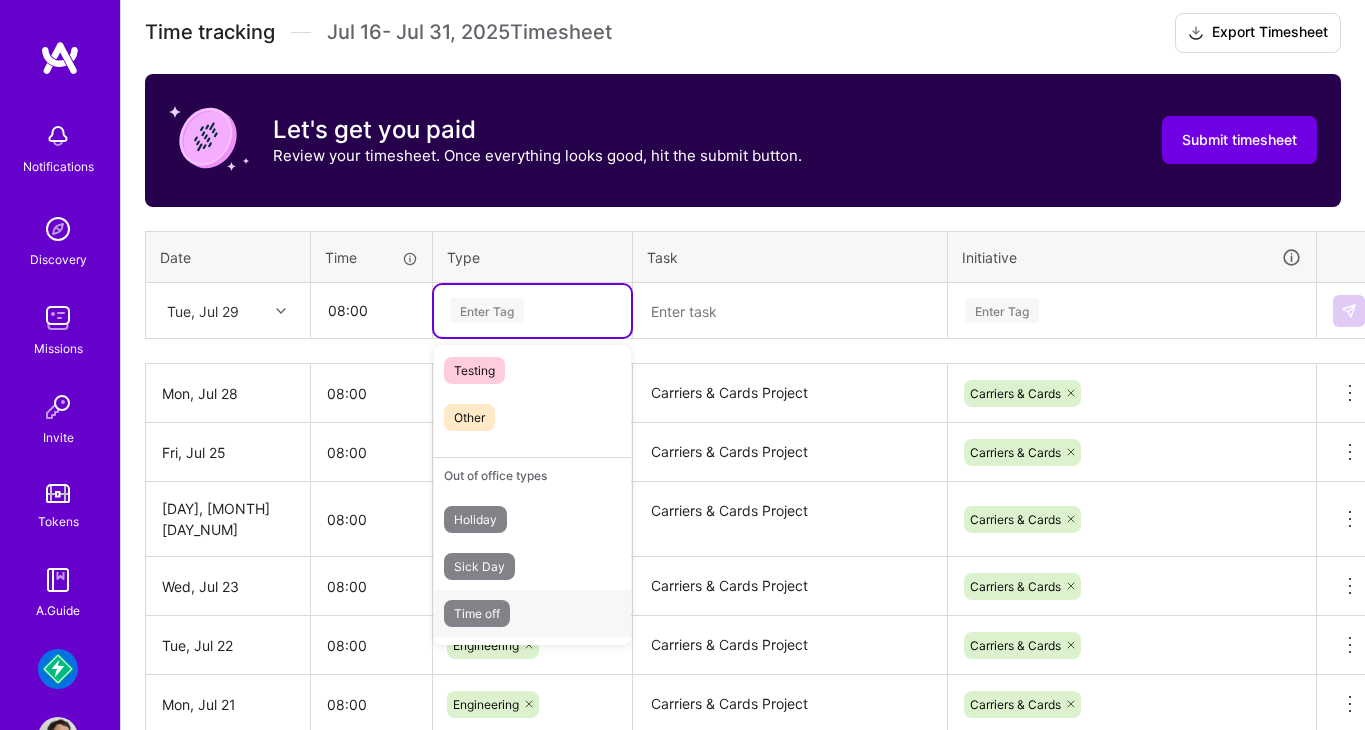 scroll, scrollTop: 0, scrollLeft: 0, axis: both 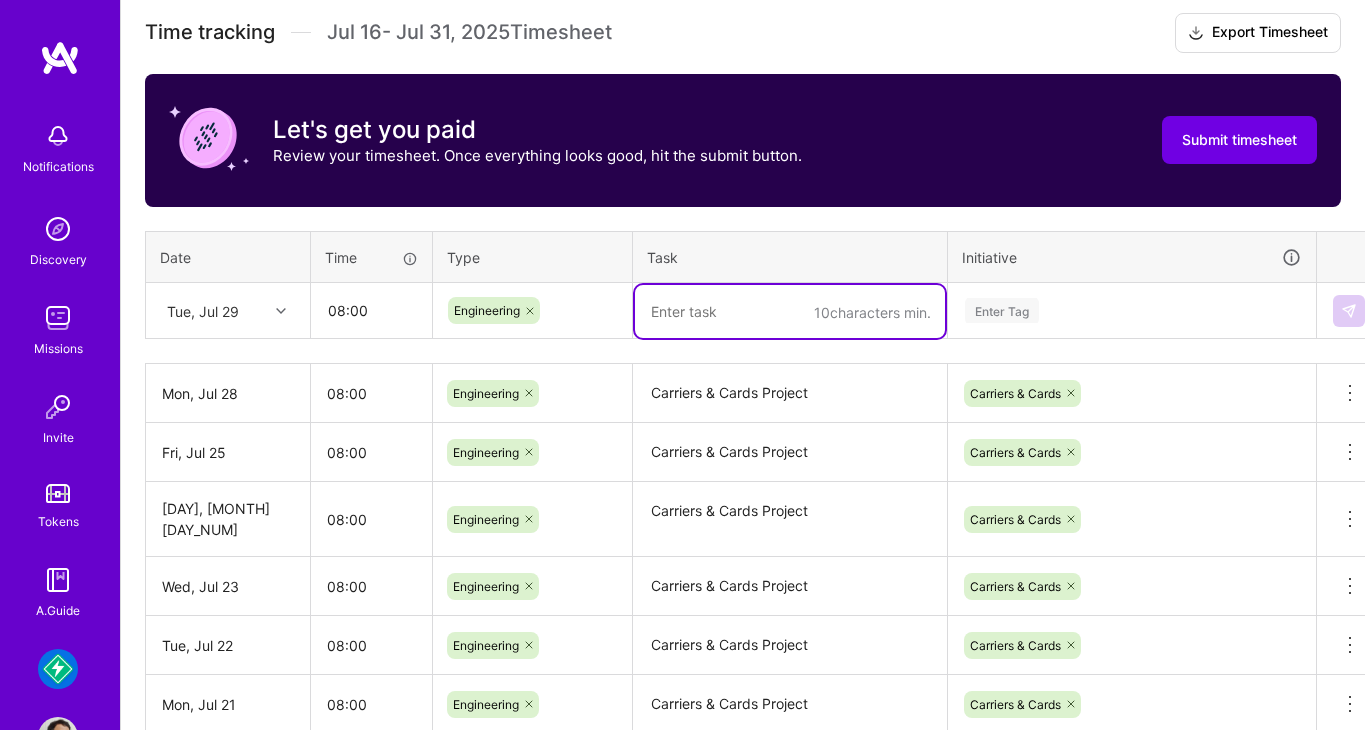 paste on "Carriers & Cards Project" 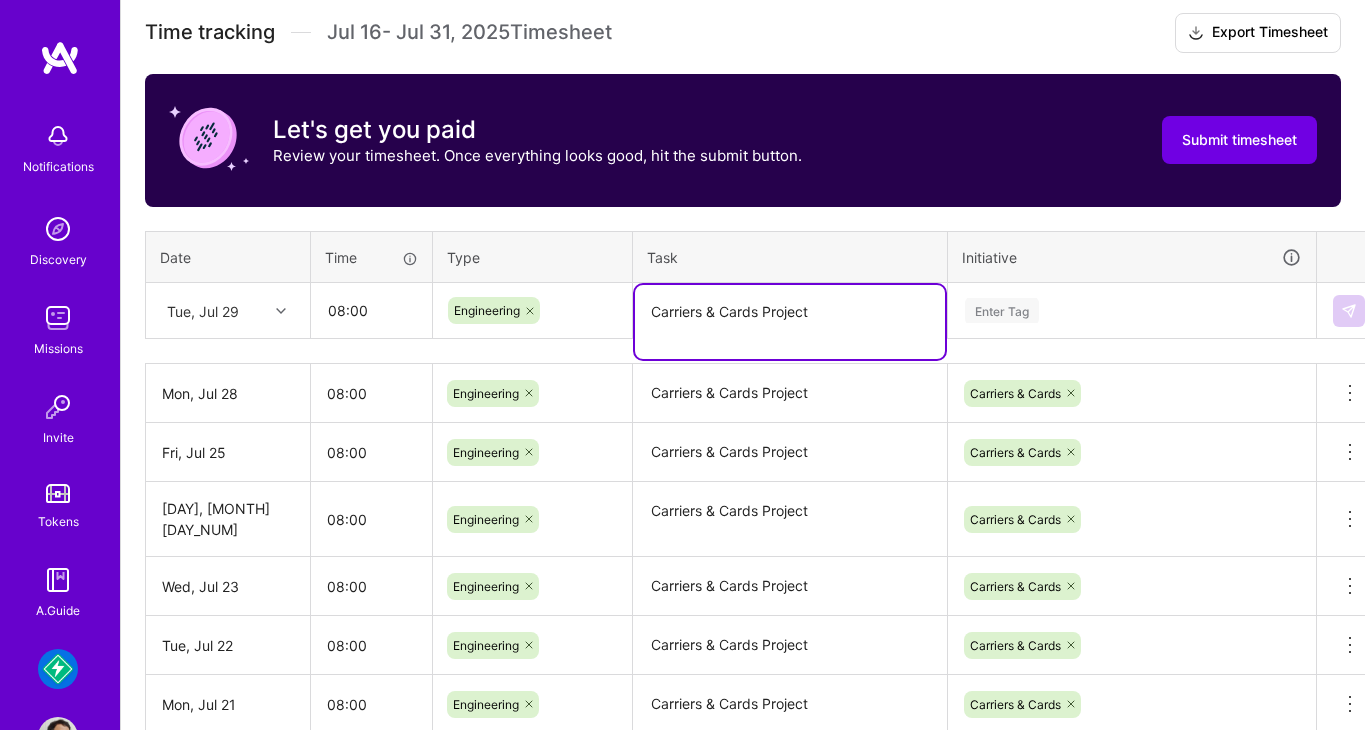 type on "Carriers & Cards Project" 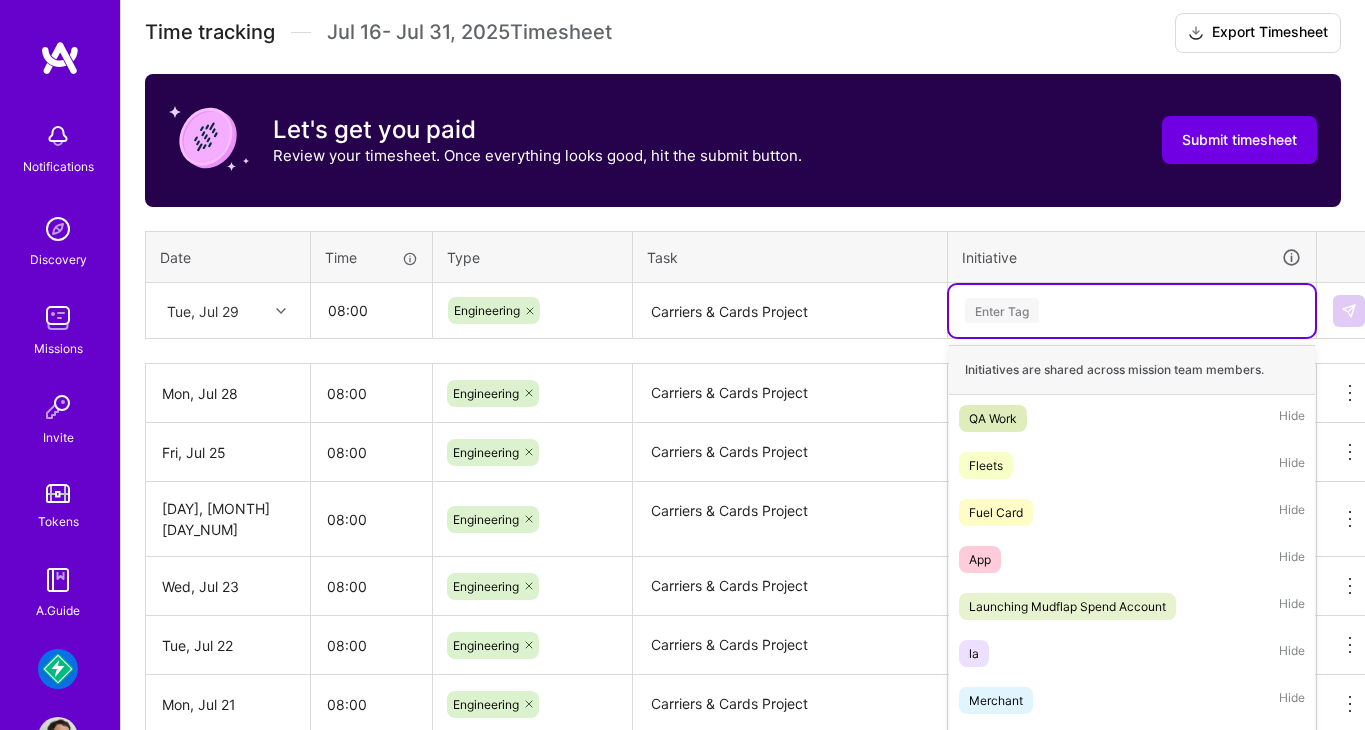 scroll, scrollTop: 768, scrollLeft: 0, axis: vertical 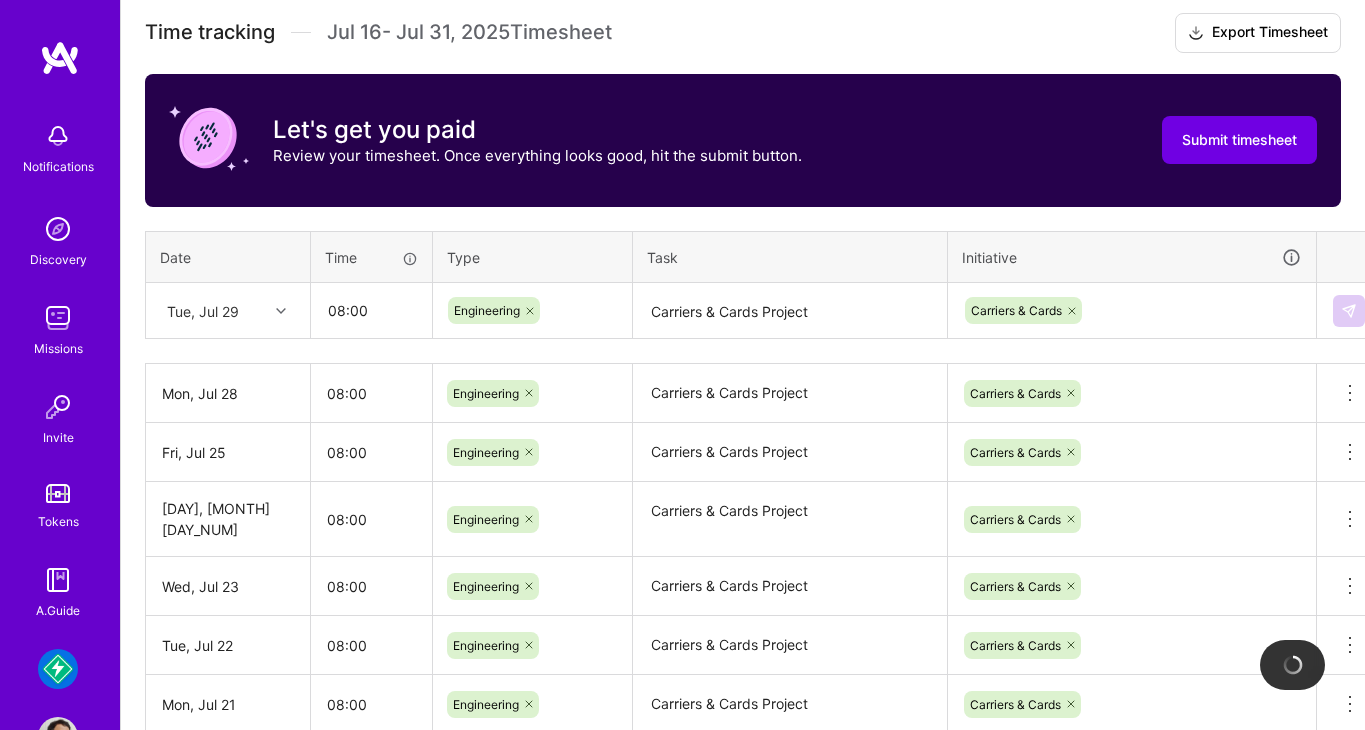 type 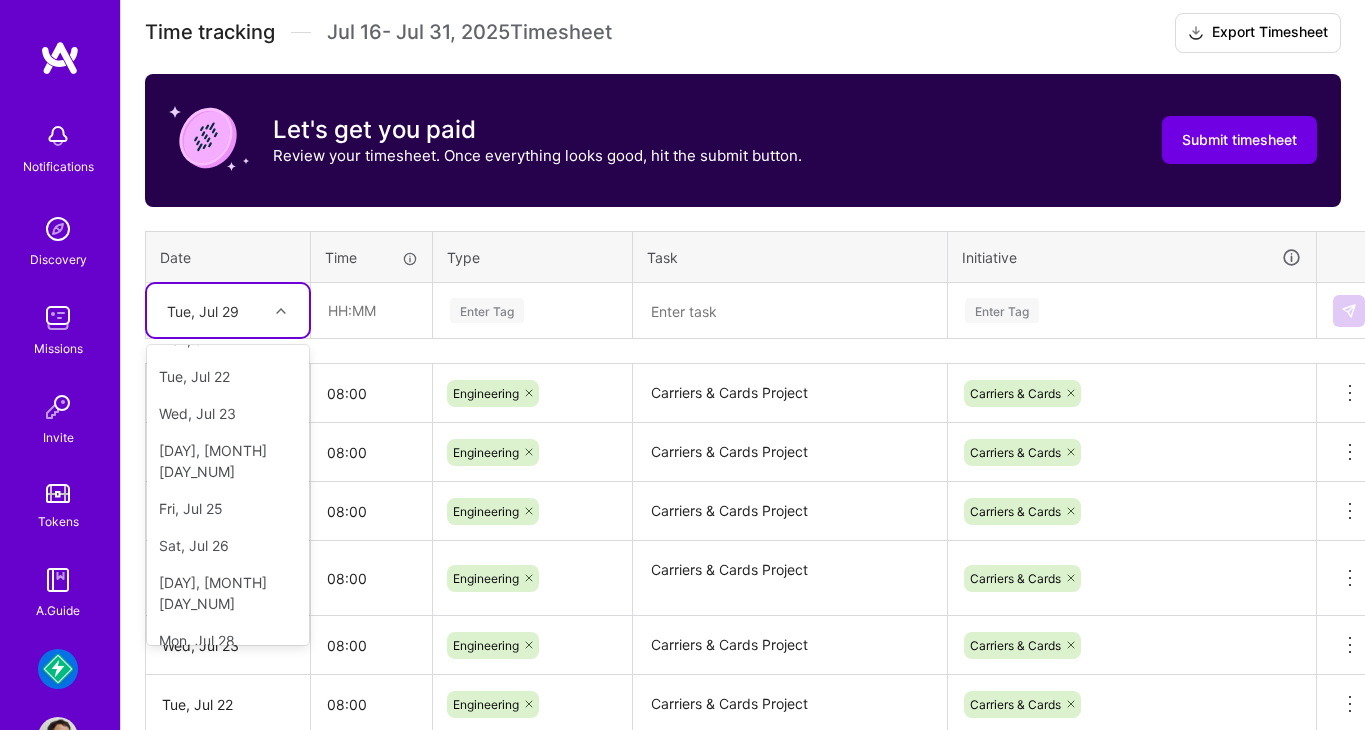 scroll, scrollTop: 263, scrollLeft: 0, axis: vertical 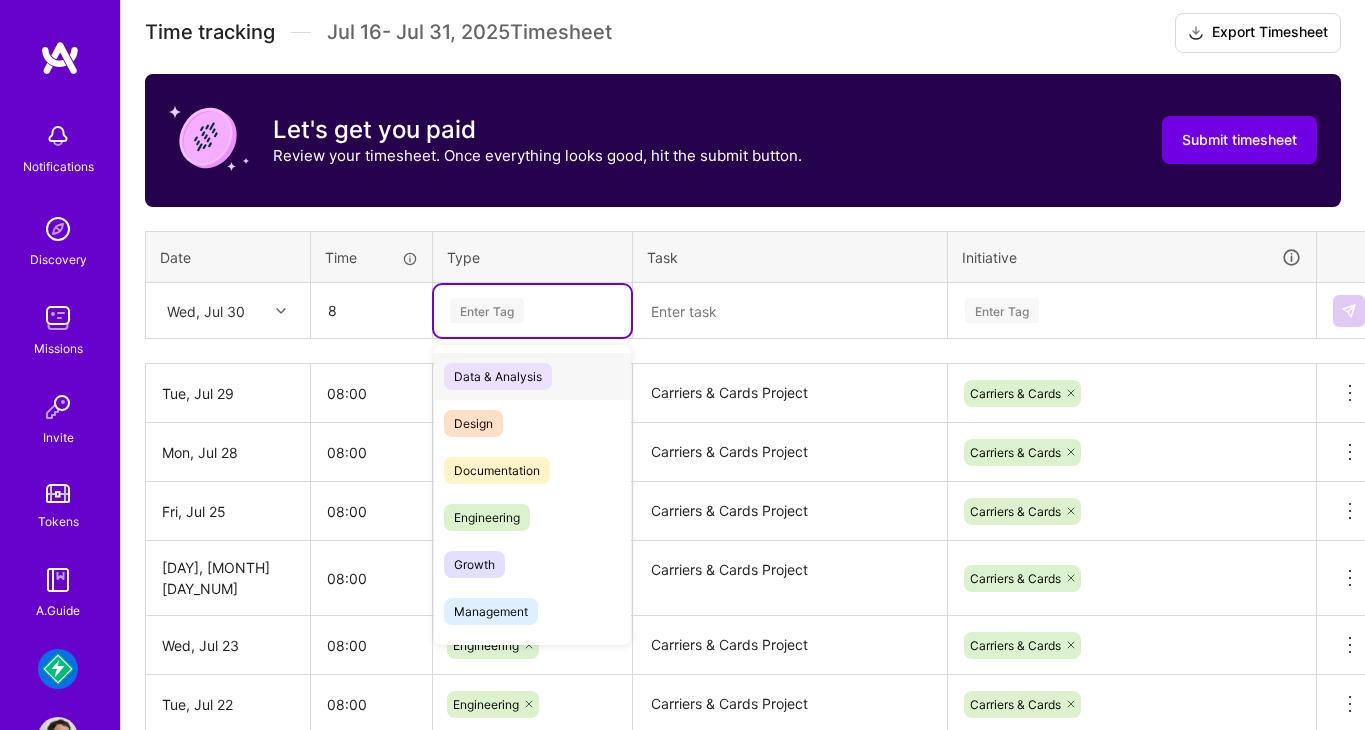 type on "08:00" 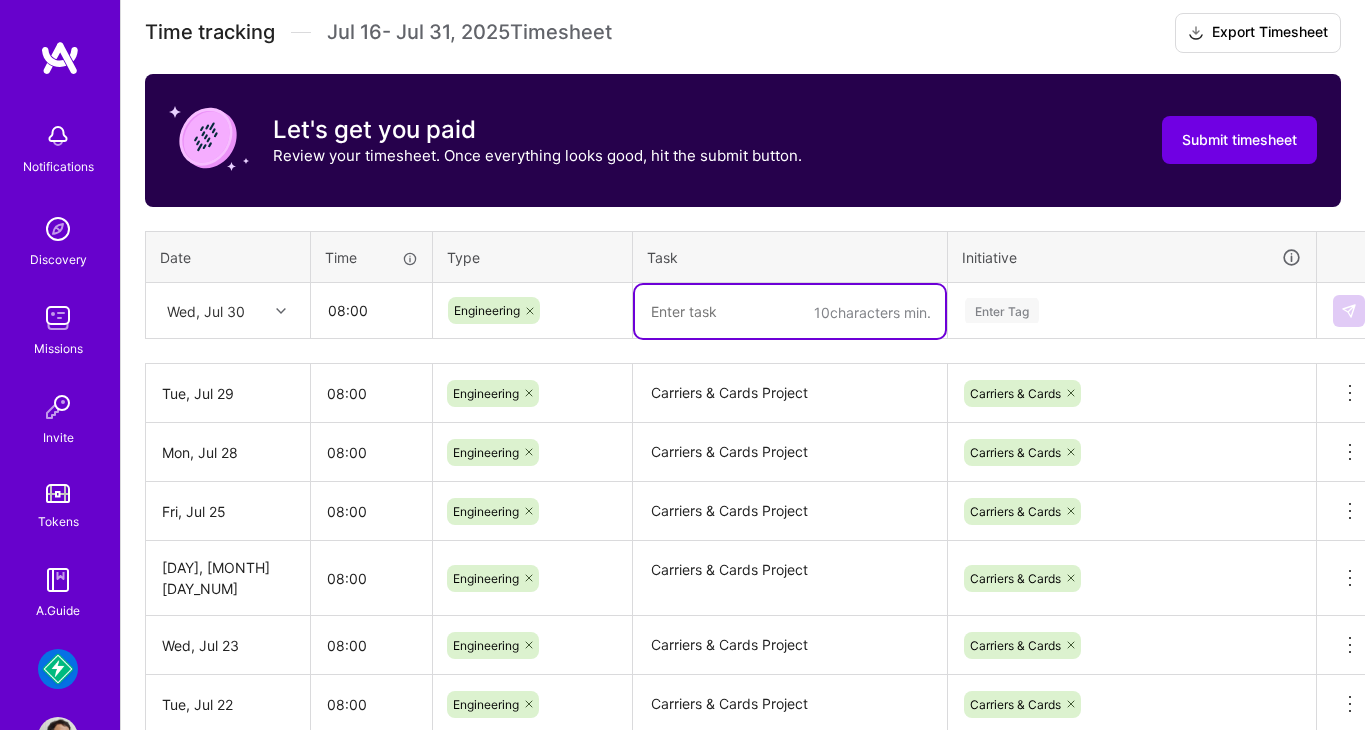 paste on "Carriers & Cards Project" 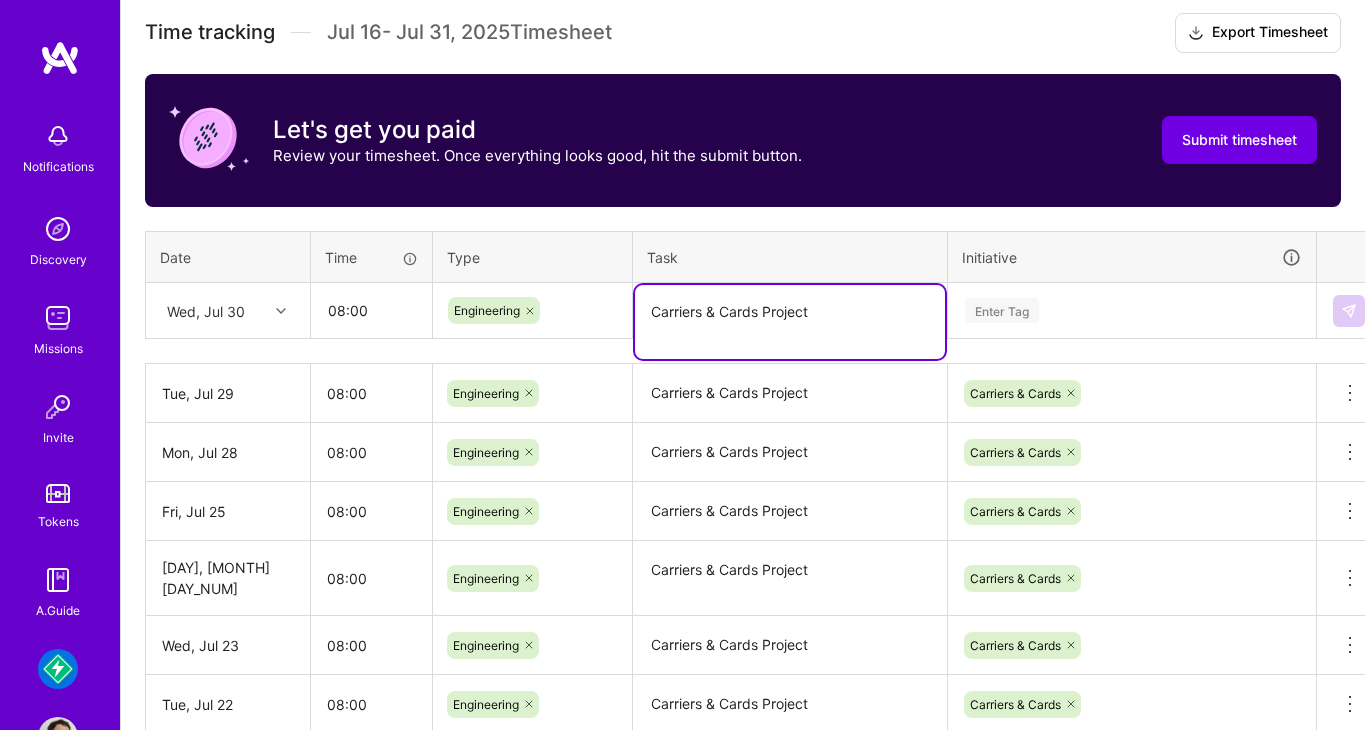 type on "Carriers & Cards Project" 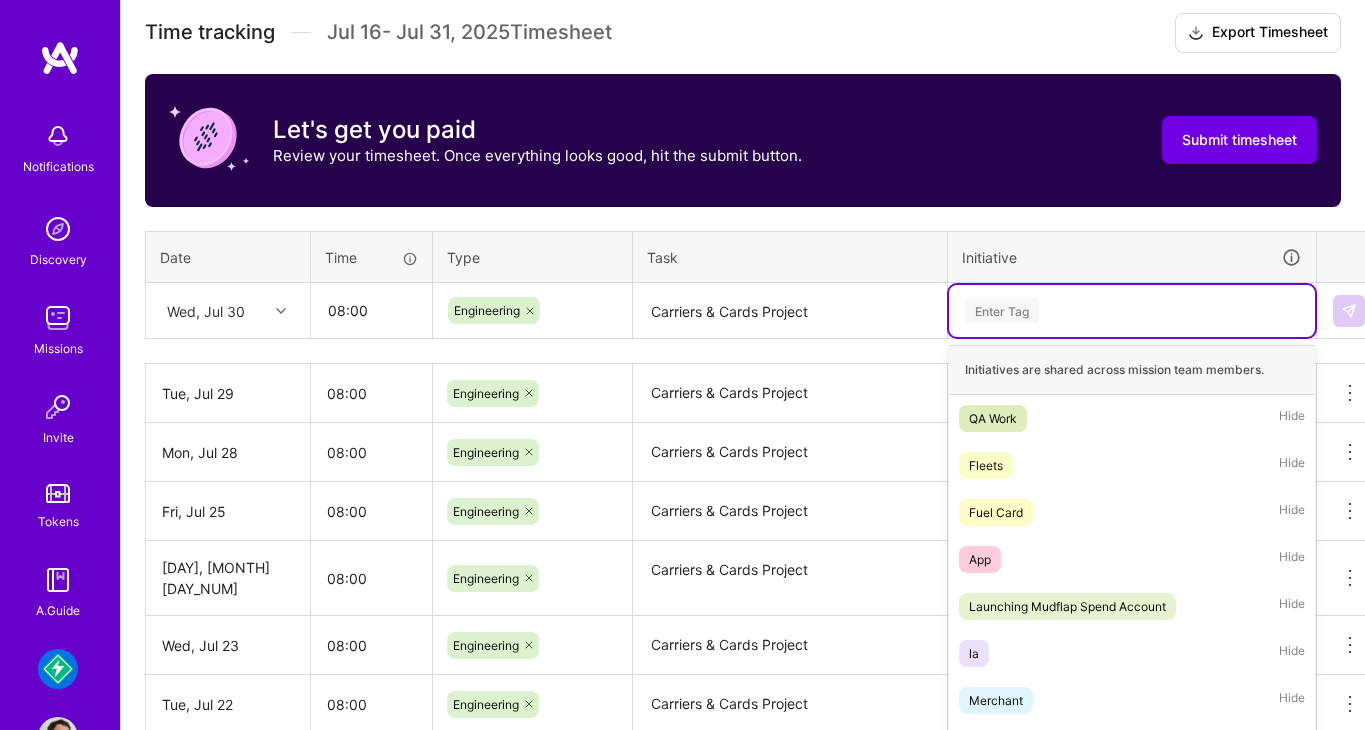 scroll, scrollTop: 768, scrollLeft: 0, axis: vertical 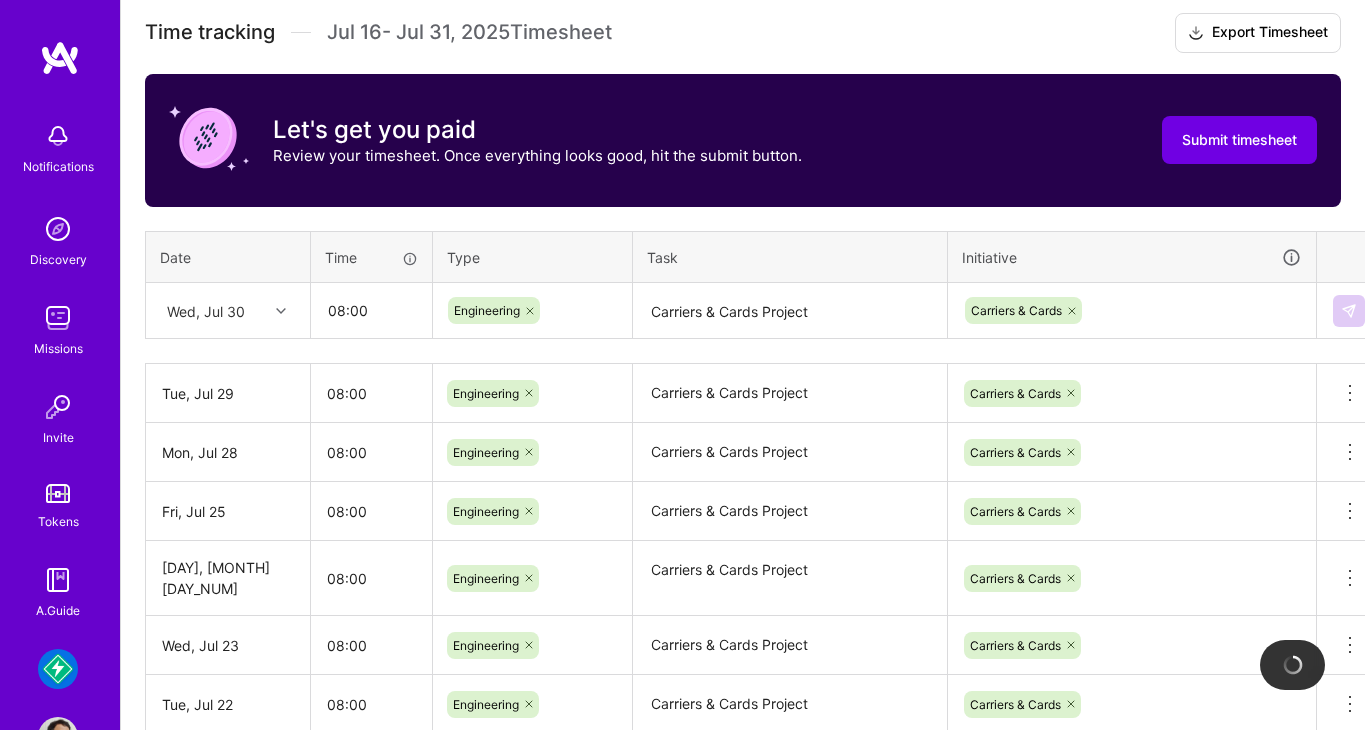 type 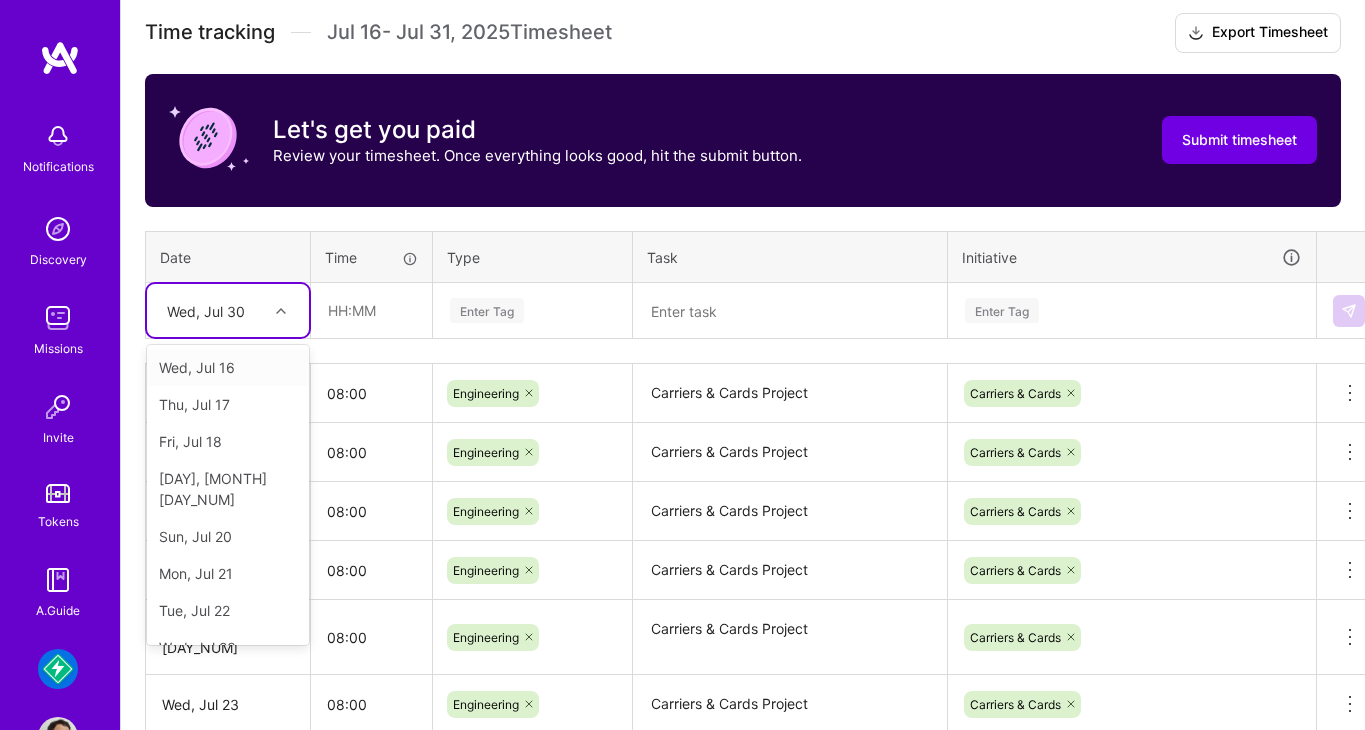 scroll, scrollTop: 263, scrollLeft: 0, axis: vertical 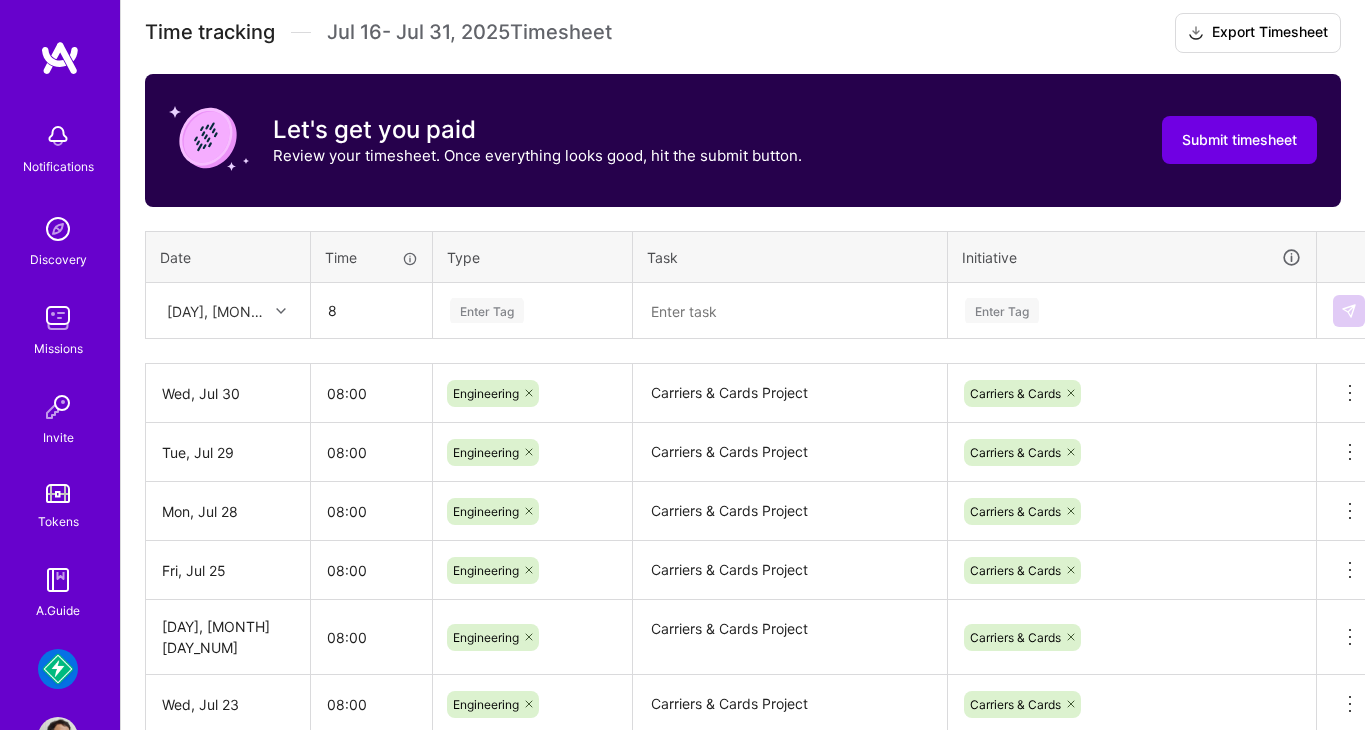 type on "08:00" 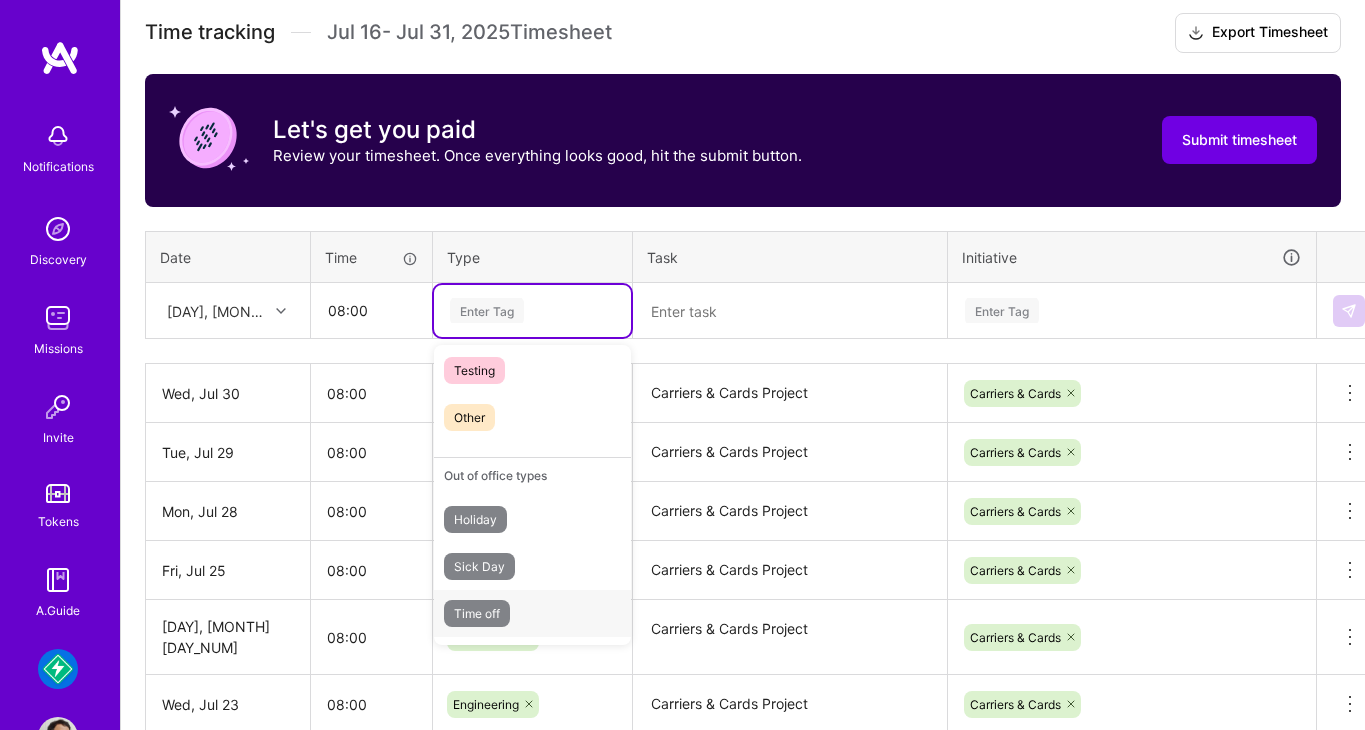 scroll, scrollTop: 0, scrollLeft: 0, axis: both 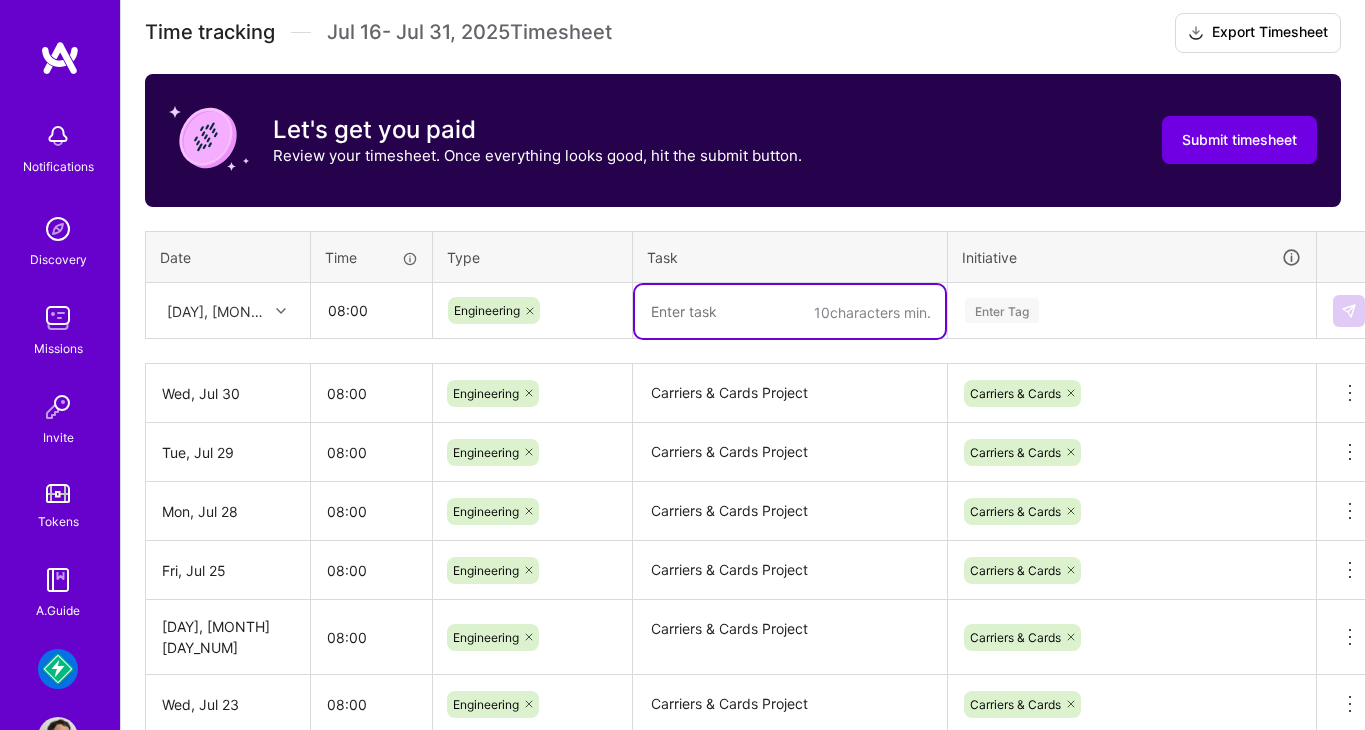 paste on "Carriers & Cards Project" 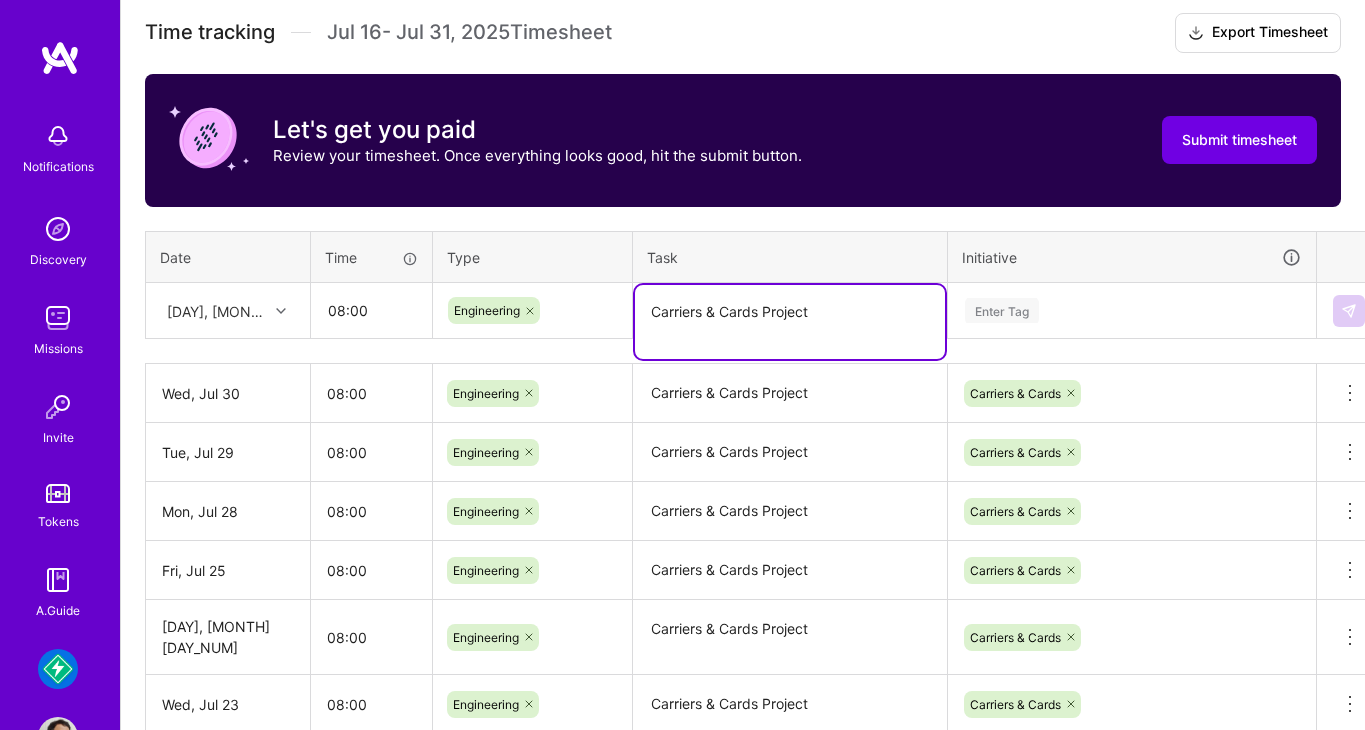 type on "Carriers & Cards Project" 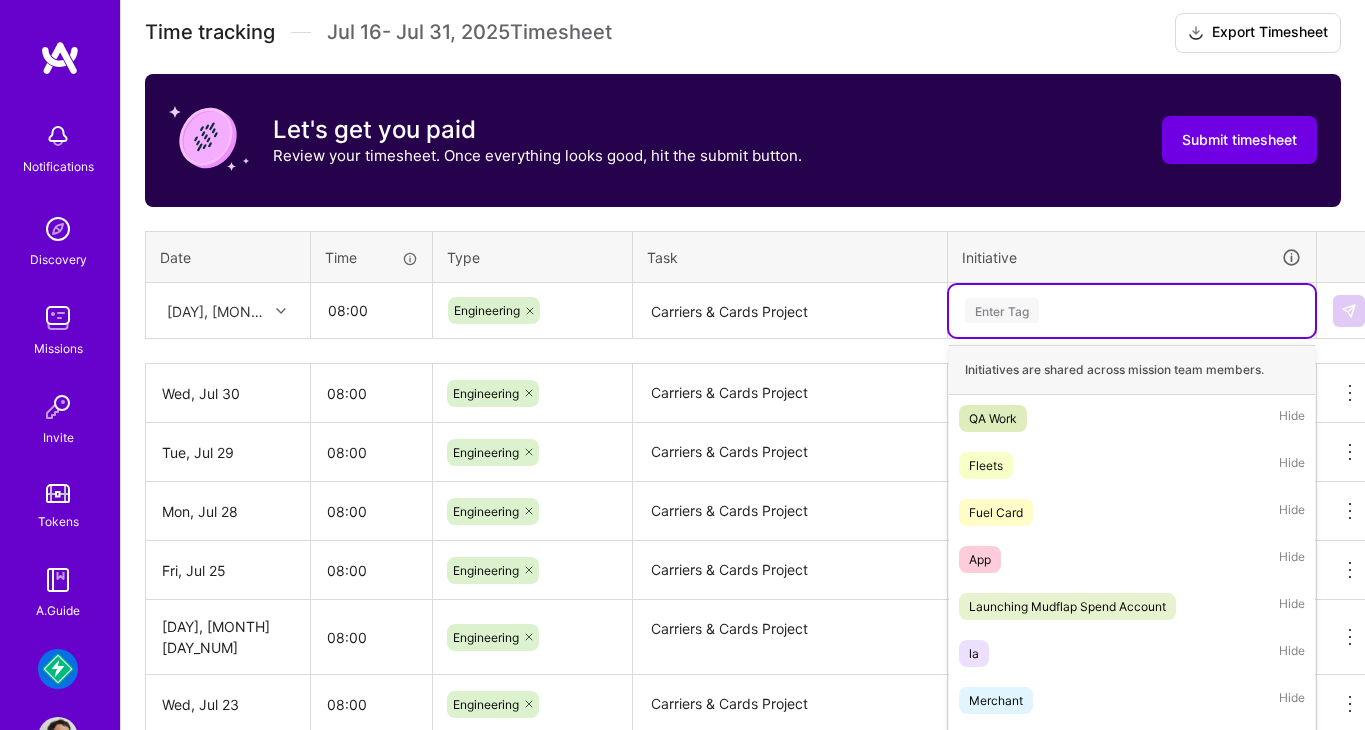 scroll, scrollTop: 768, scrollLeft: 0, axis: vertical 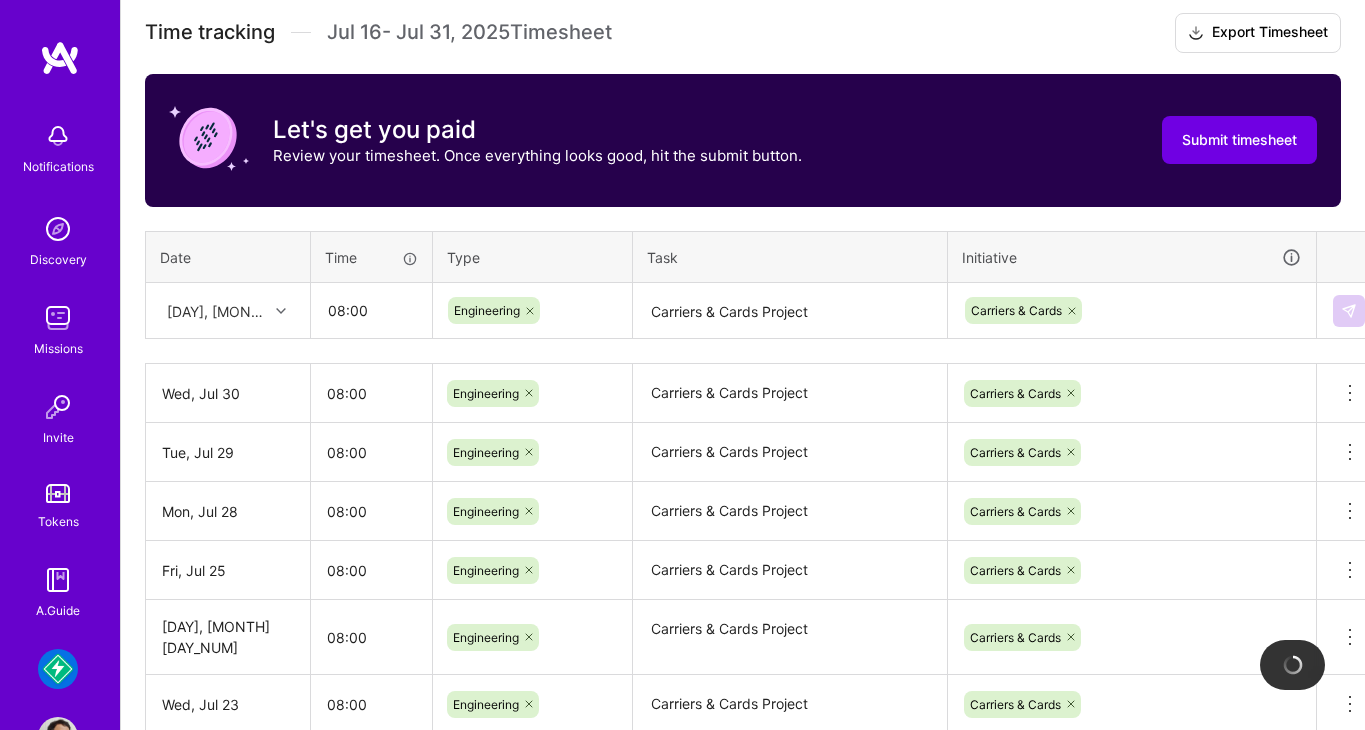 type 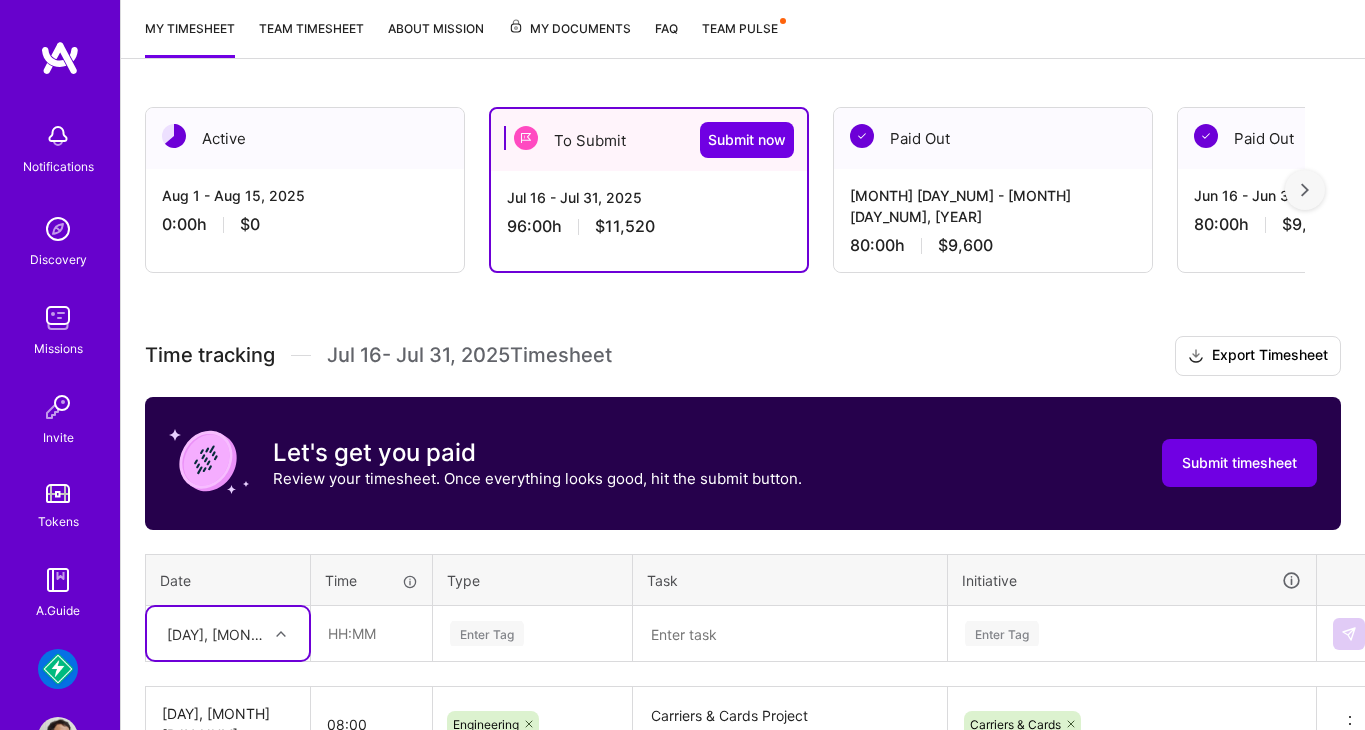 scroll, scrollTop: 160, scrollLeft: 0, axis: vertical 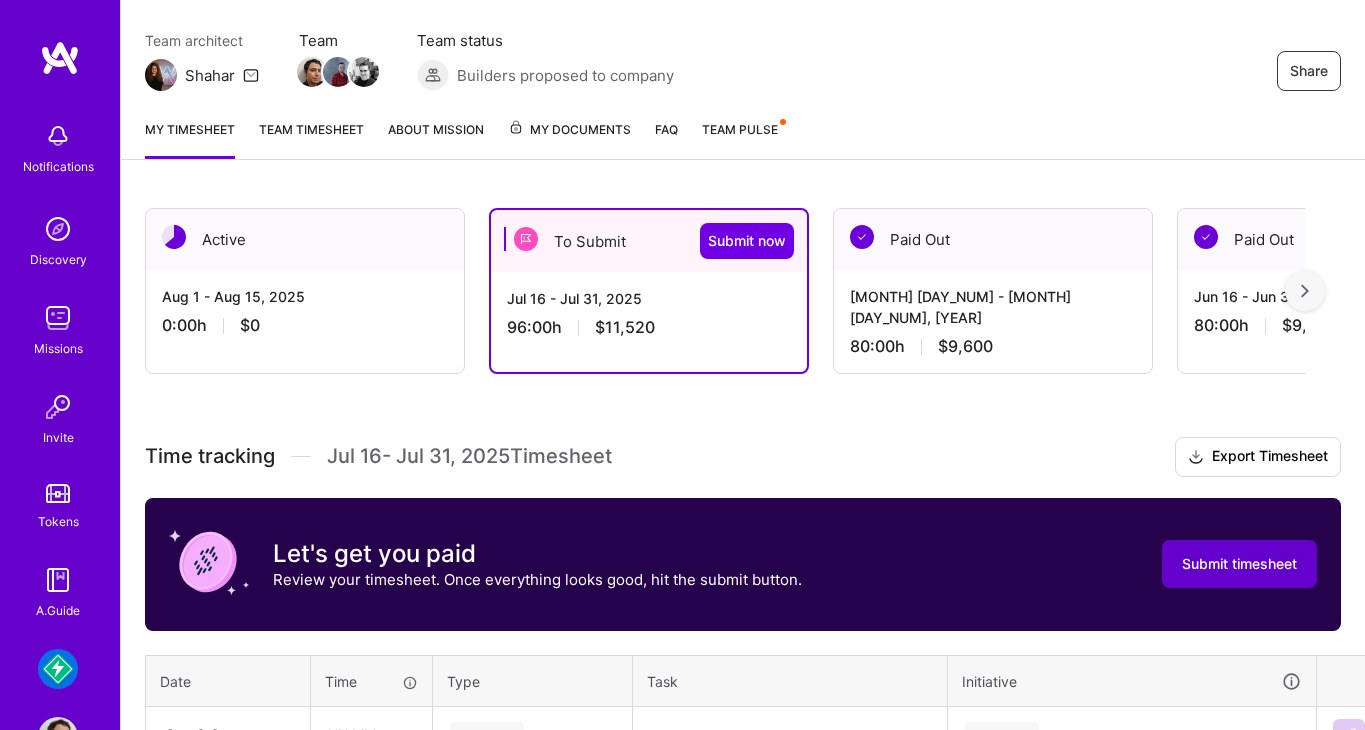 click on "Submit timesheet" at bounding box center [1239, 564] 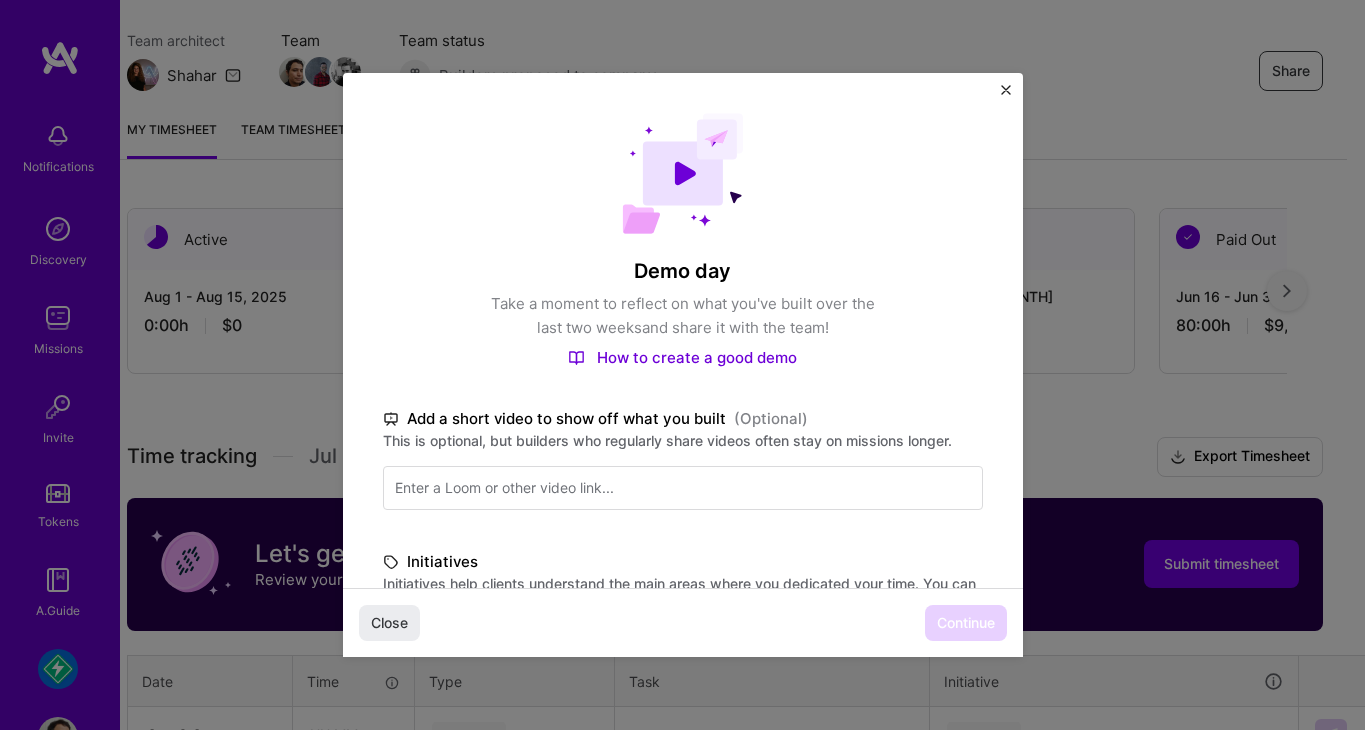 scroll, scrollTop: 160, scrollLeft: 17, axis: both 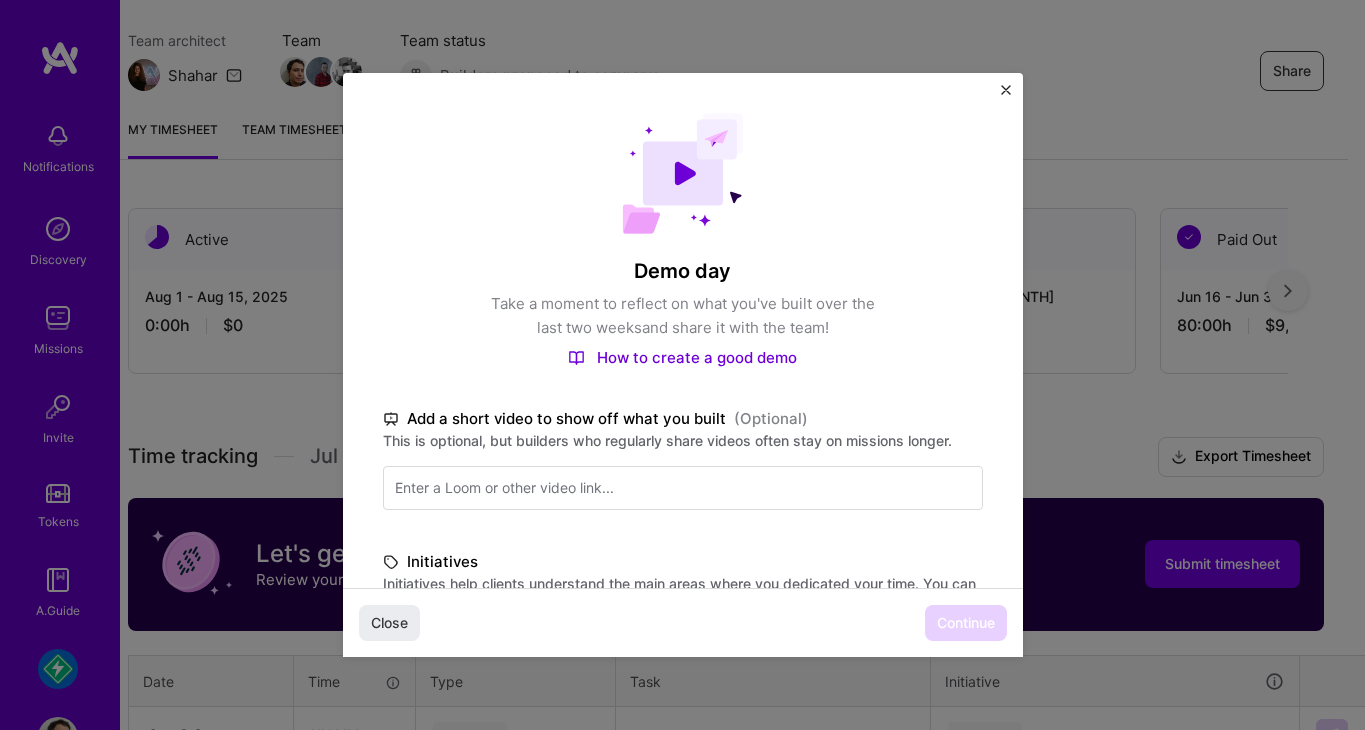 click at bounding box center (1006, 90) 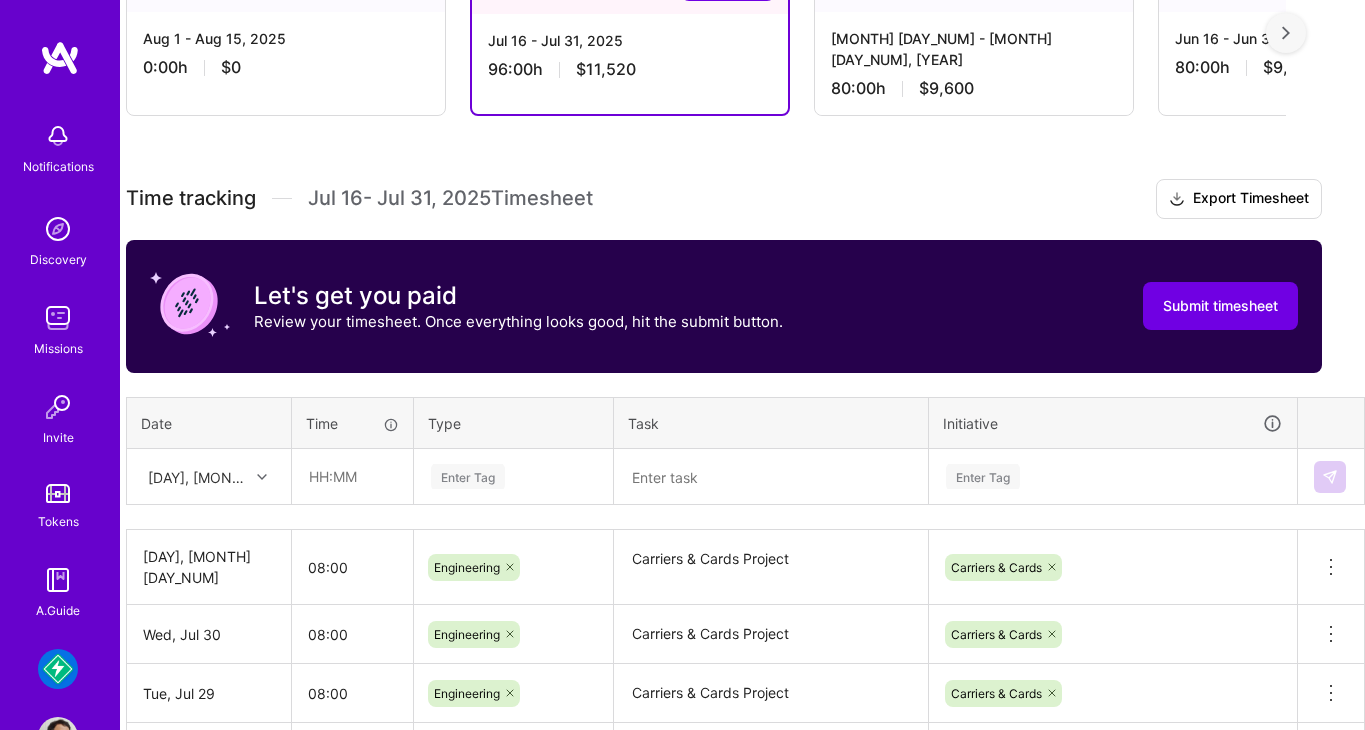 scroll, scrollTop: 460, scrollLeft: 19, axis: both 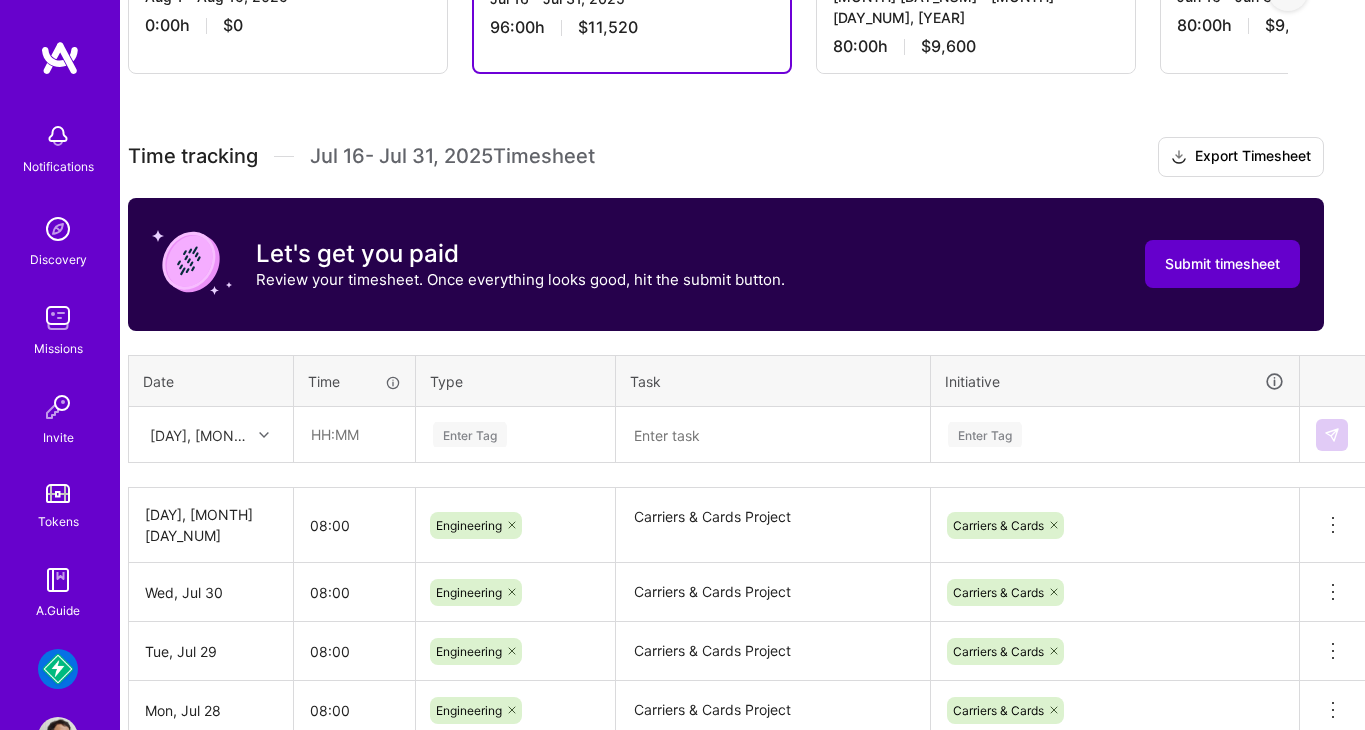 click on "Submit timesheet" at bounding box center [1222, 264] 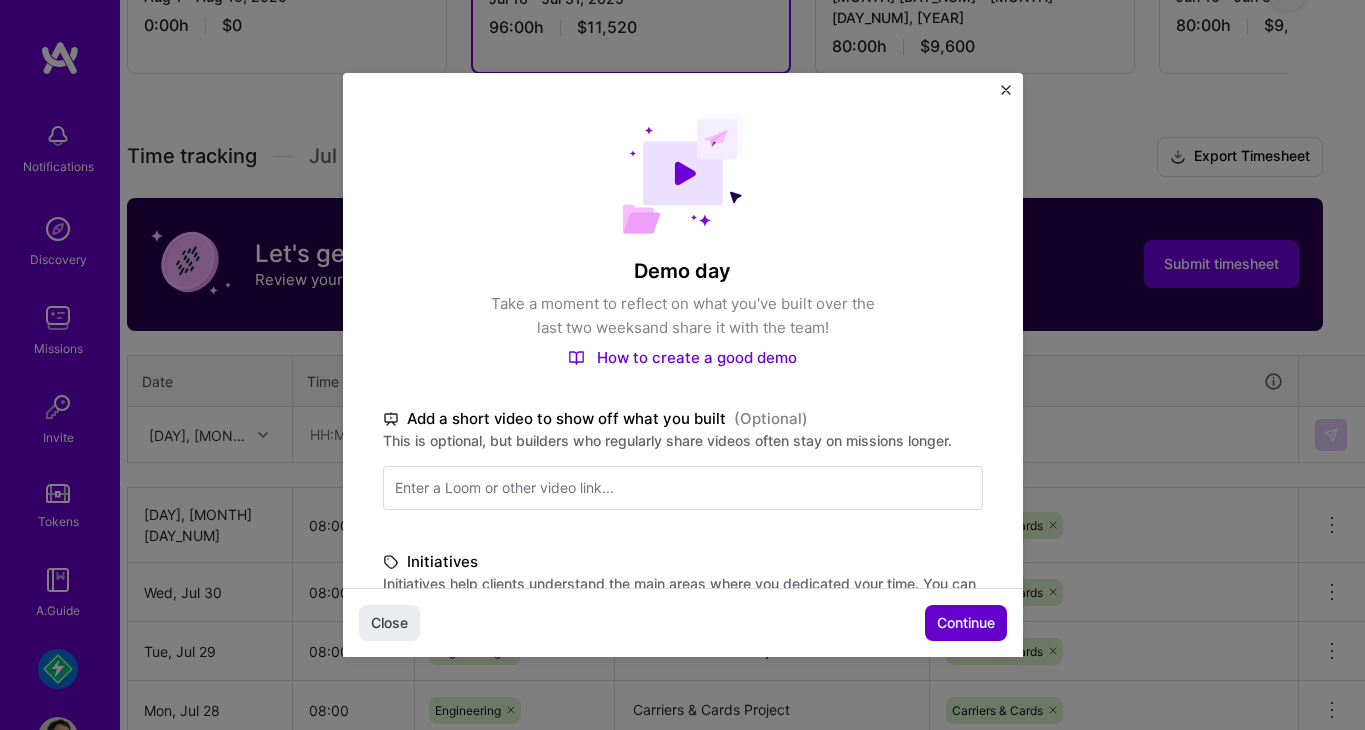 scroll, scrollTop: 460, scrollLeft: 19, axis: both 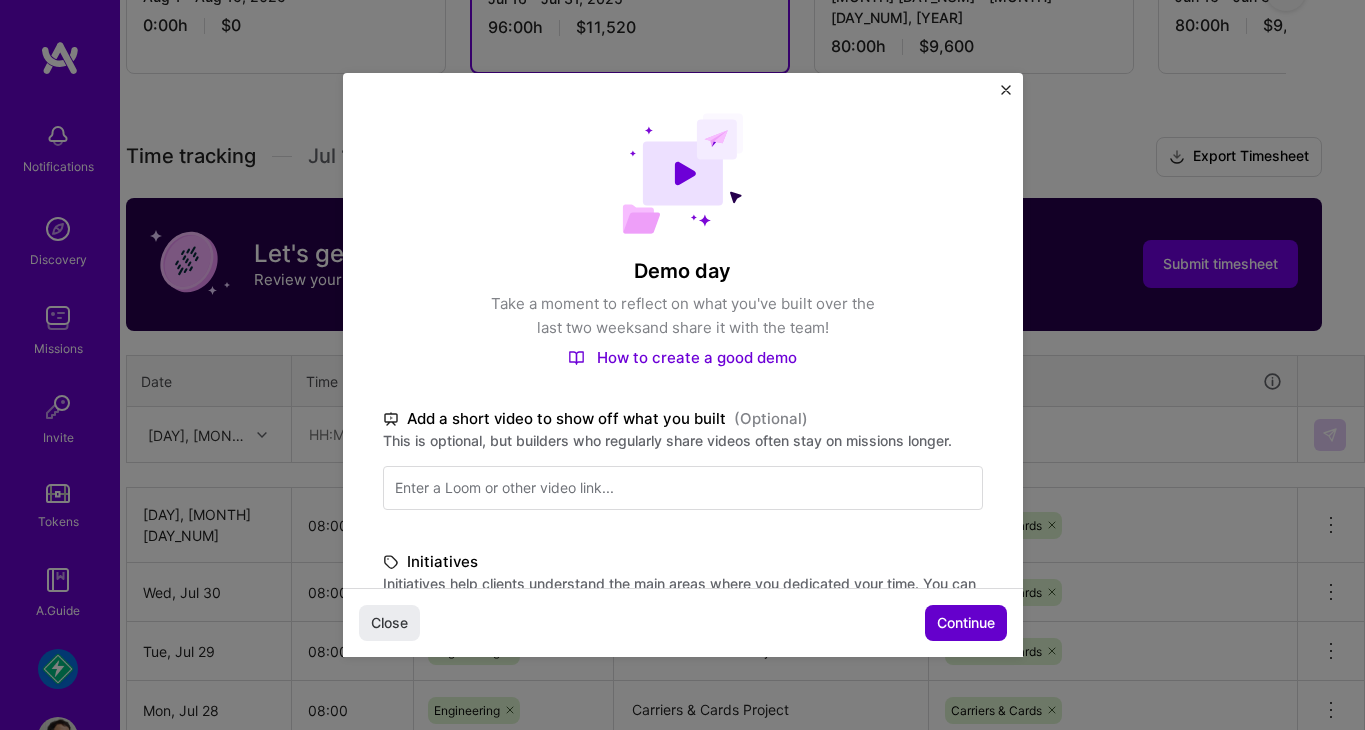 click on "Continue" at bounding box center [966, 623] 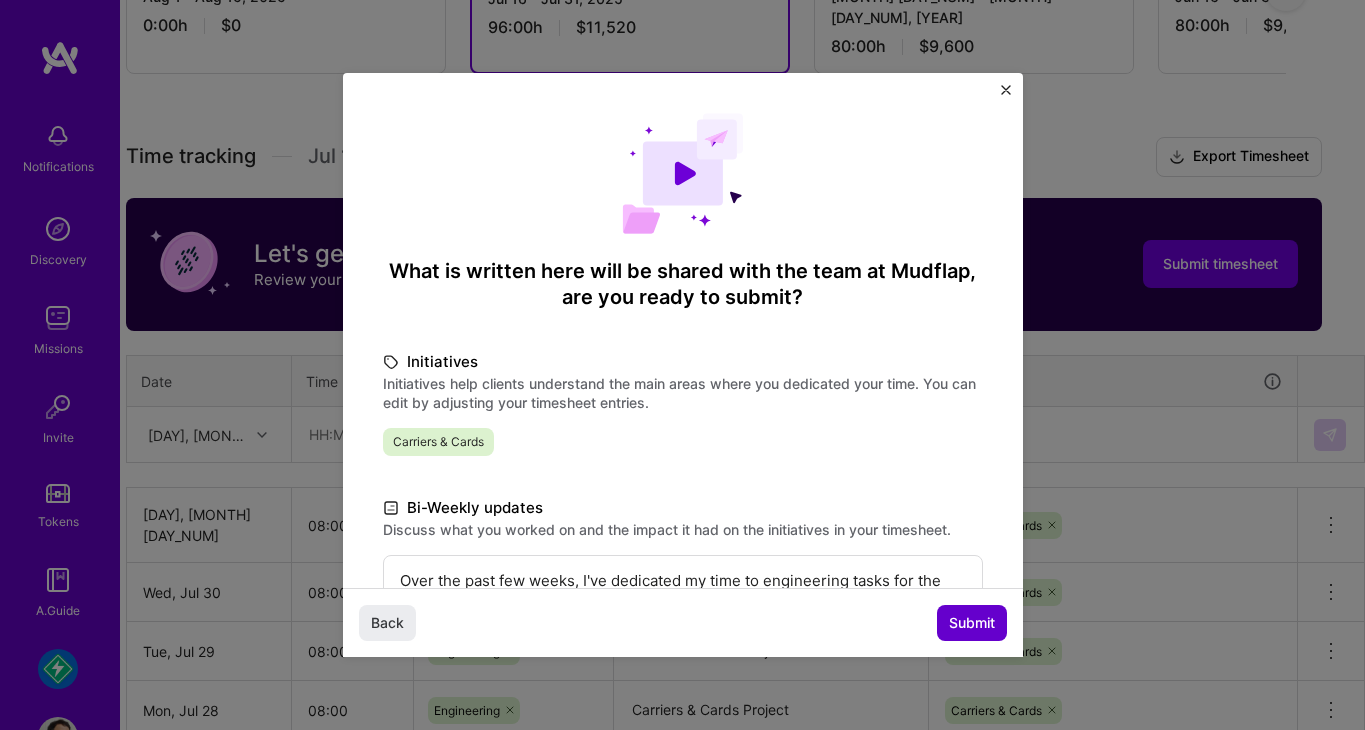 click on "Submit" at bounding box center [972, 623] 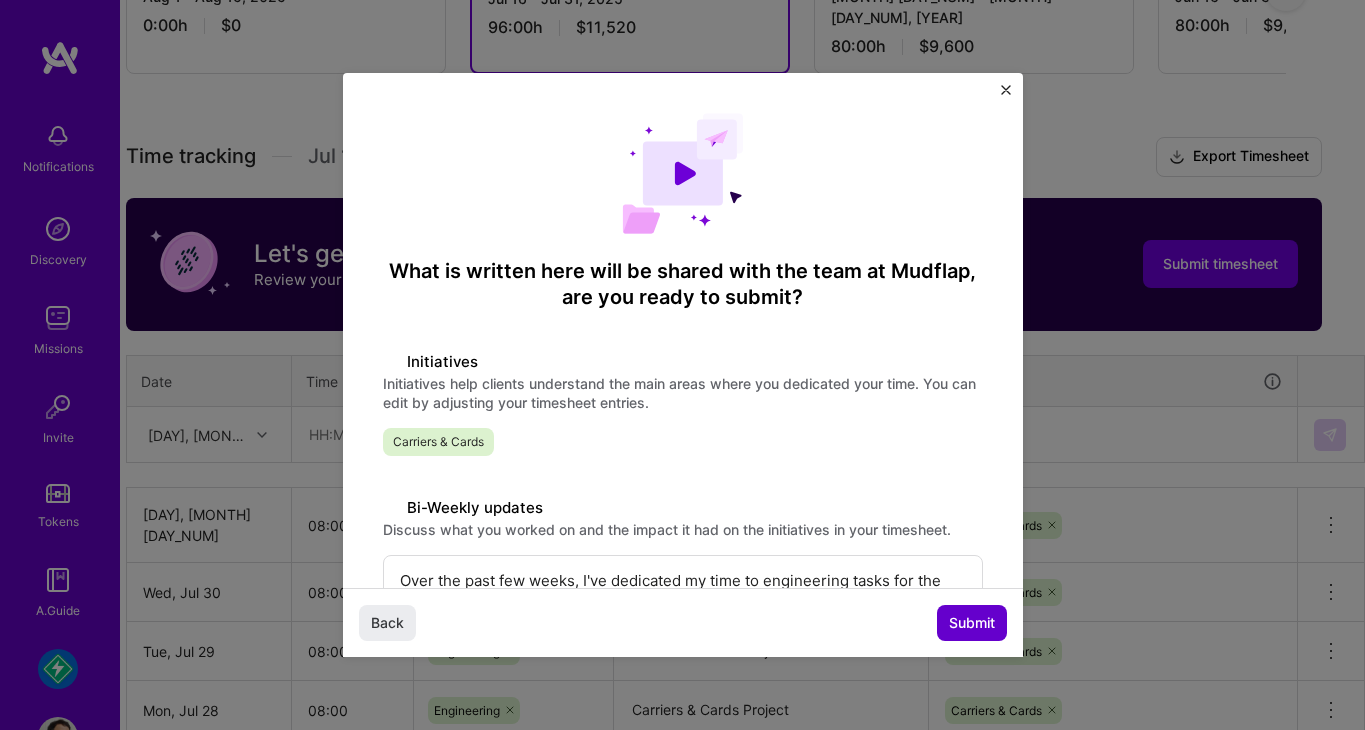 scroll, scrollTop: 460, scrollLeft: 0, axis: vertical 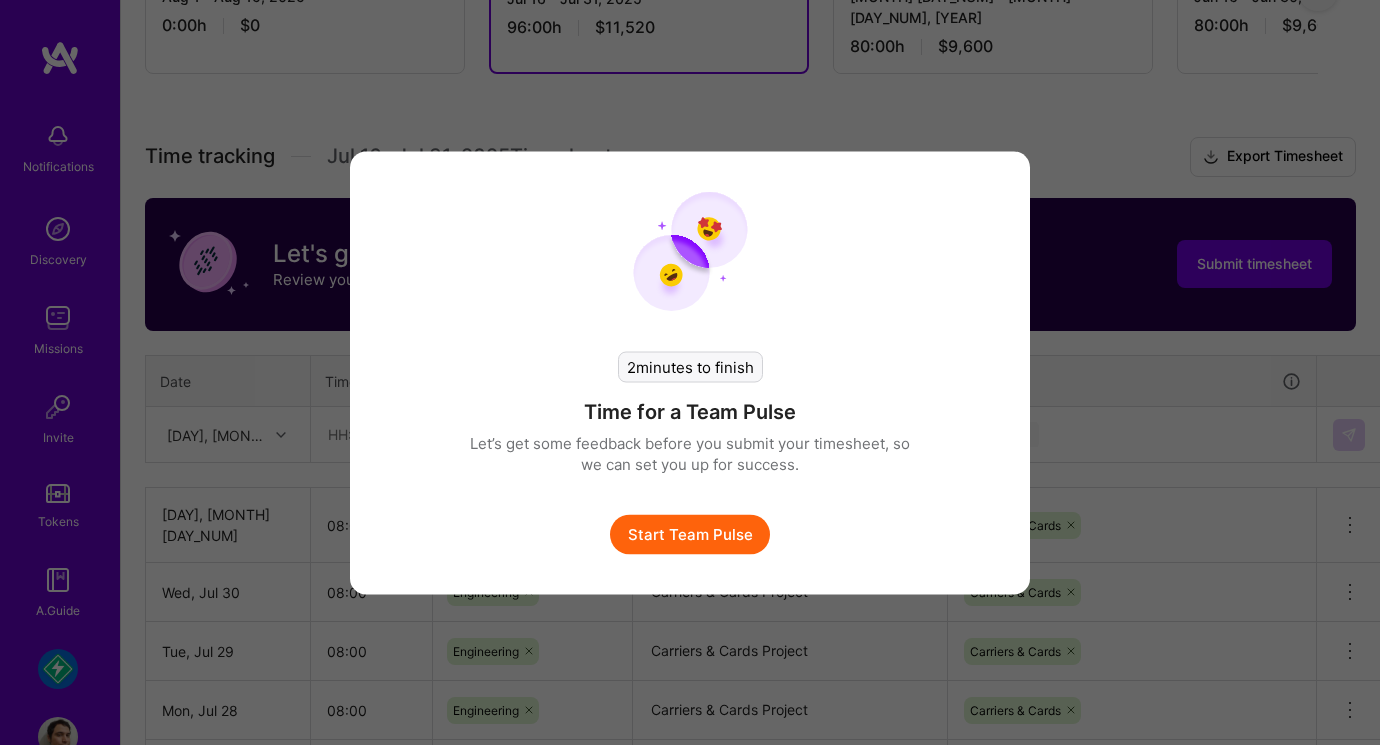 click on "Start Team Pulse" at bounding box center [690, 534] 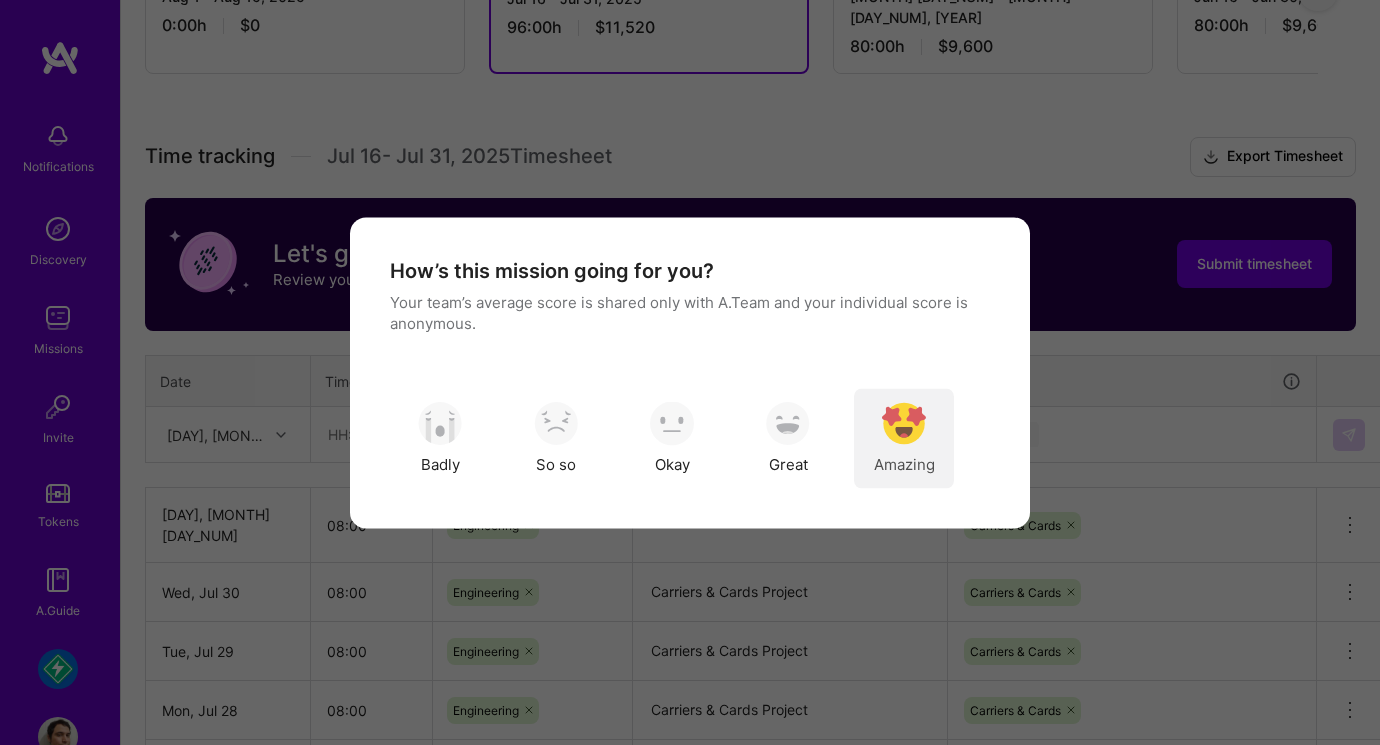 click at bounding box center [904, 424] 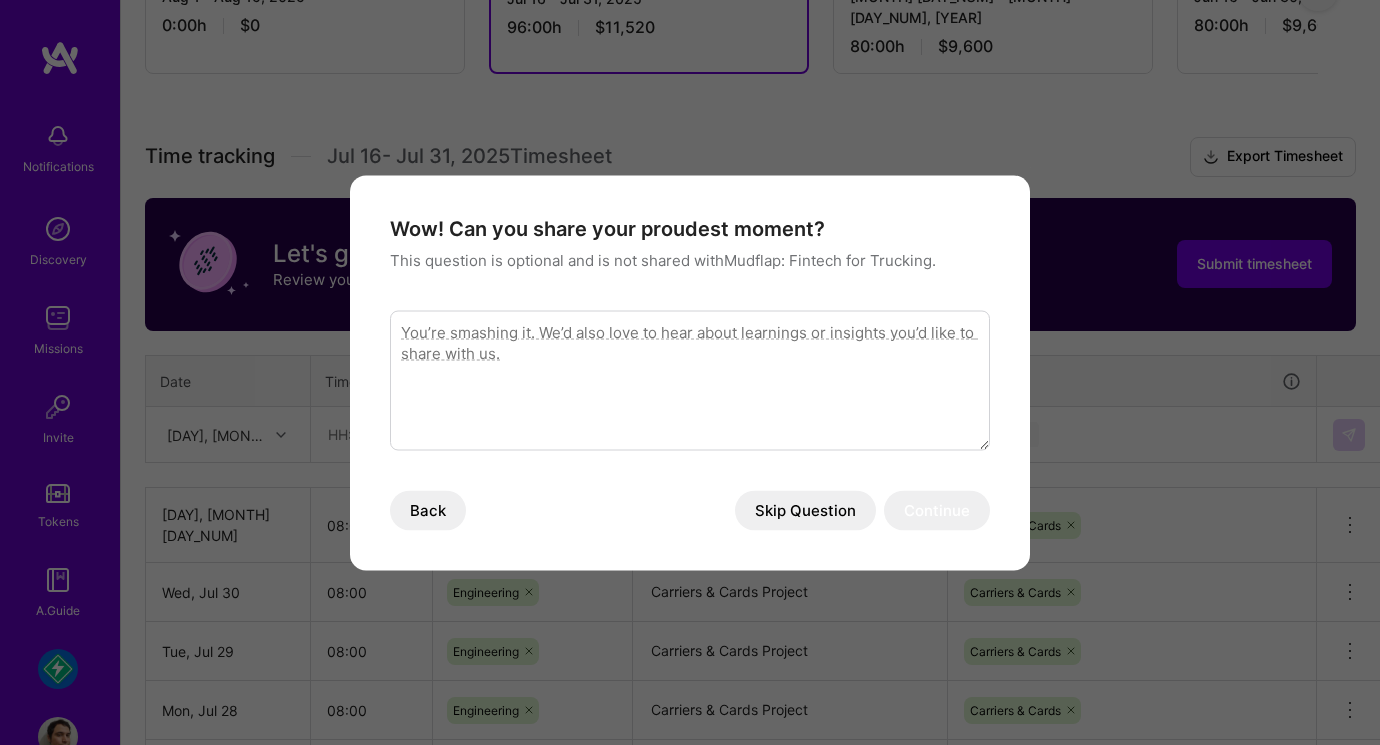 click on "Skip Question" at bounding box center (805, 510) 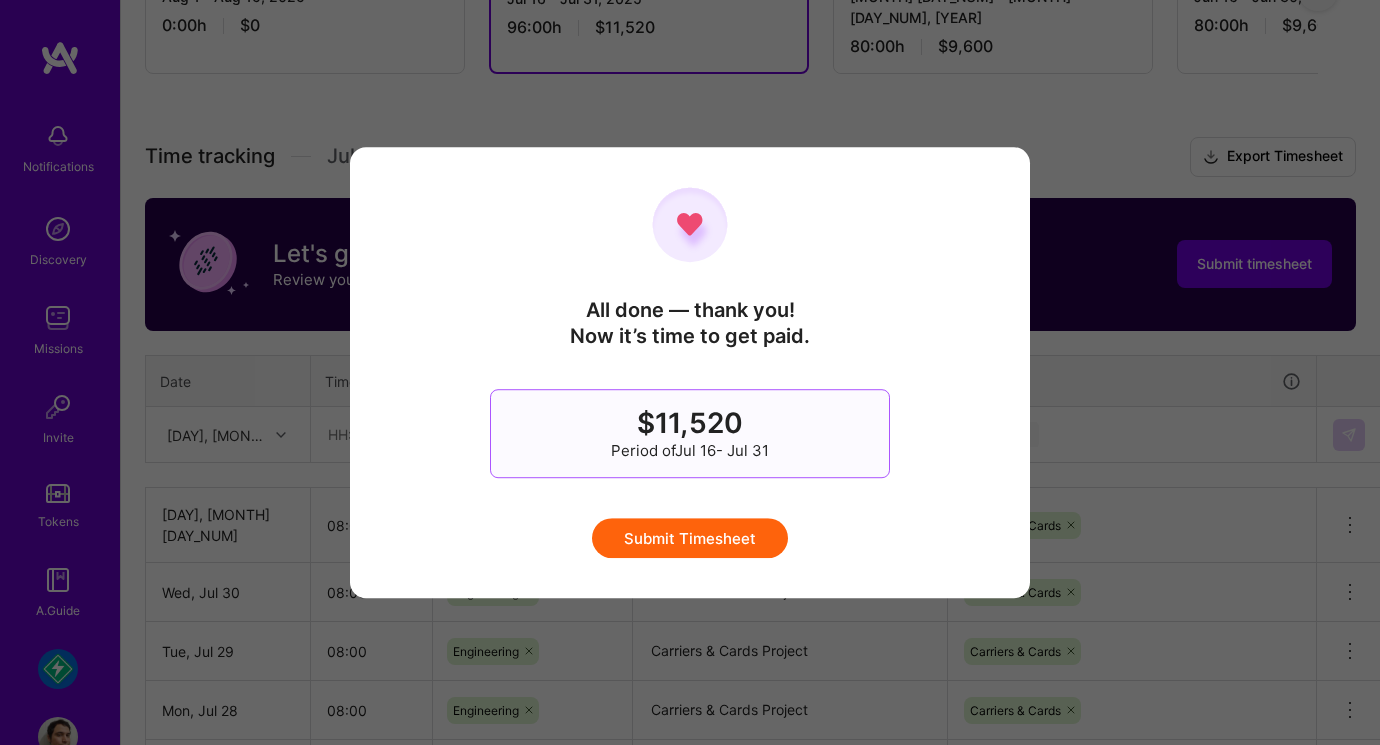 click on "Submit Timesheet" at bounding box center [690, 538] 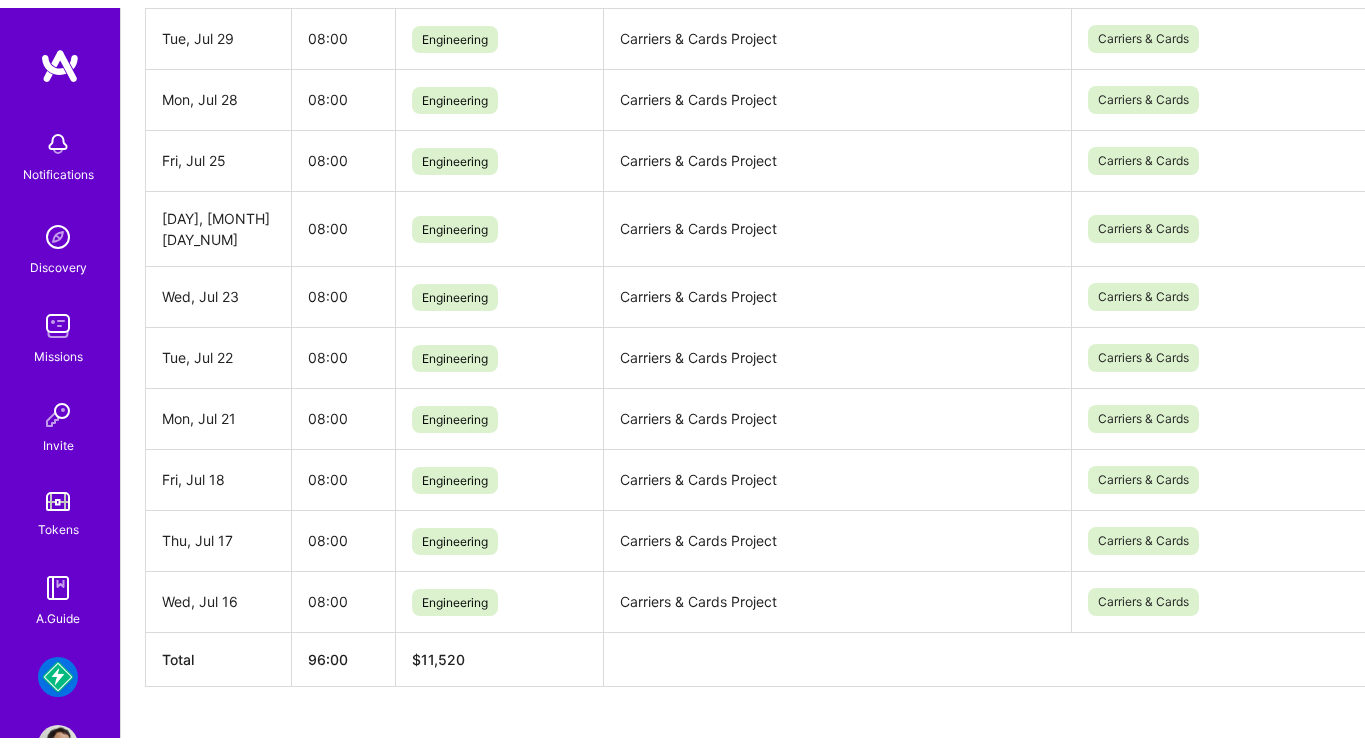 scroll, scrollTop: 0, scrollLeft: 0, axis: both 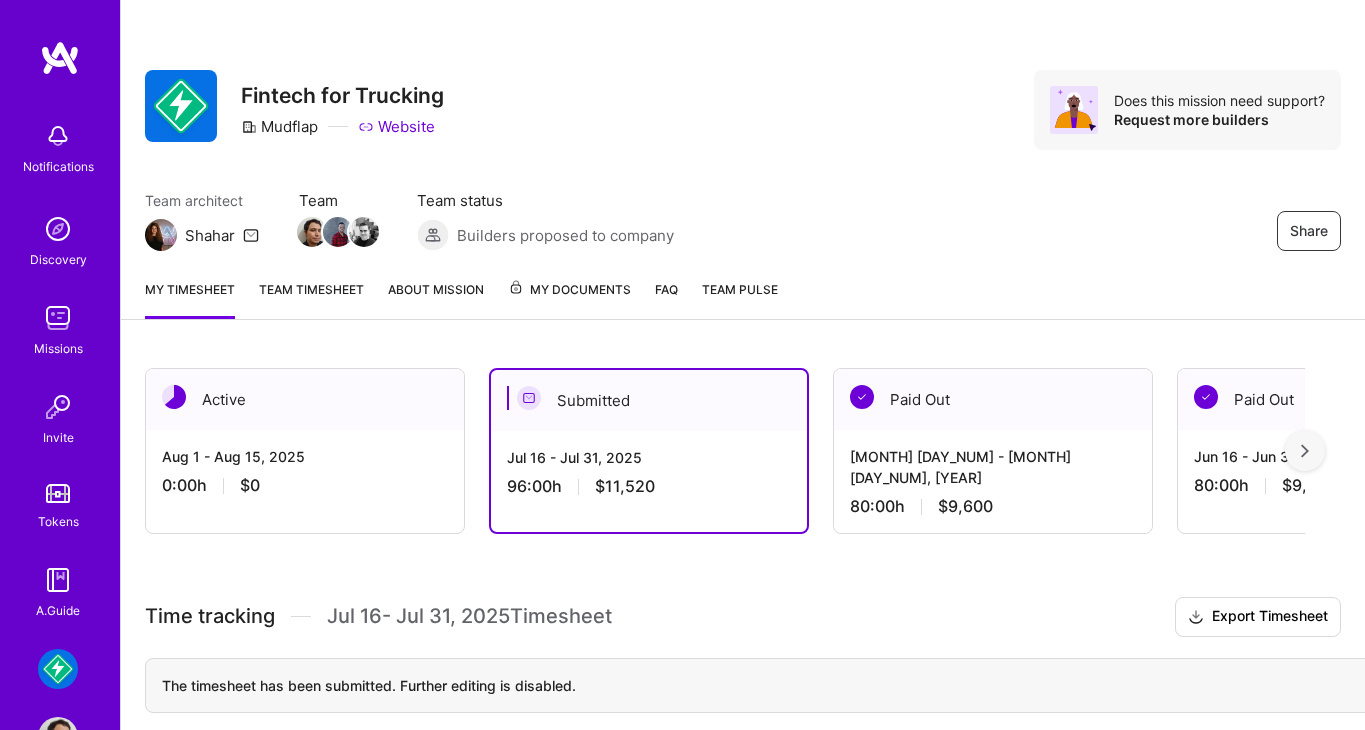 click at bounding box center [58, 669] 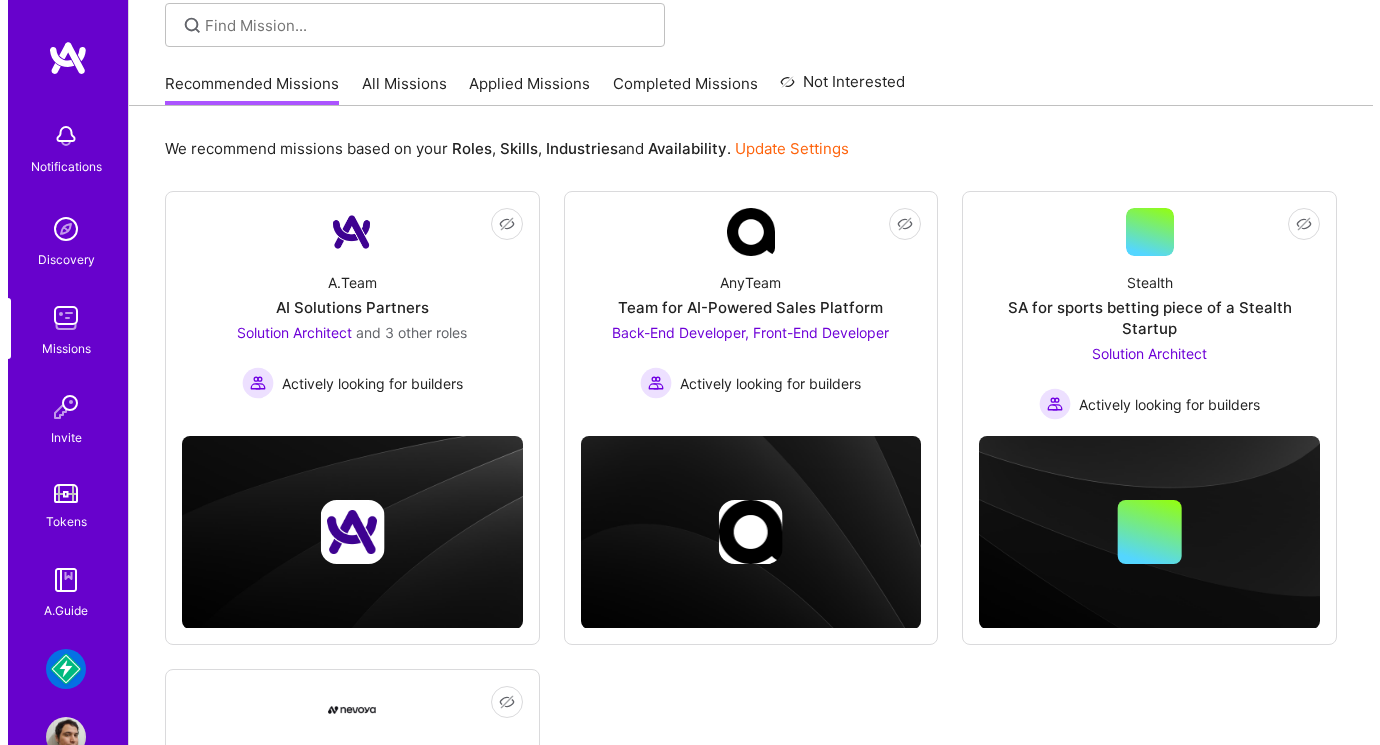 scroll, scrollTop: 50, scrollLeft: 0, axis: vertical 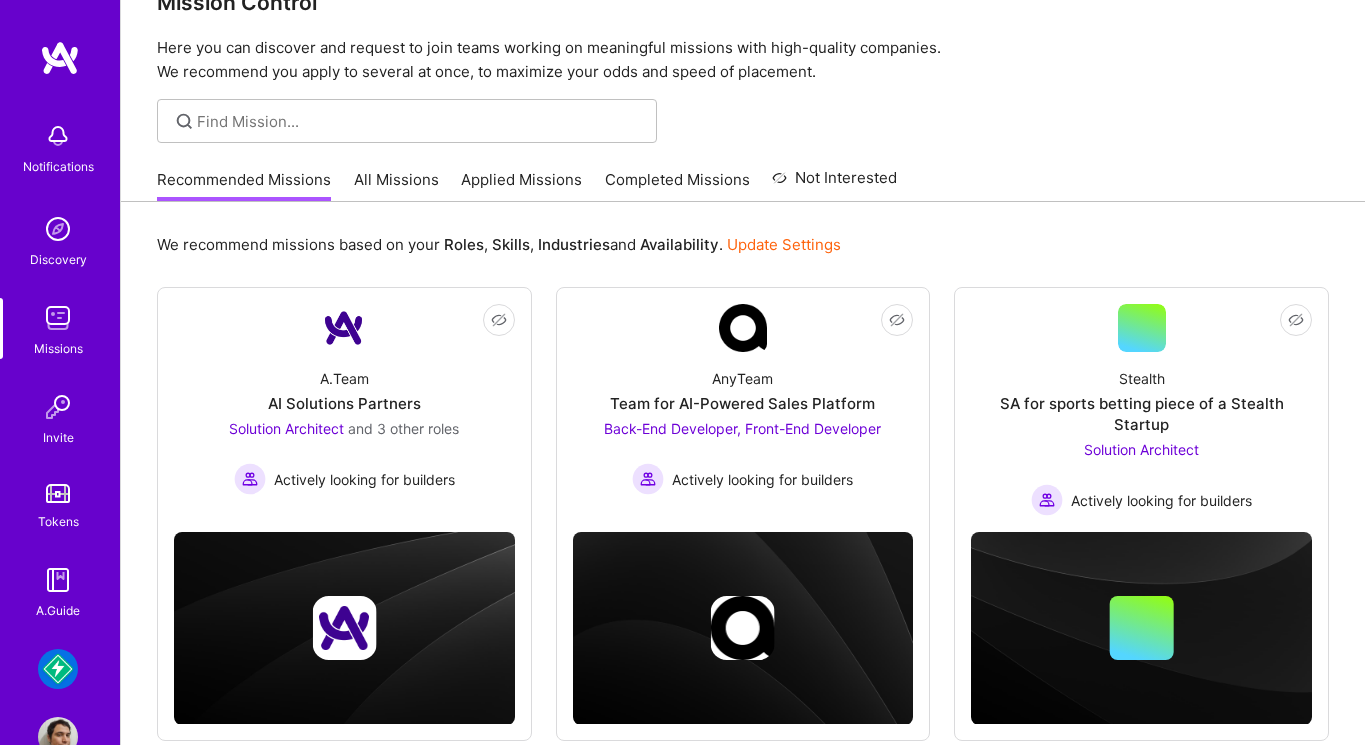 click on "Notifications" at bounding box center [58, 166] 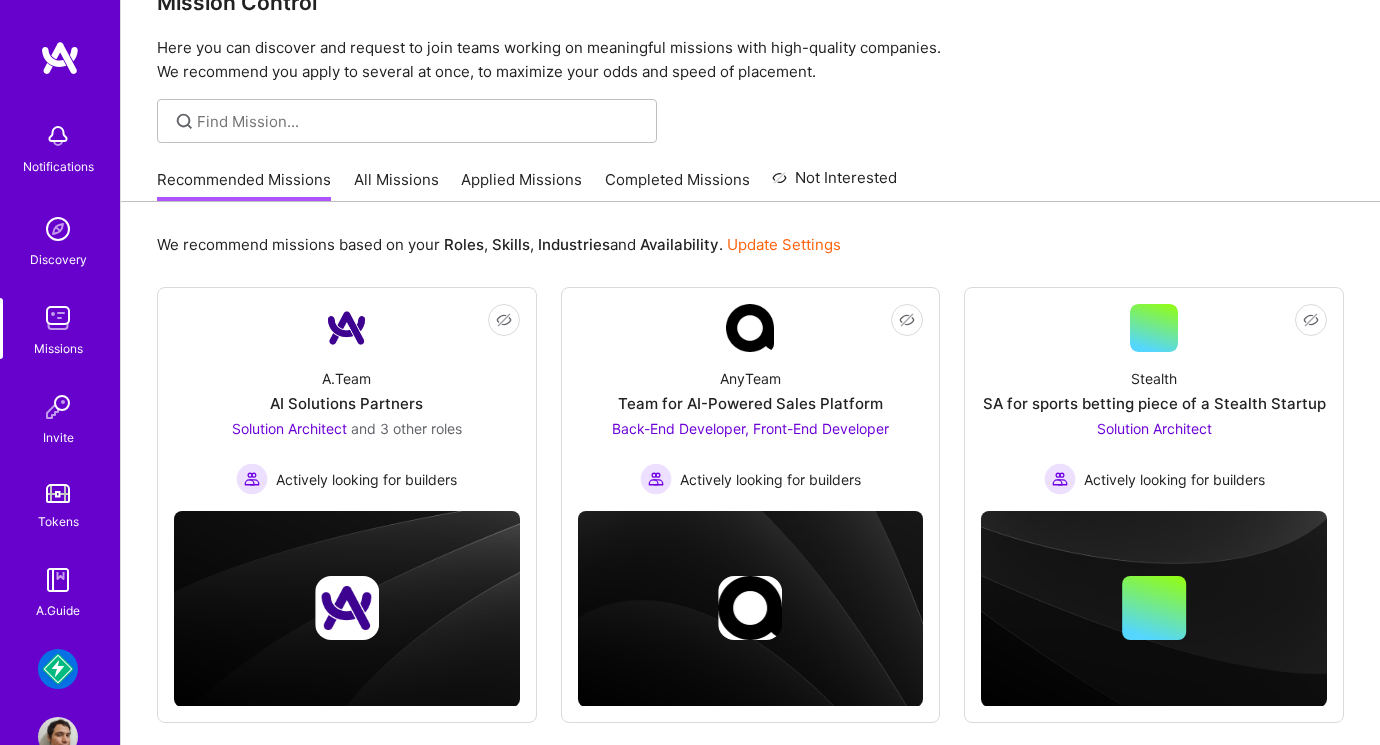 click at bounding box center (58, 229) 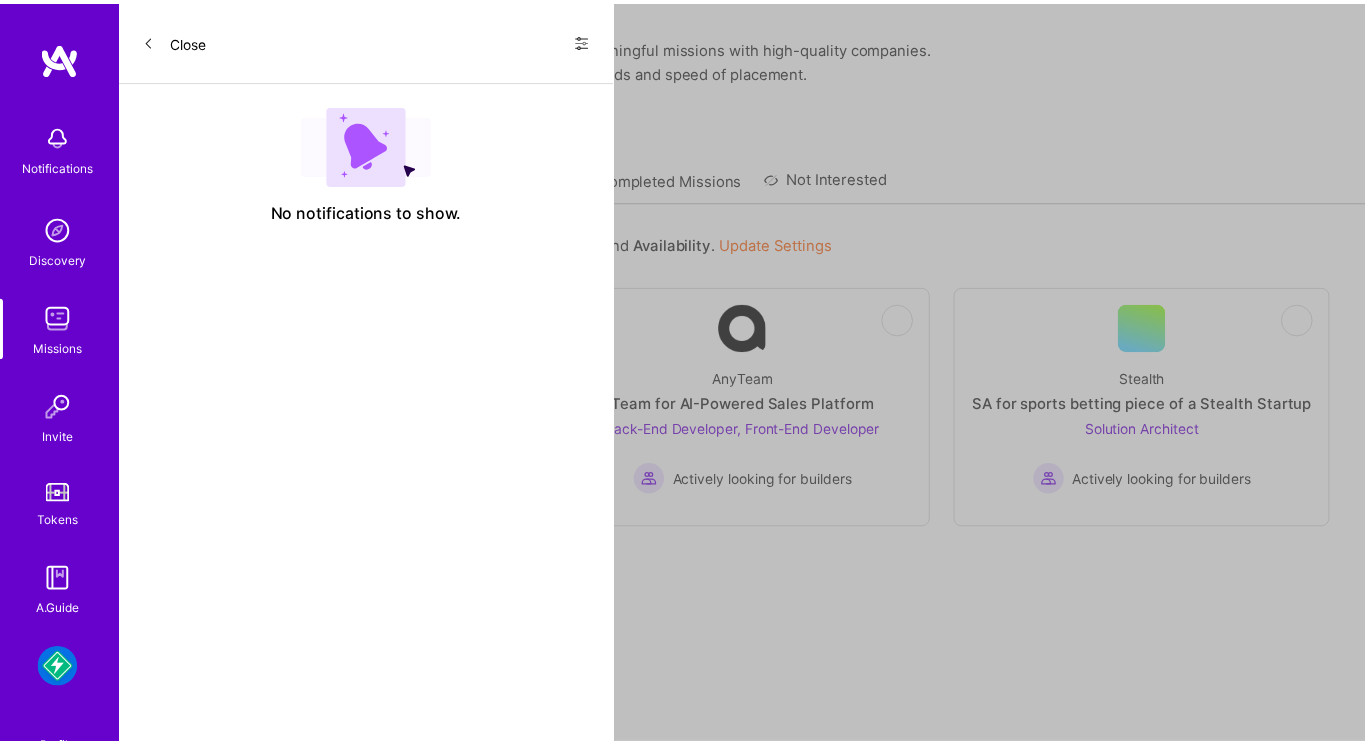 scroll, scrollTop: 0, scrollLeft: 0, axis: both 